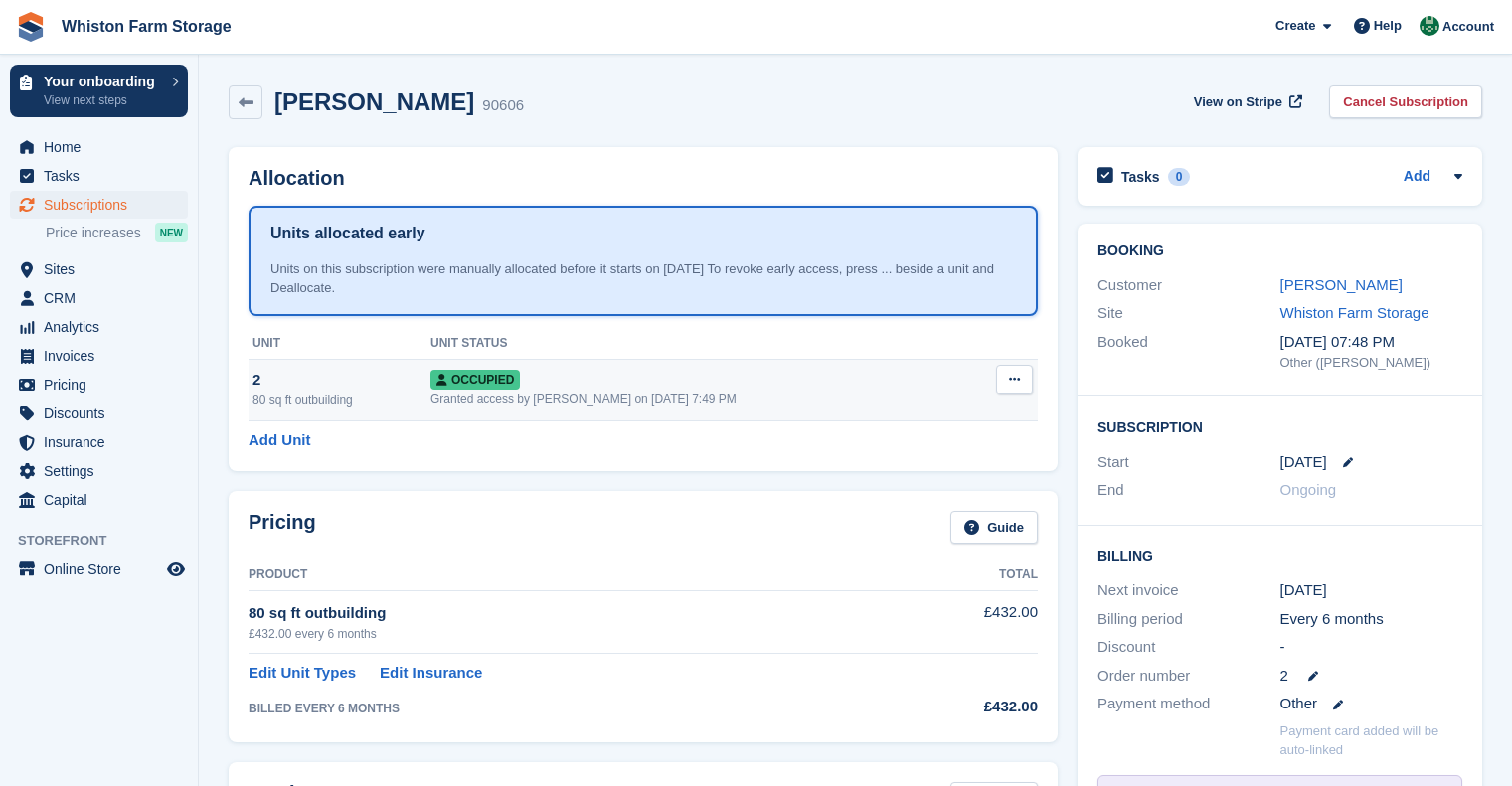 scroll, scrollTop: 0, scrollLeft: 0, axis: both 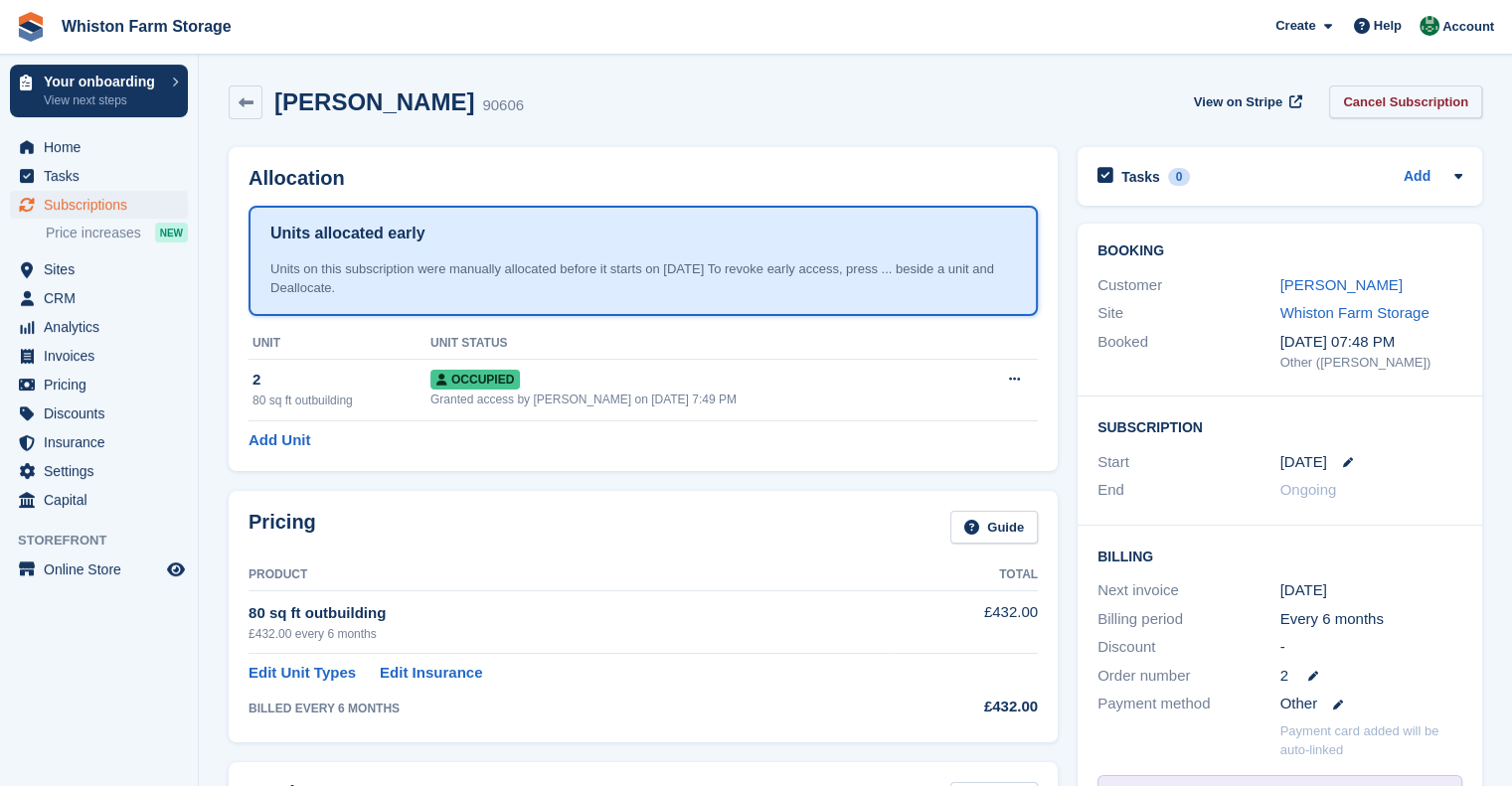 click on "Cancel Subscription" at bounding box center (1406, 101) 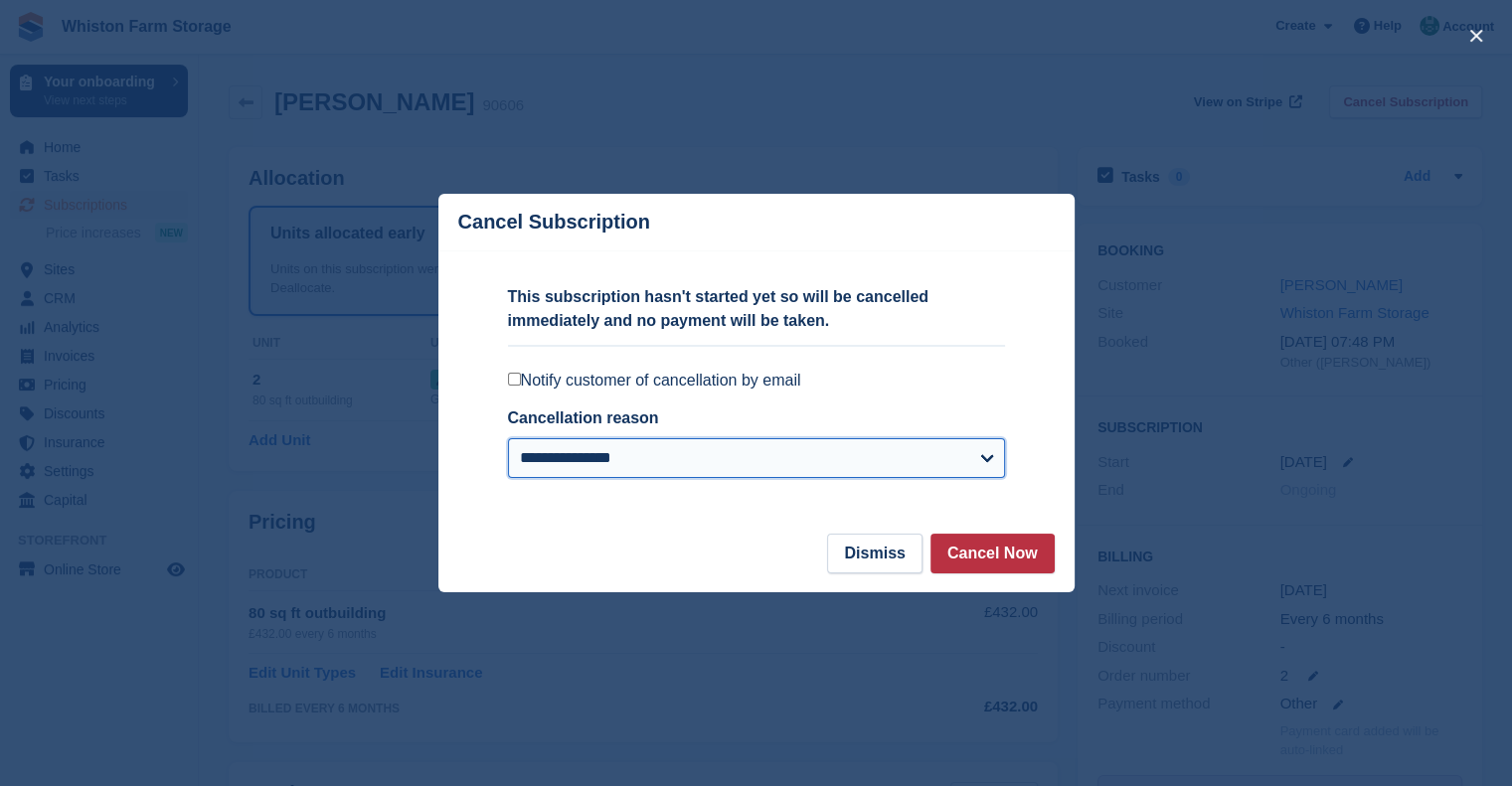 click on "**********" at bounding box center [756, 458] 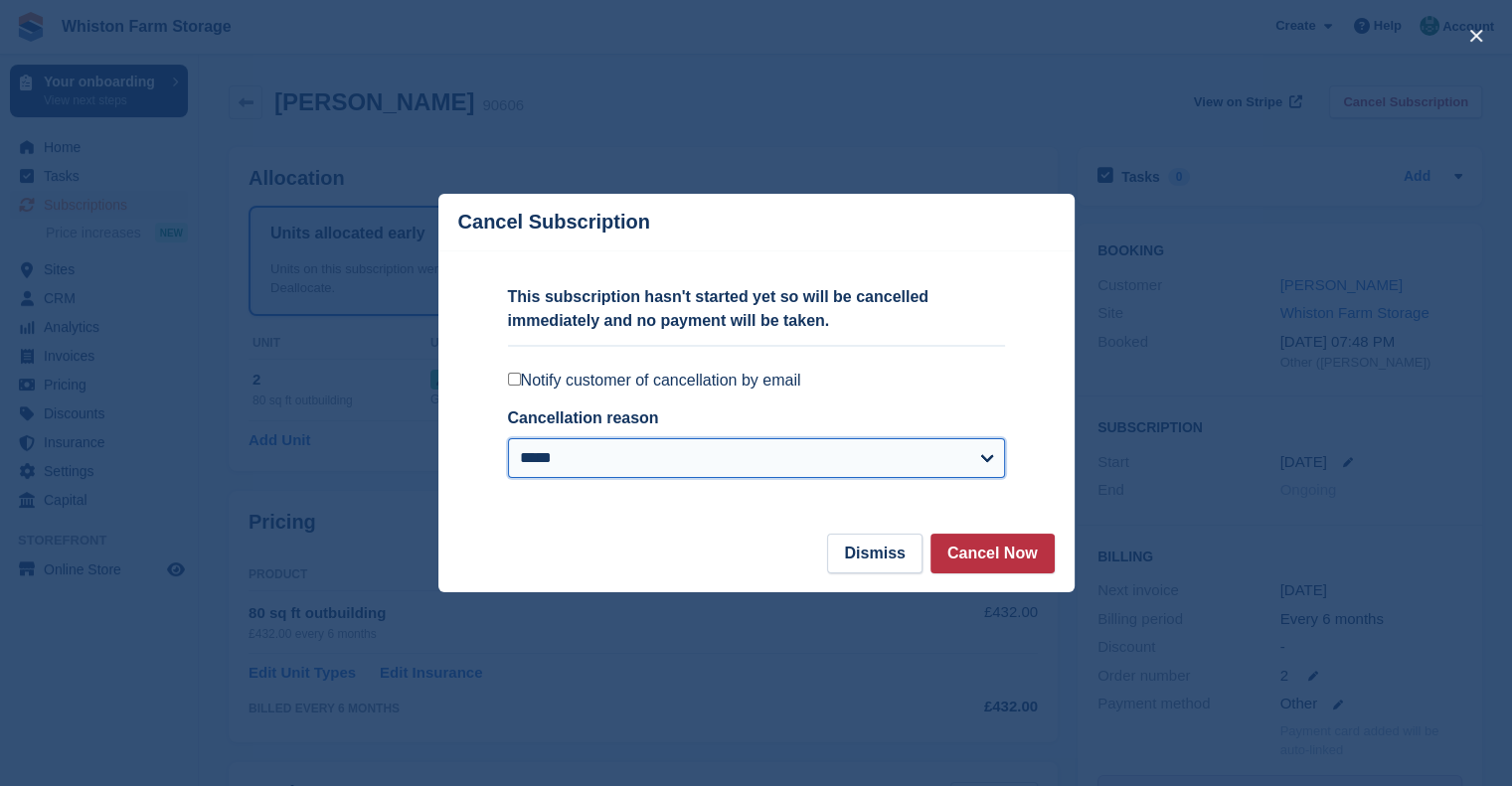 click on "**********" at bounding box center (756, 458) 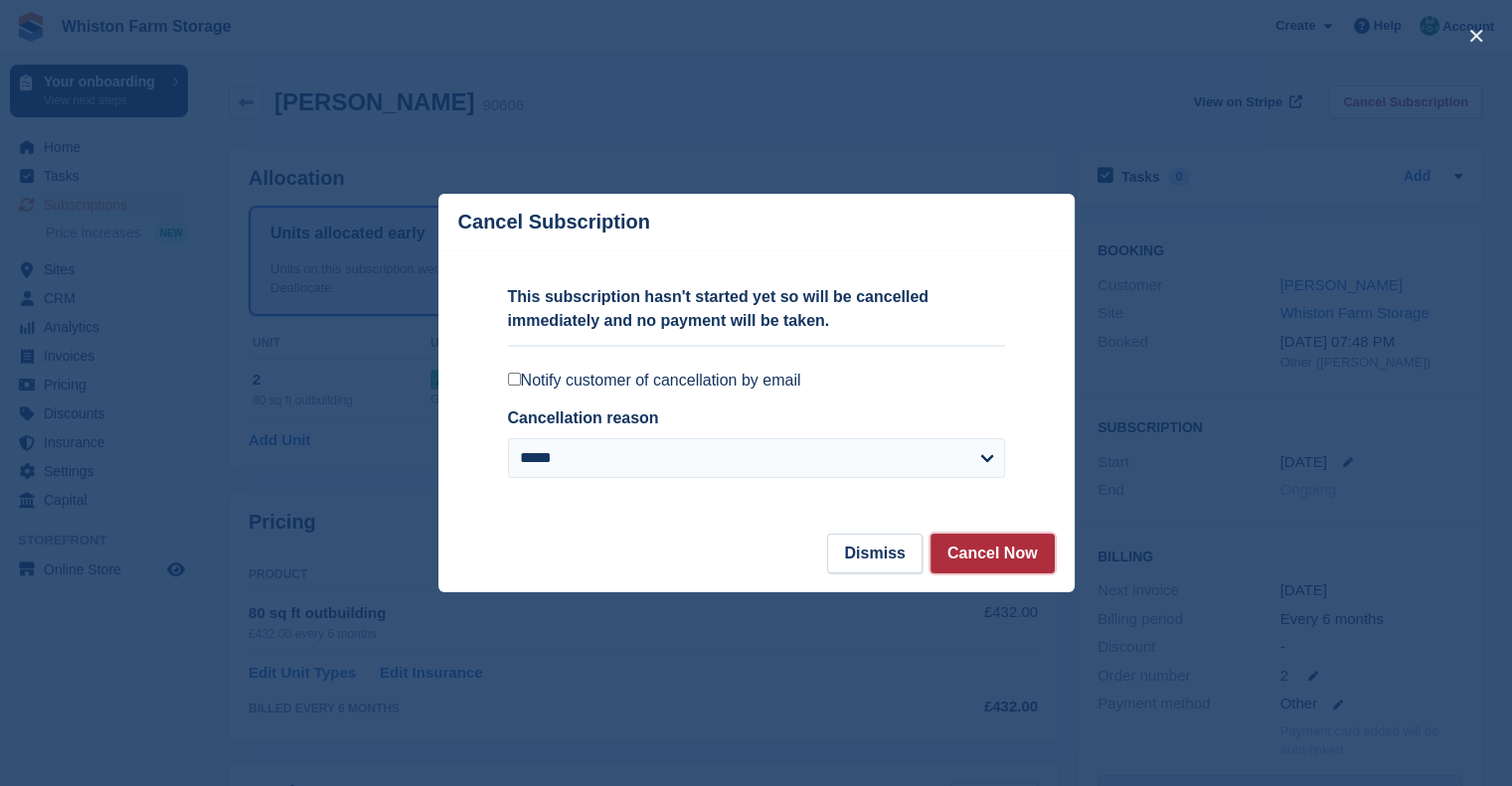 click on "Cancel Now" at bounding box center [992, 553] 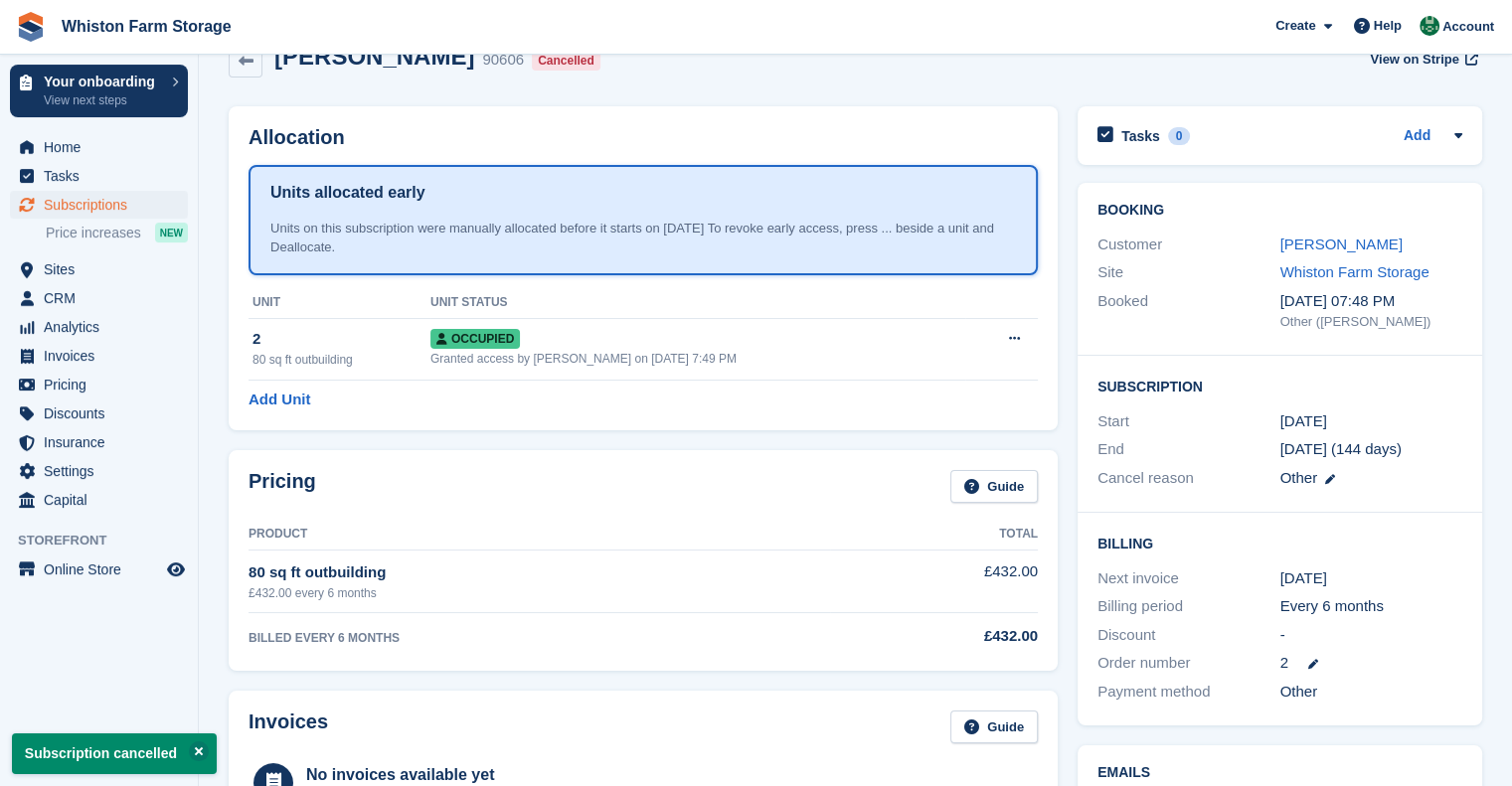 scroll, scrollTop: 44, scrollLeft: 0, axis: vertical 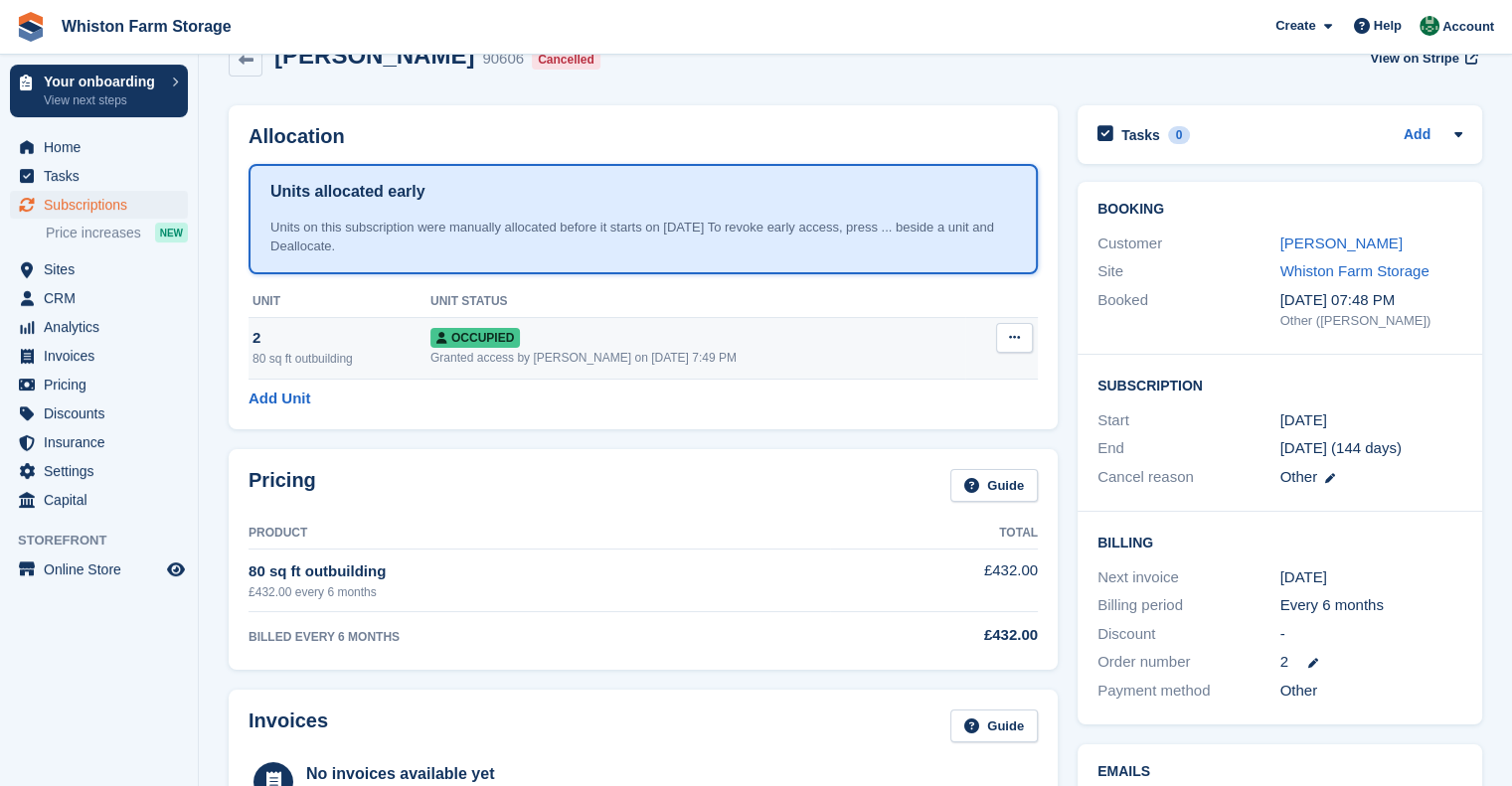 click at bounding box center (1014, 337) 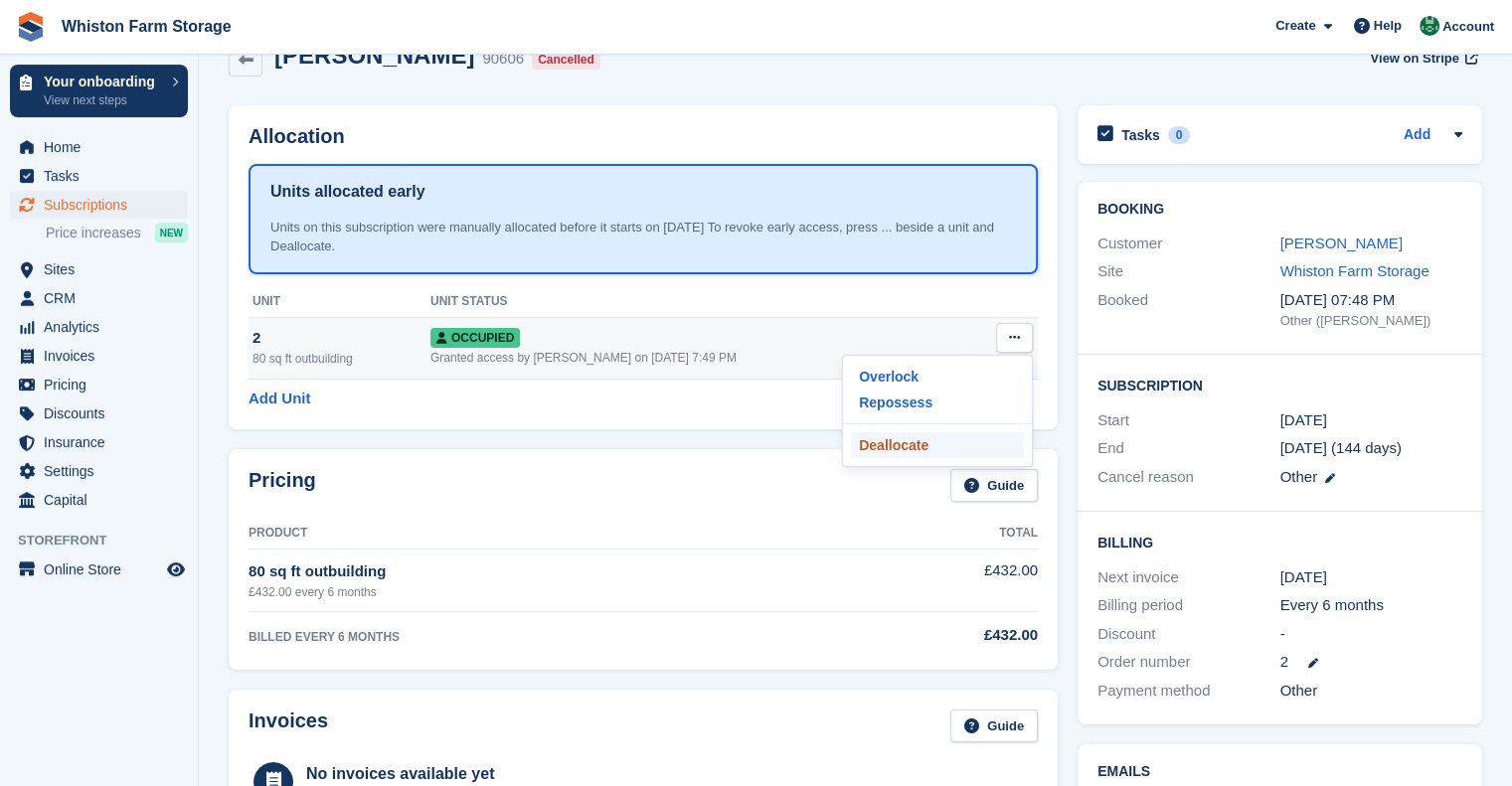 click on "Deallocate" at bounding box center (937, 445) 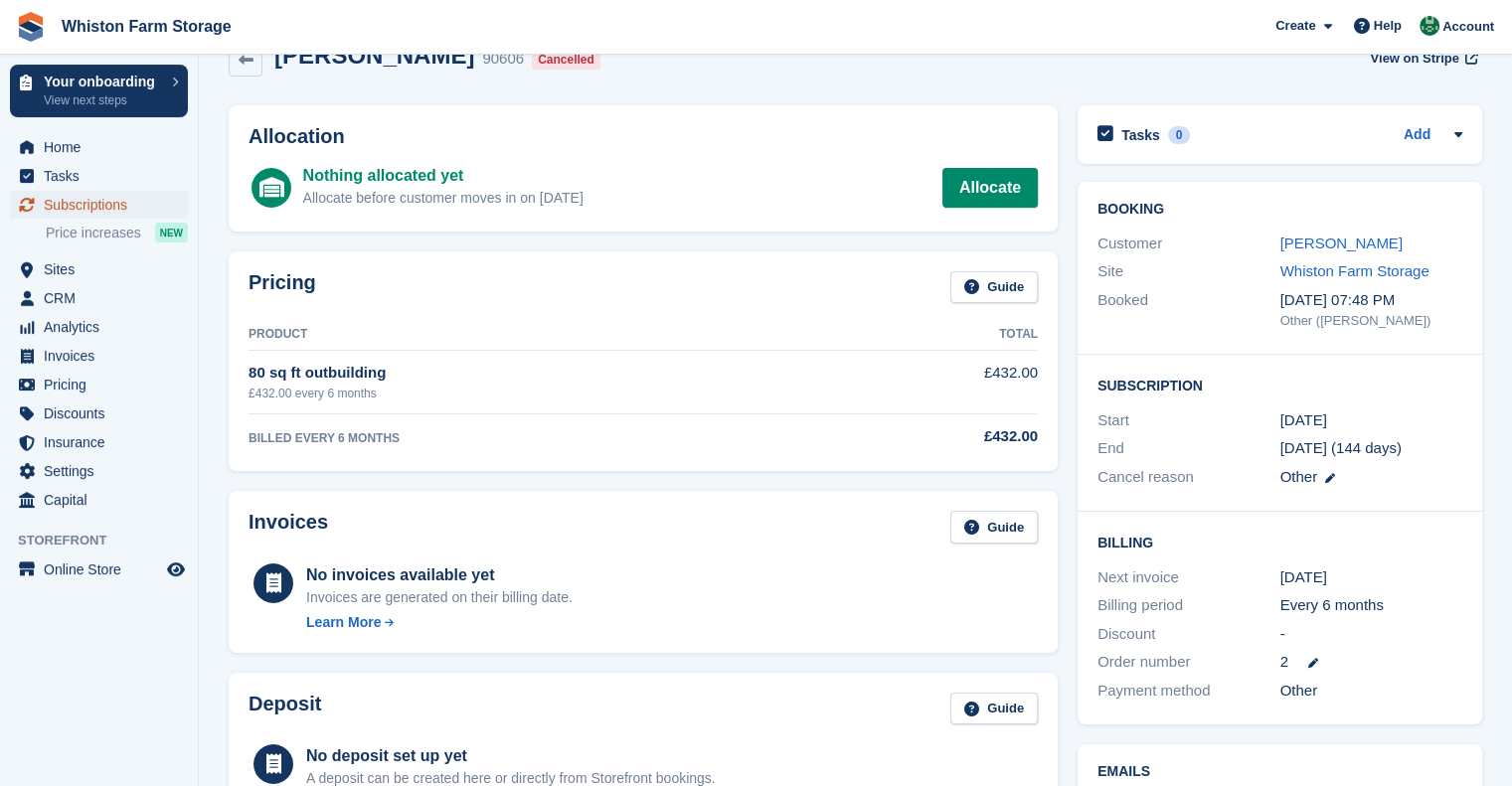click on "Subscriptions" at bounding box center (103, 205) 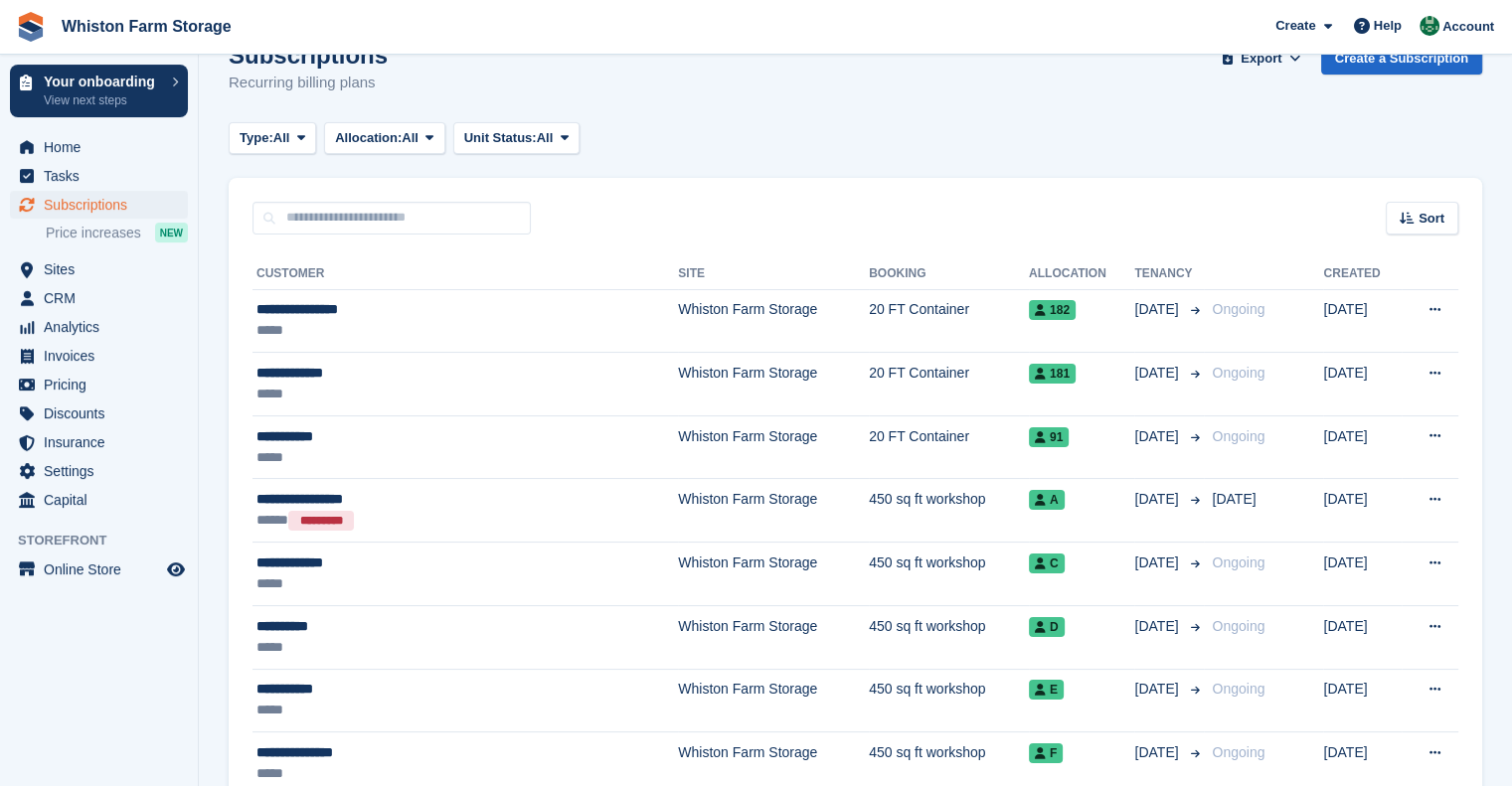 scroll, scrollTop: 0, scrollLeft: 0, axis: both 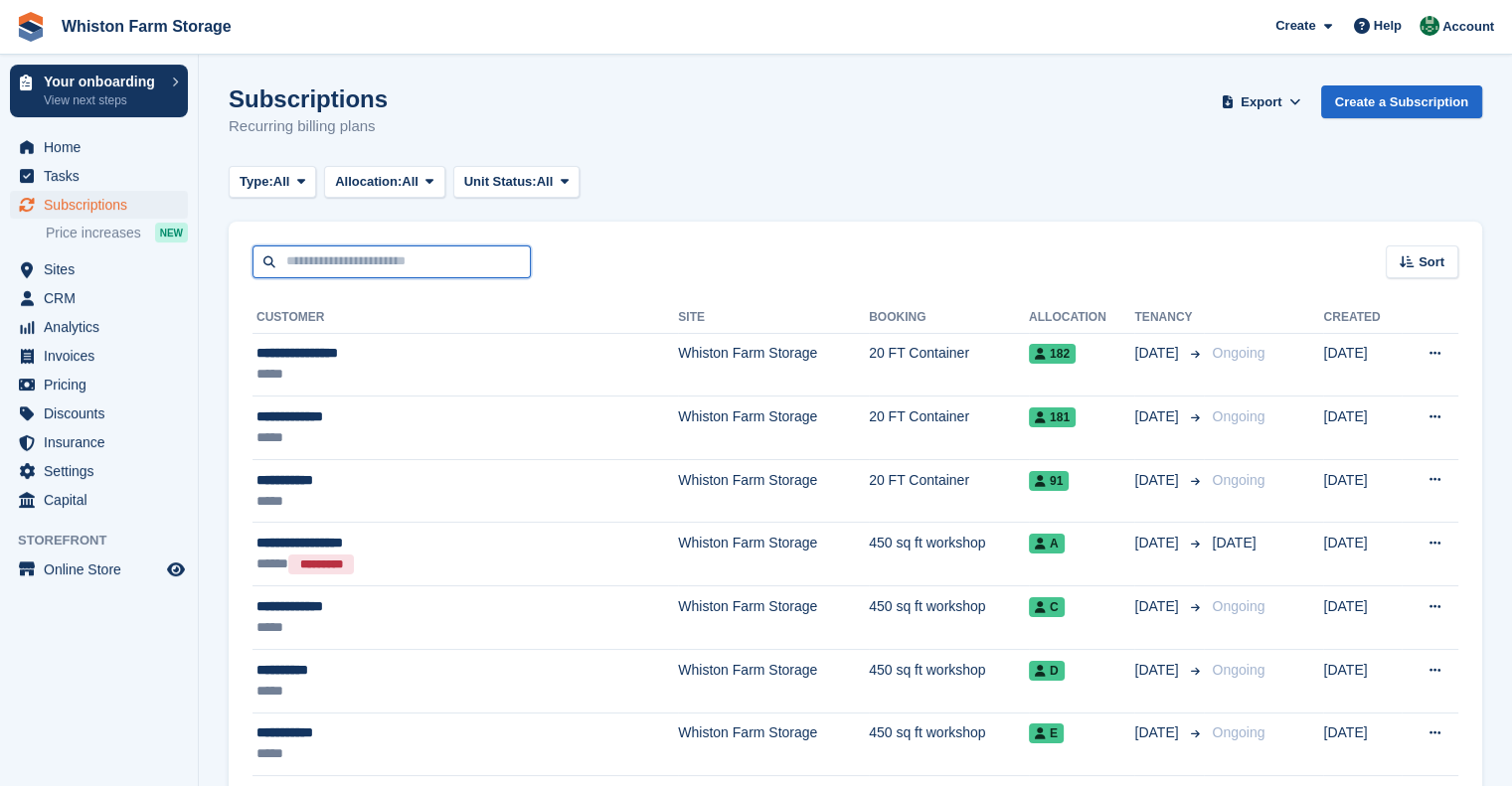 click at bounding box center (392, 261) 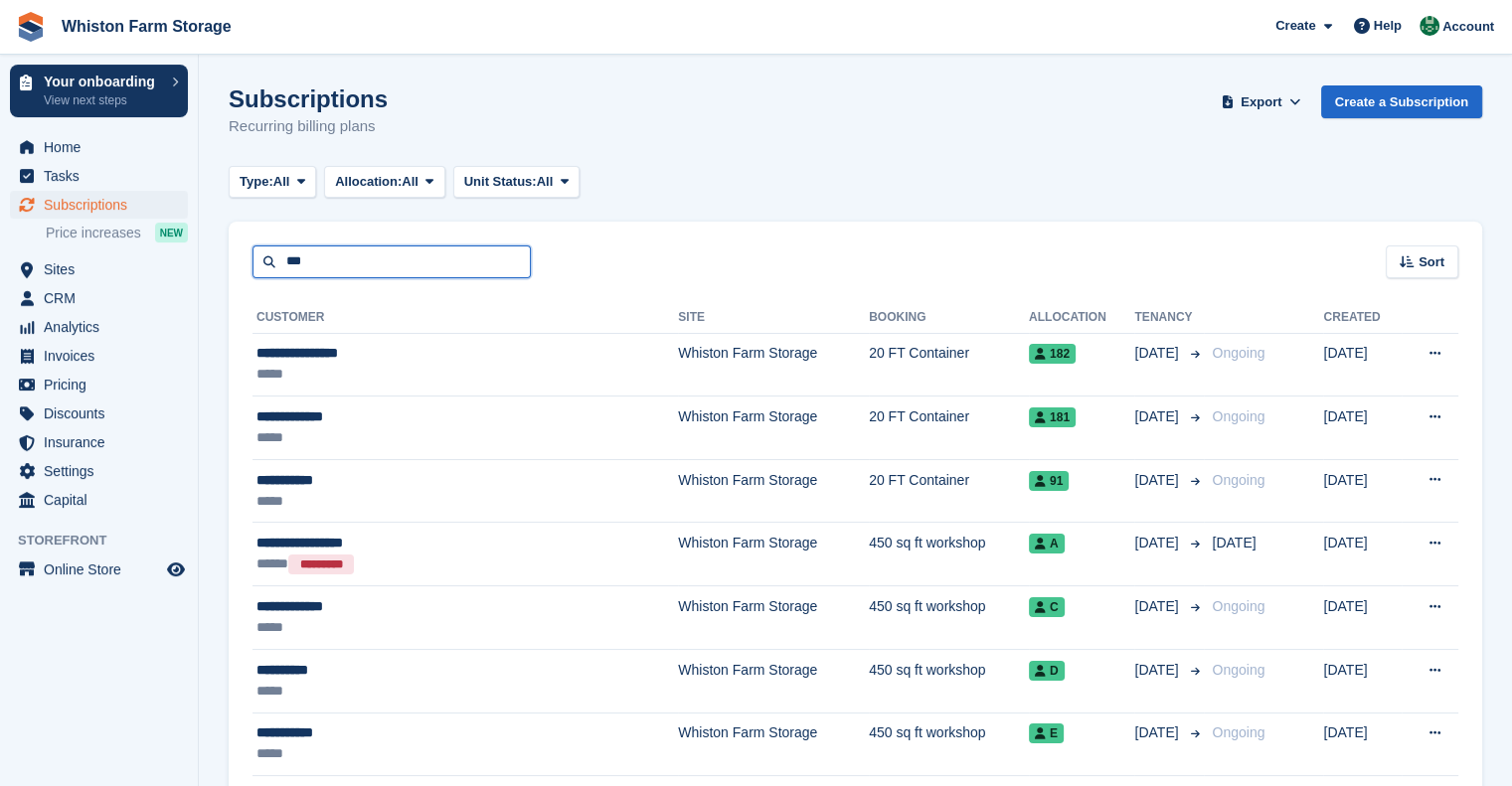 type on "***" 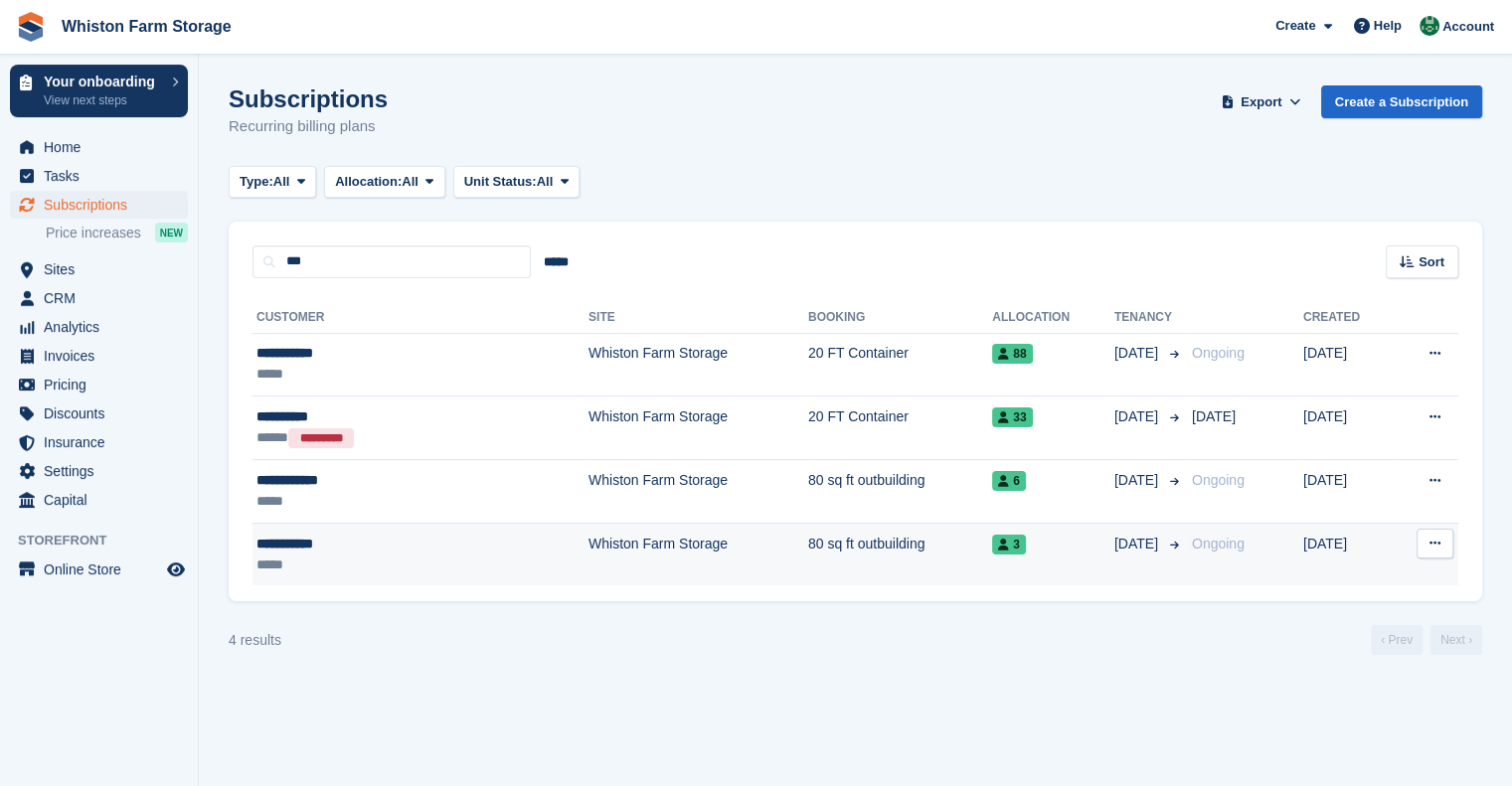 click on "*****" at bounding box center [361, 564] 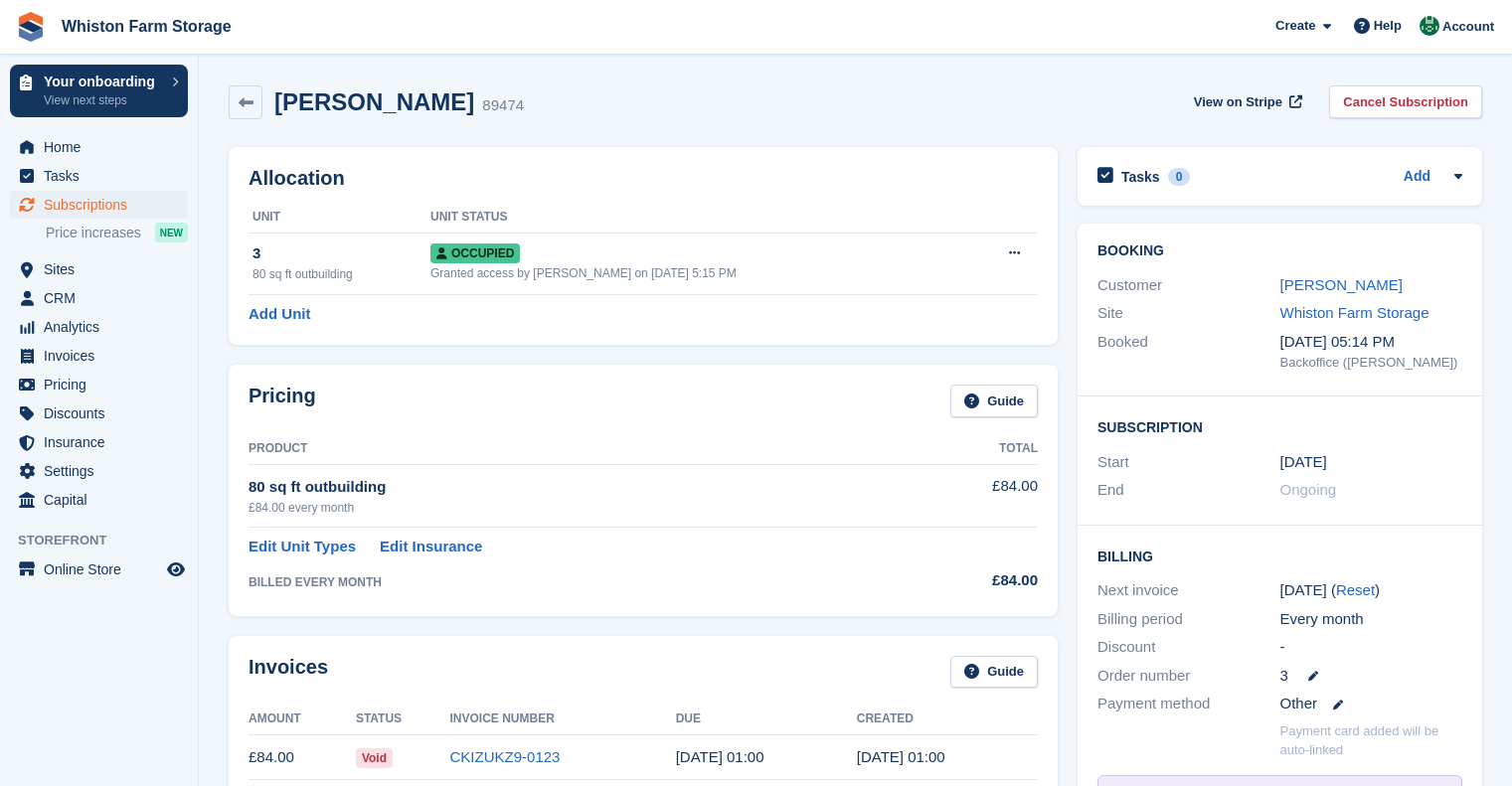 scroll, scrollTop: 0, scrollLeft: 0, axis: both 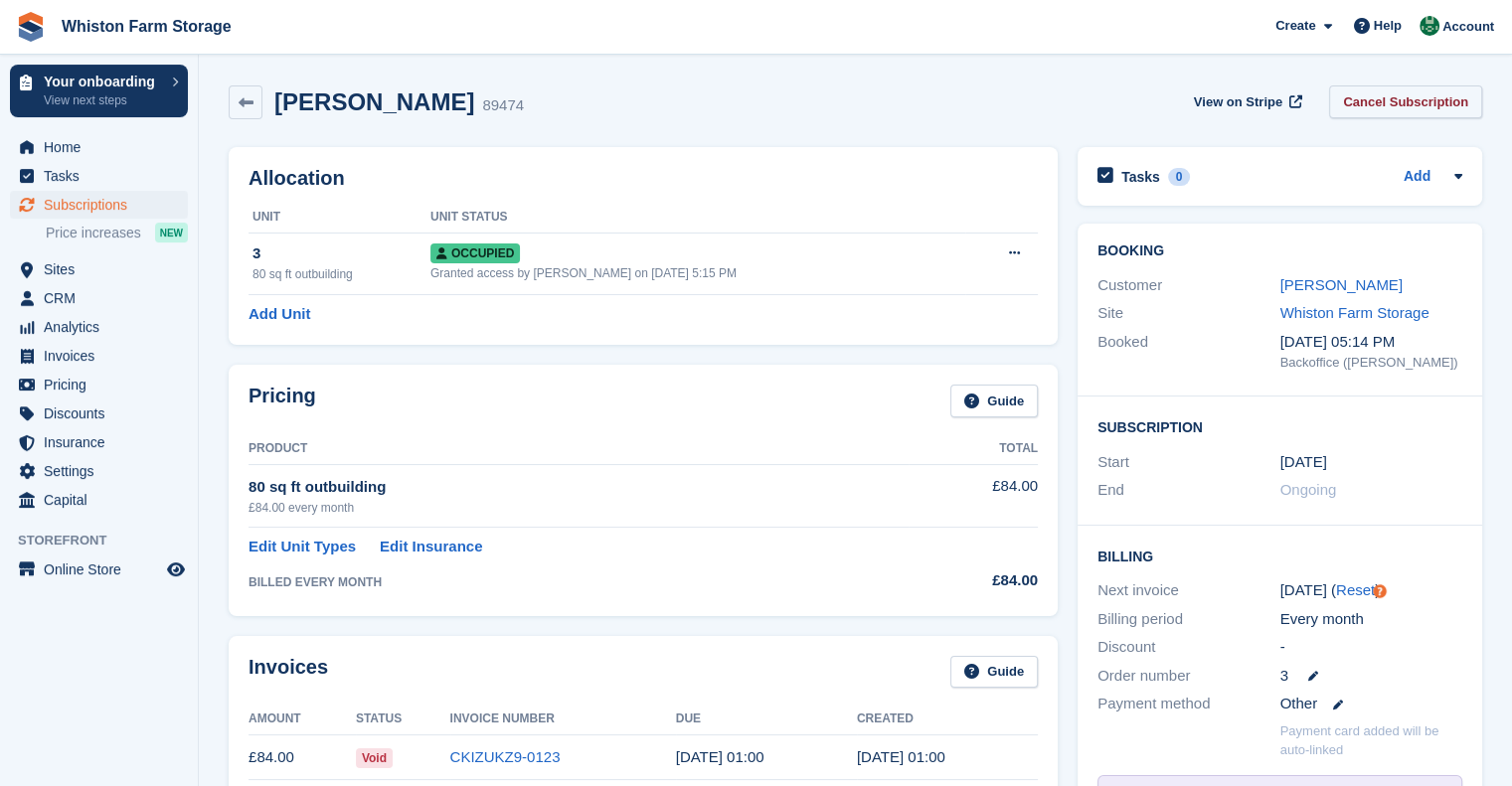click on "Cancel Subscription" at bounding box center (1406, 101) 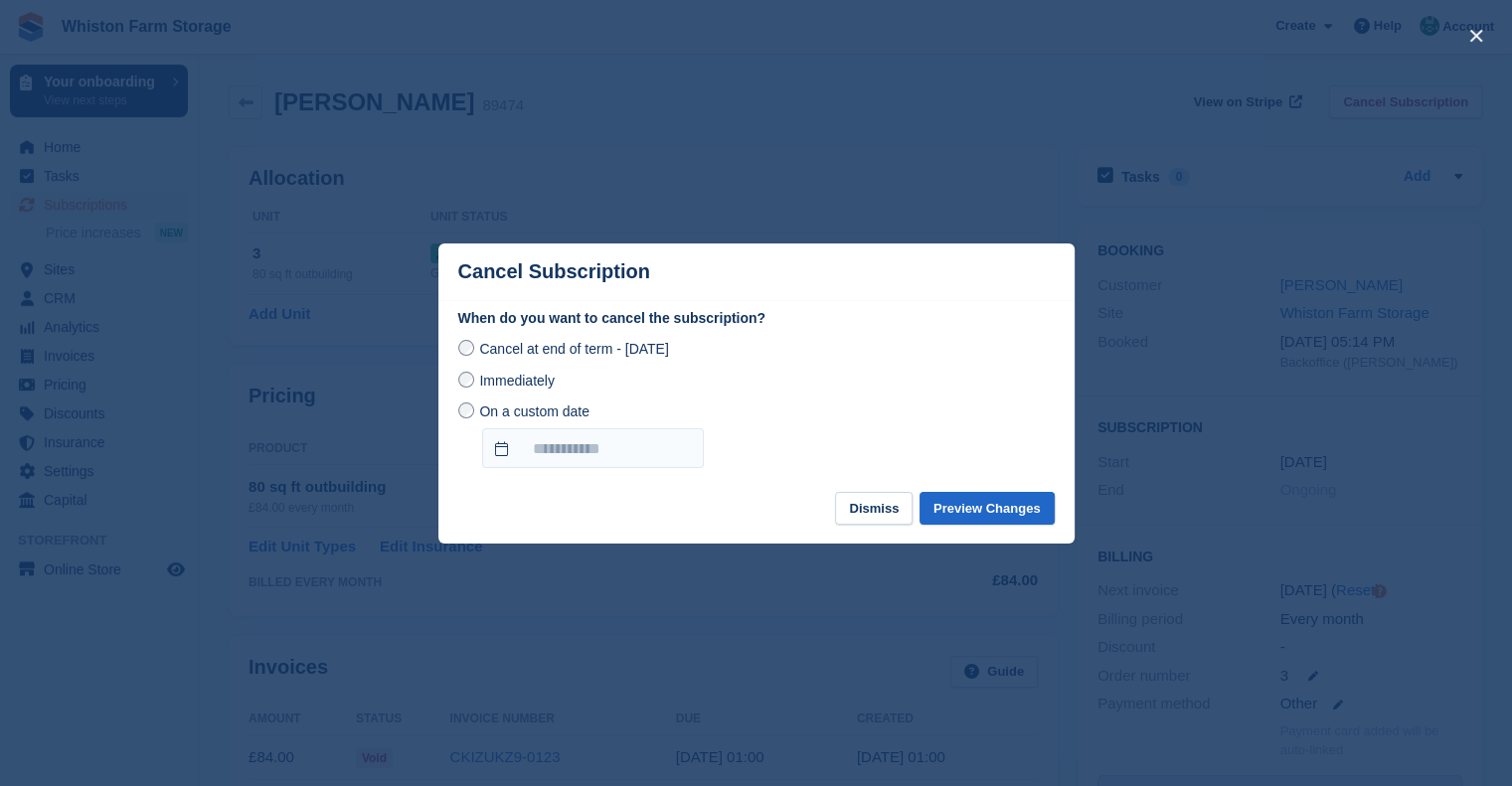 click on "Cancel at end of term - [DATE]" at bounding box center [564, 348] 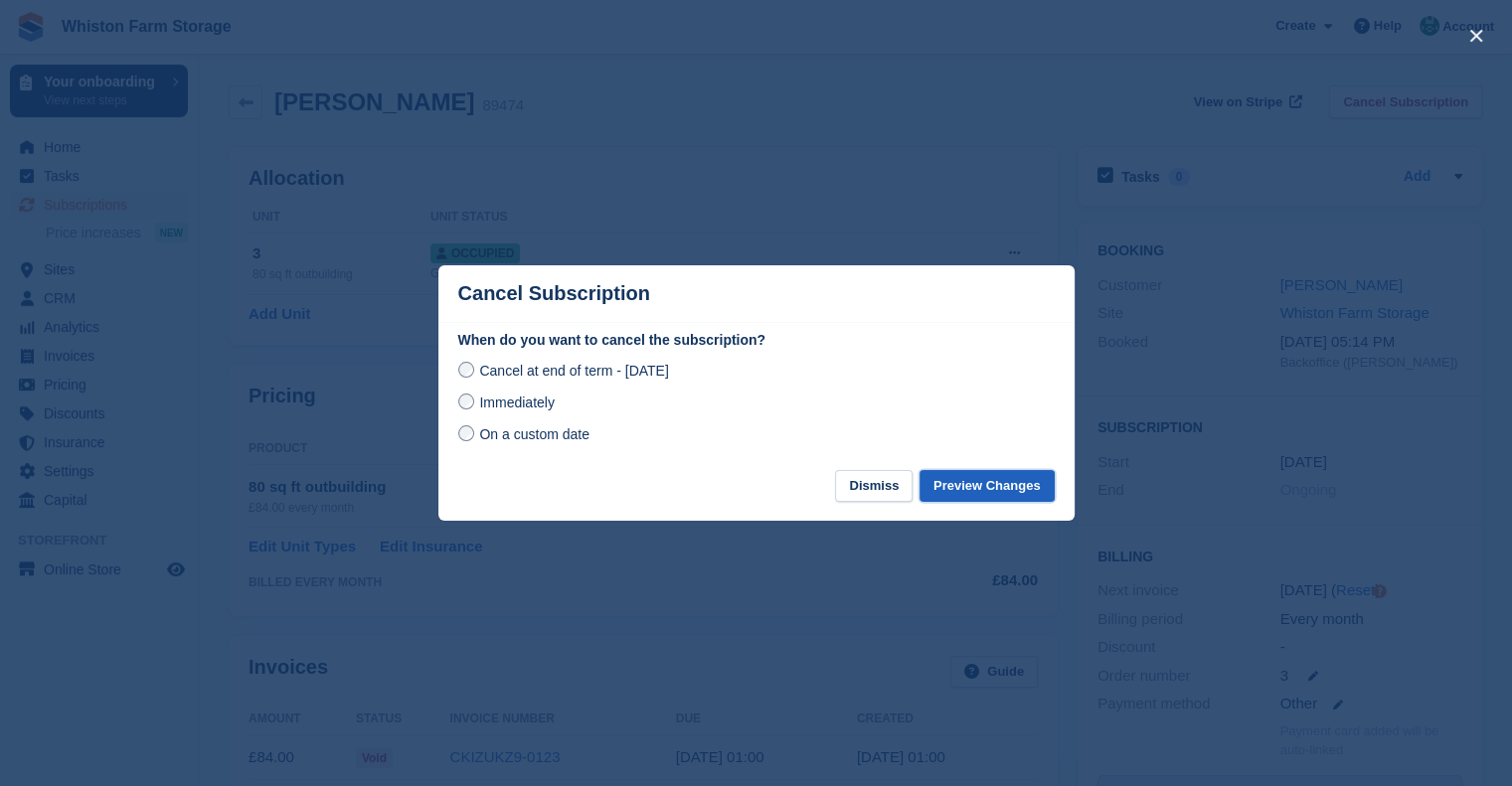 click on "Preview Changes" at bounding box center (987, 486) 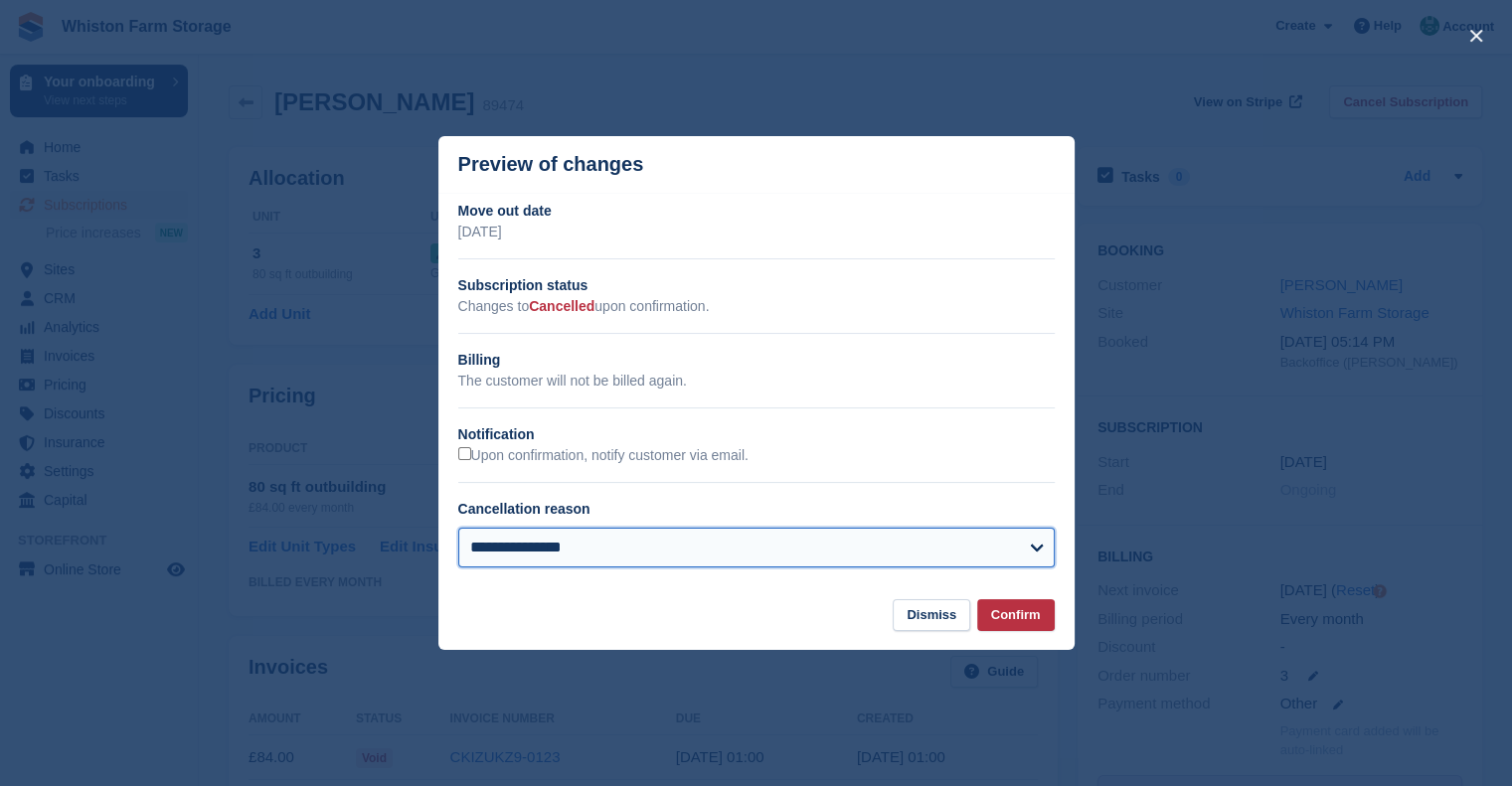 click on "**********" at bounding box center [756, 548] 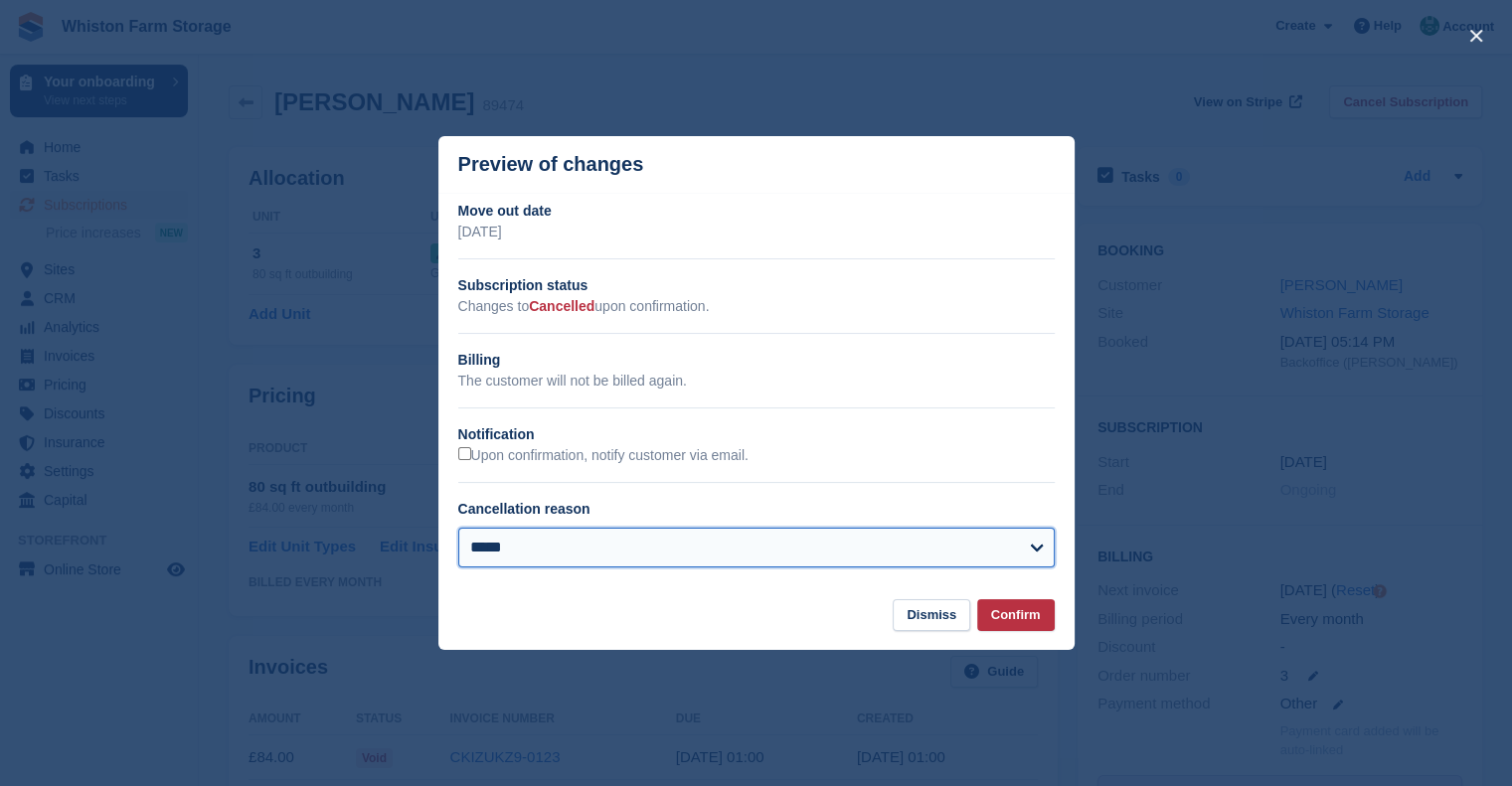 click on "**********" at bounding box center [756, 548] 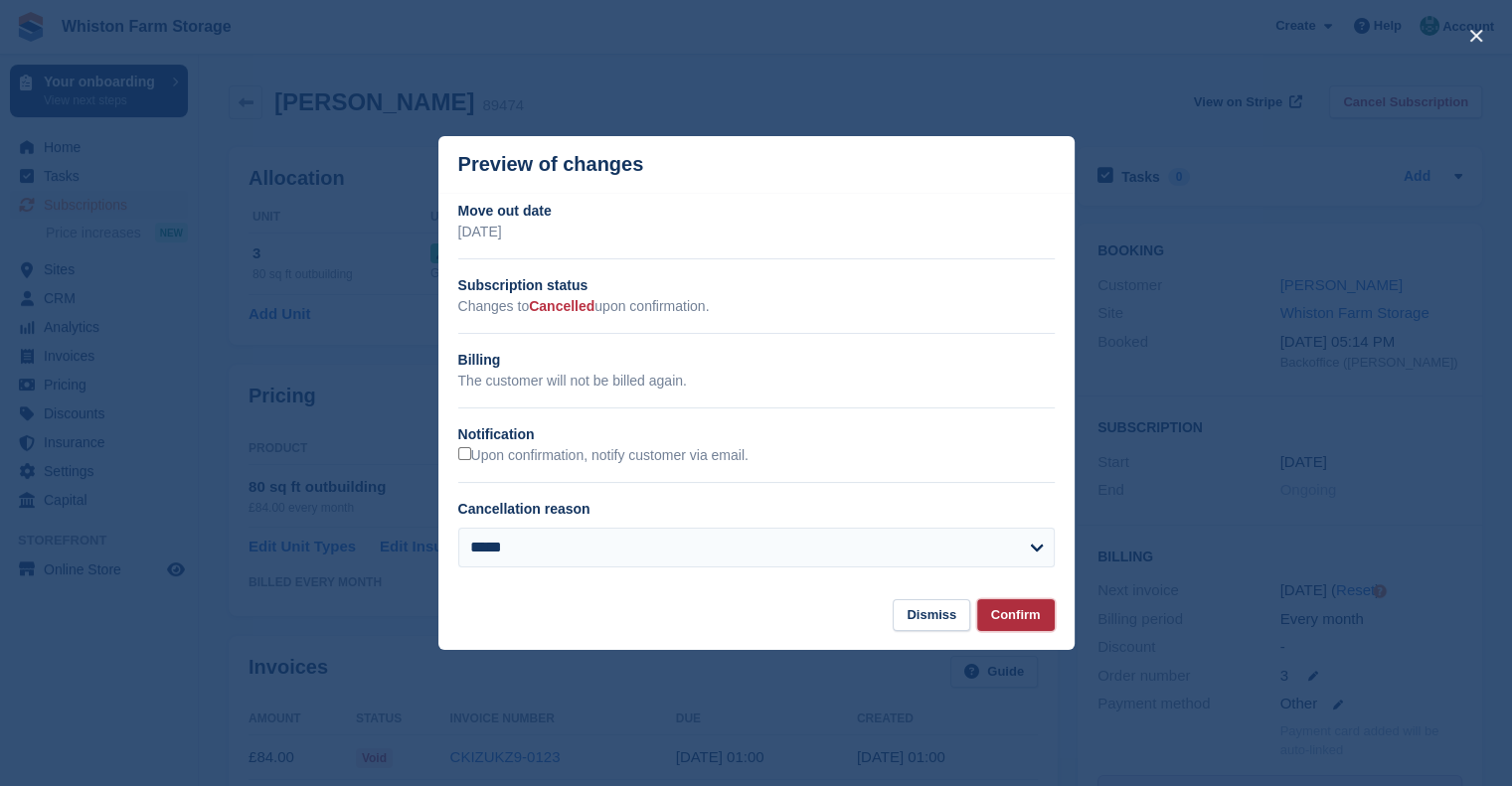 click on "Confirm" at bounding box center [1016, 615] 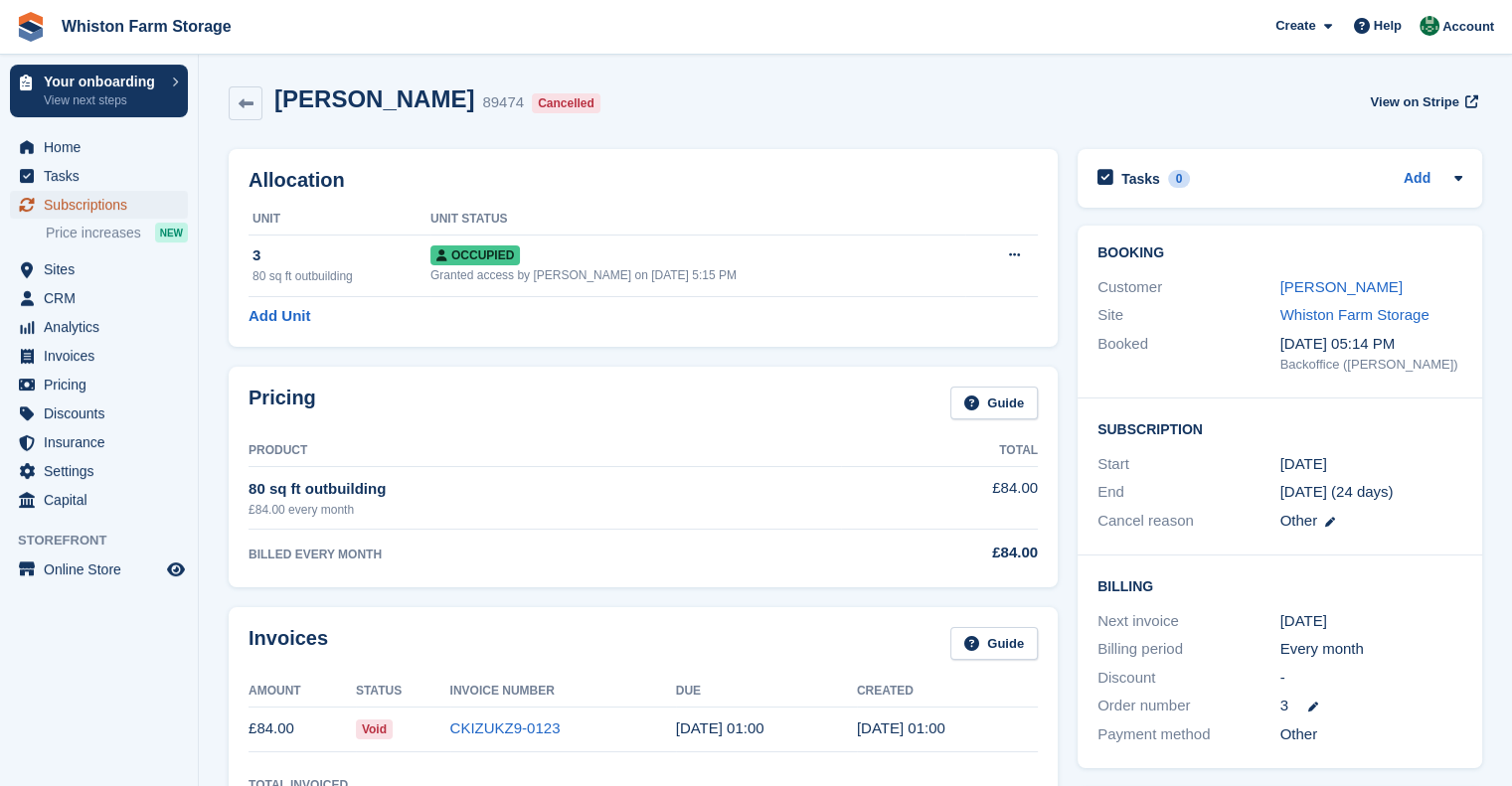 click on "Subscriptions" at bounding box center [103, 205] 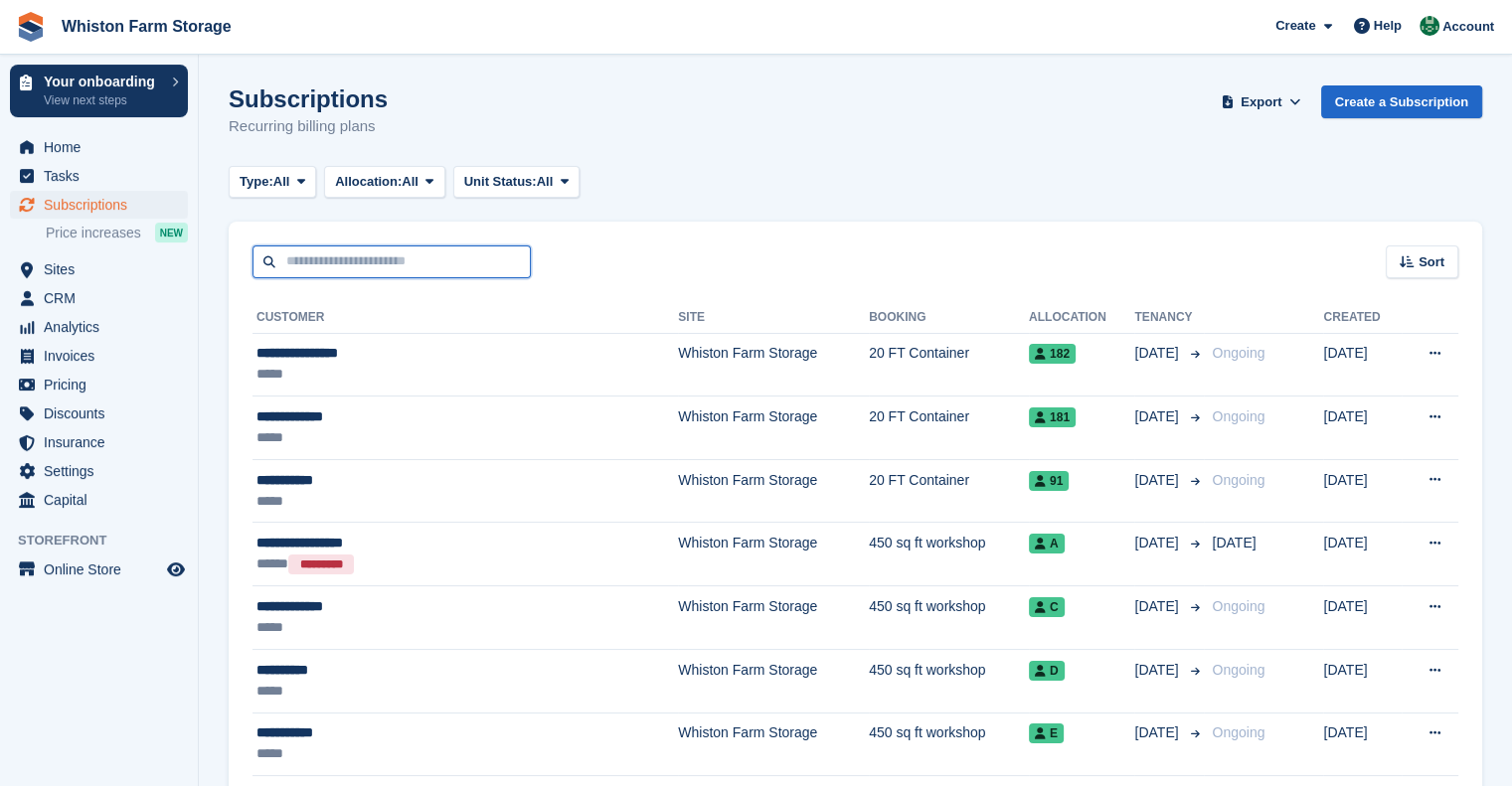 click at bounding box center [392, 261] 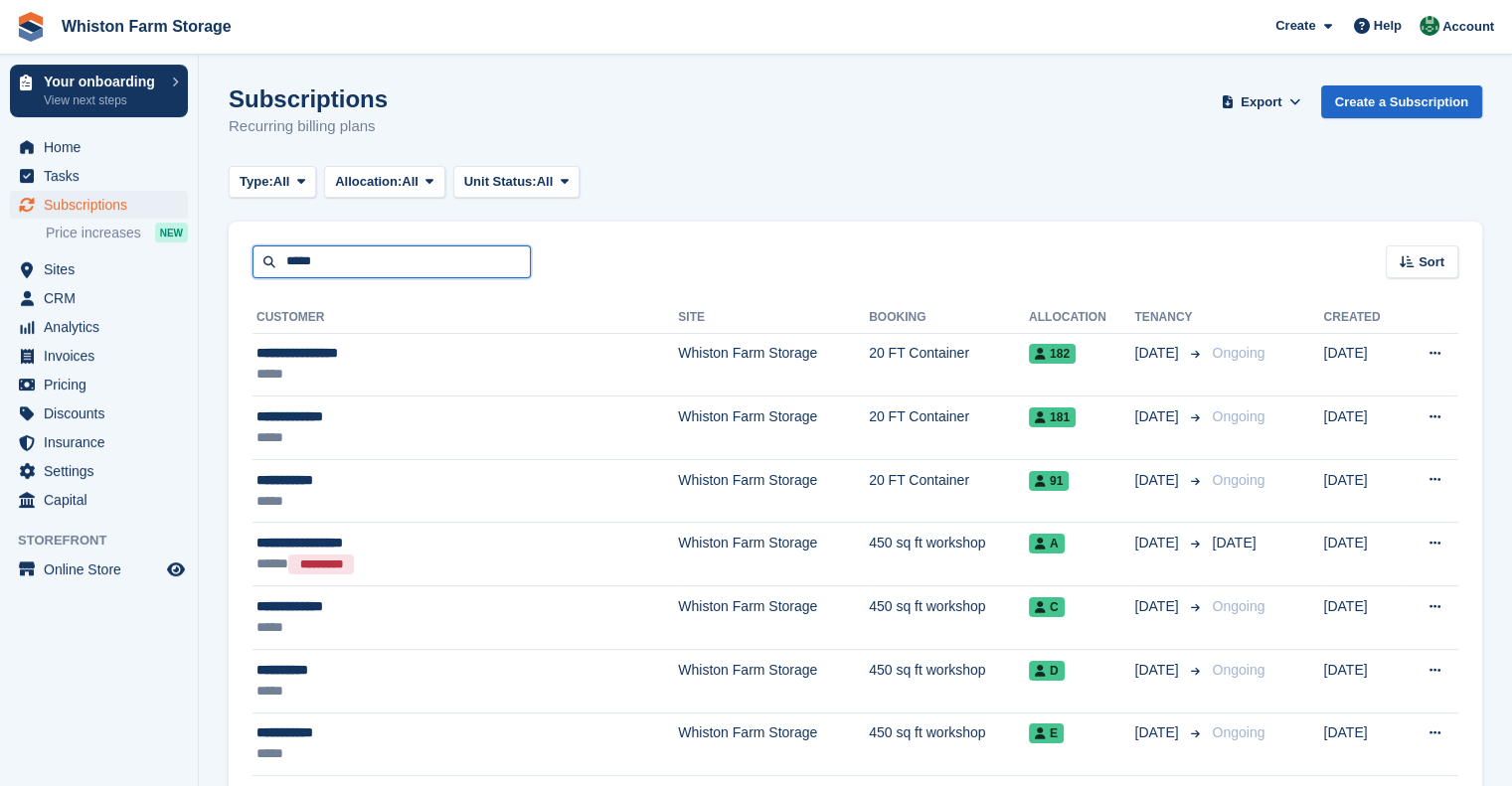 type on "*****" 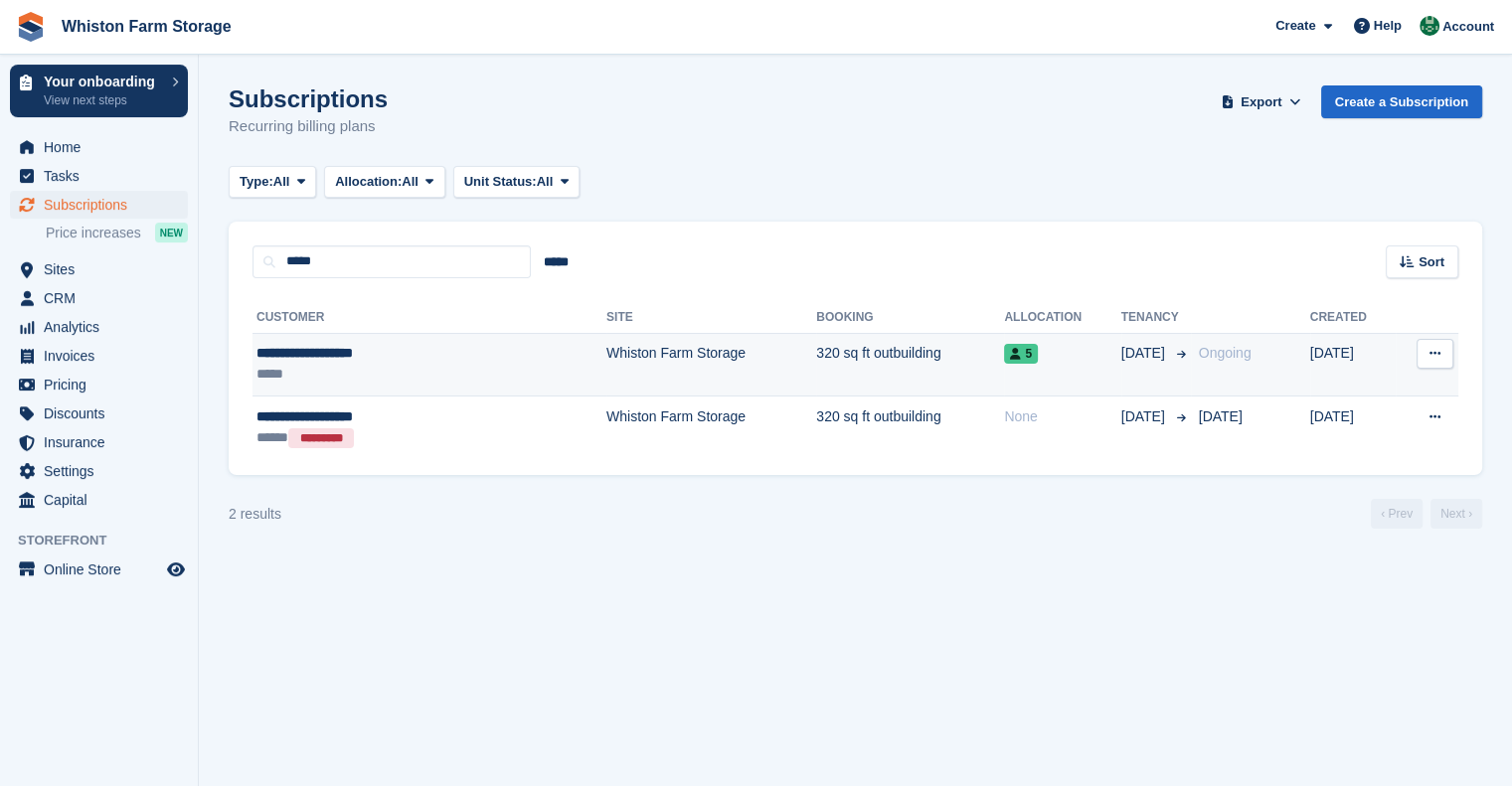 click on "320 sq ft outbuilding" at bounding box center (910, 365) 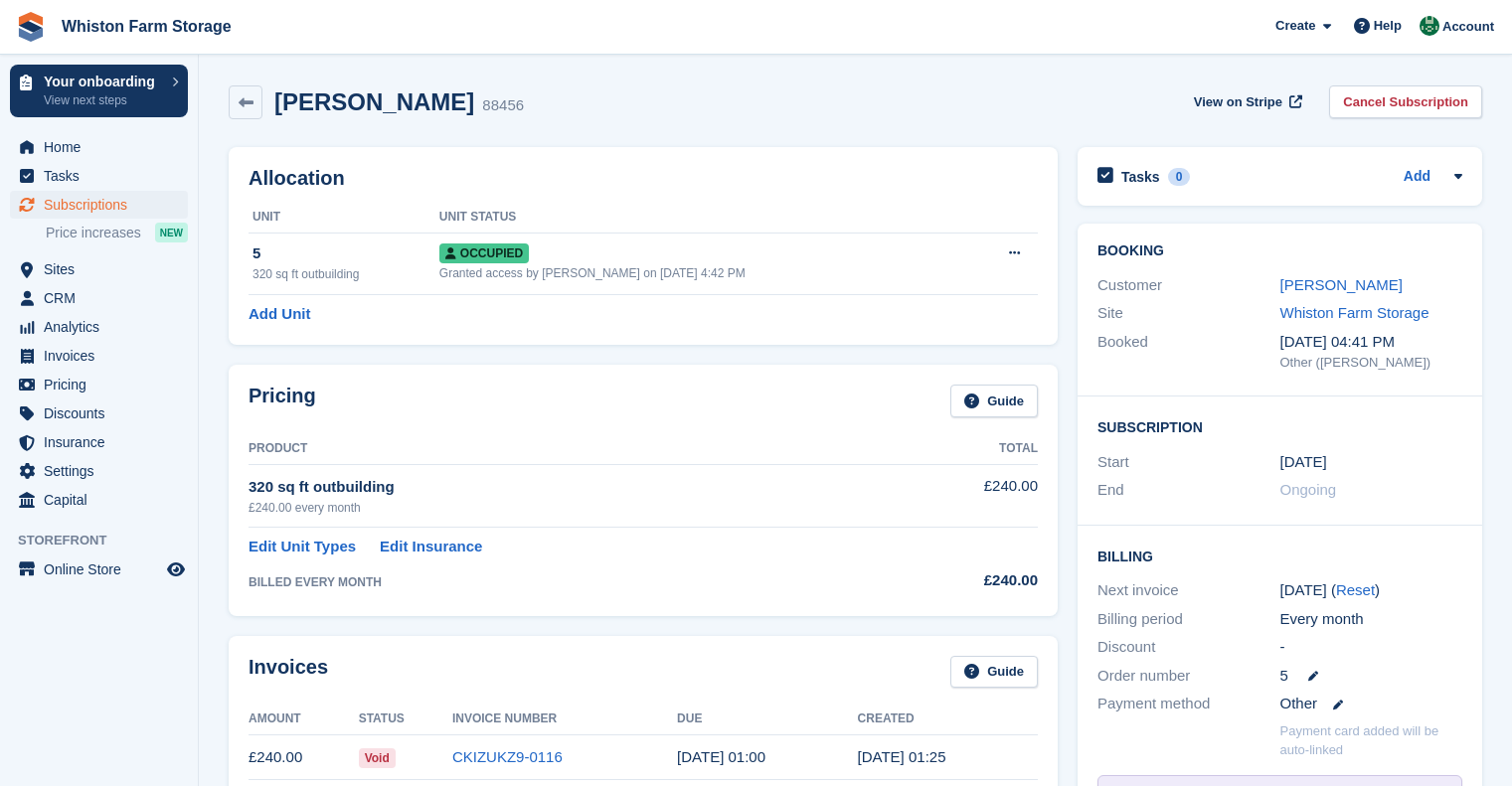 scroll, scrollTop: 0, scrollLeft: 0, axis: both 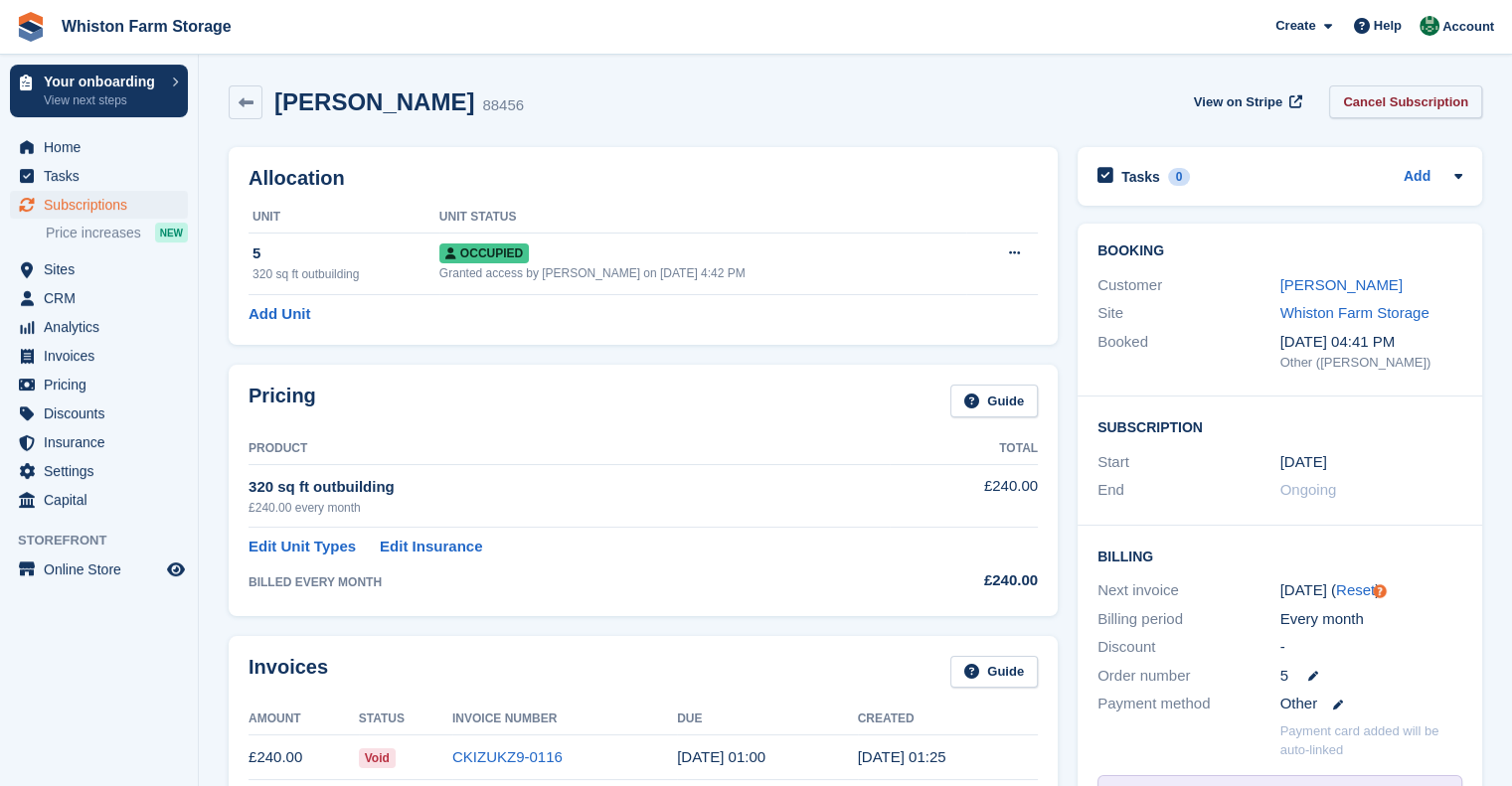 click on "Cancel Subscription" at bounding box center [1406, 101] 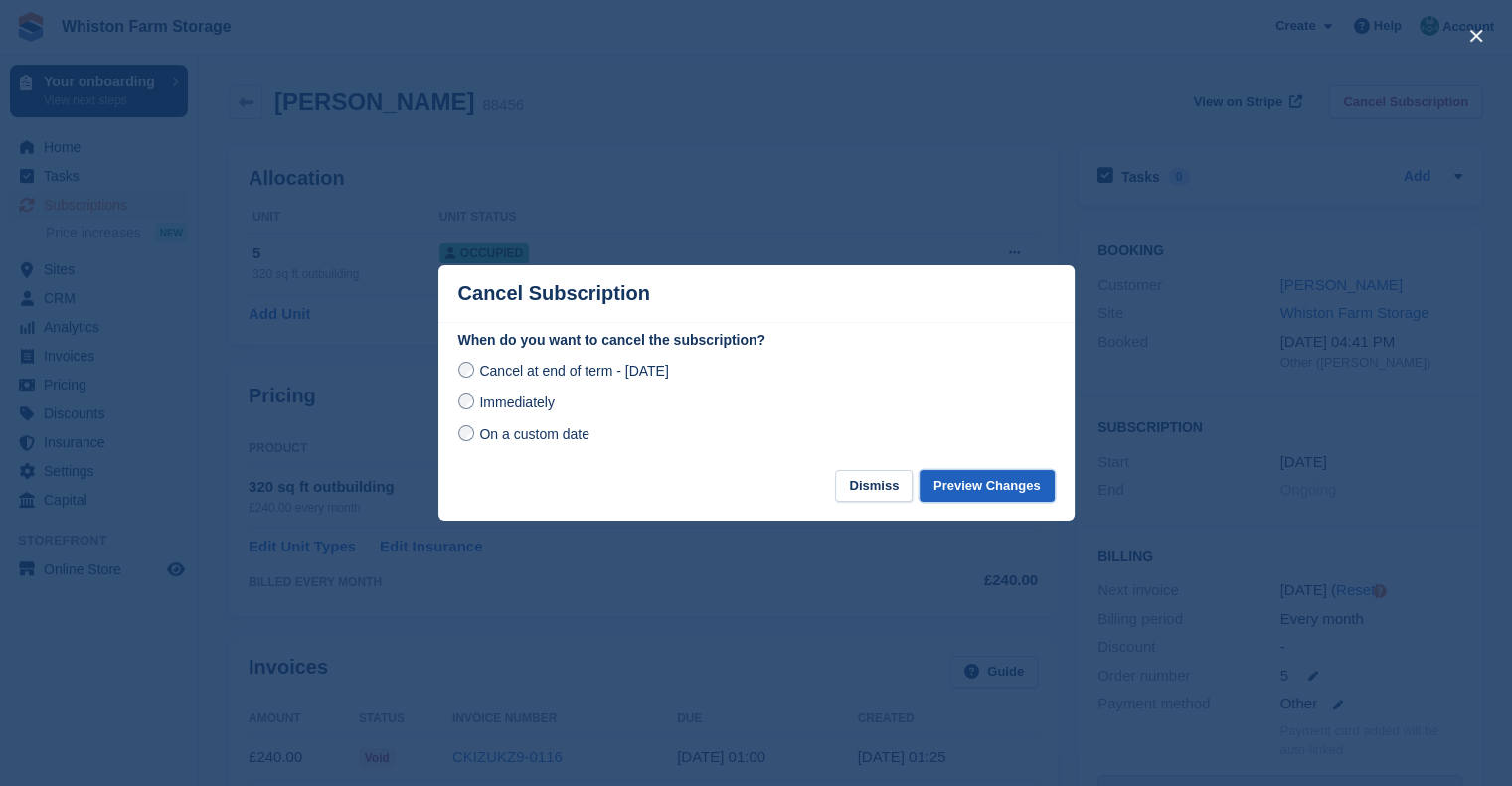 click on "Preview Changes" at bounding box center (987, 486) 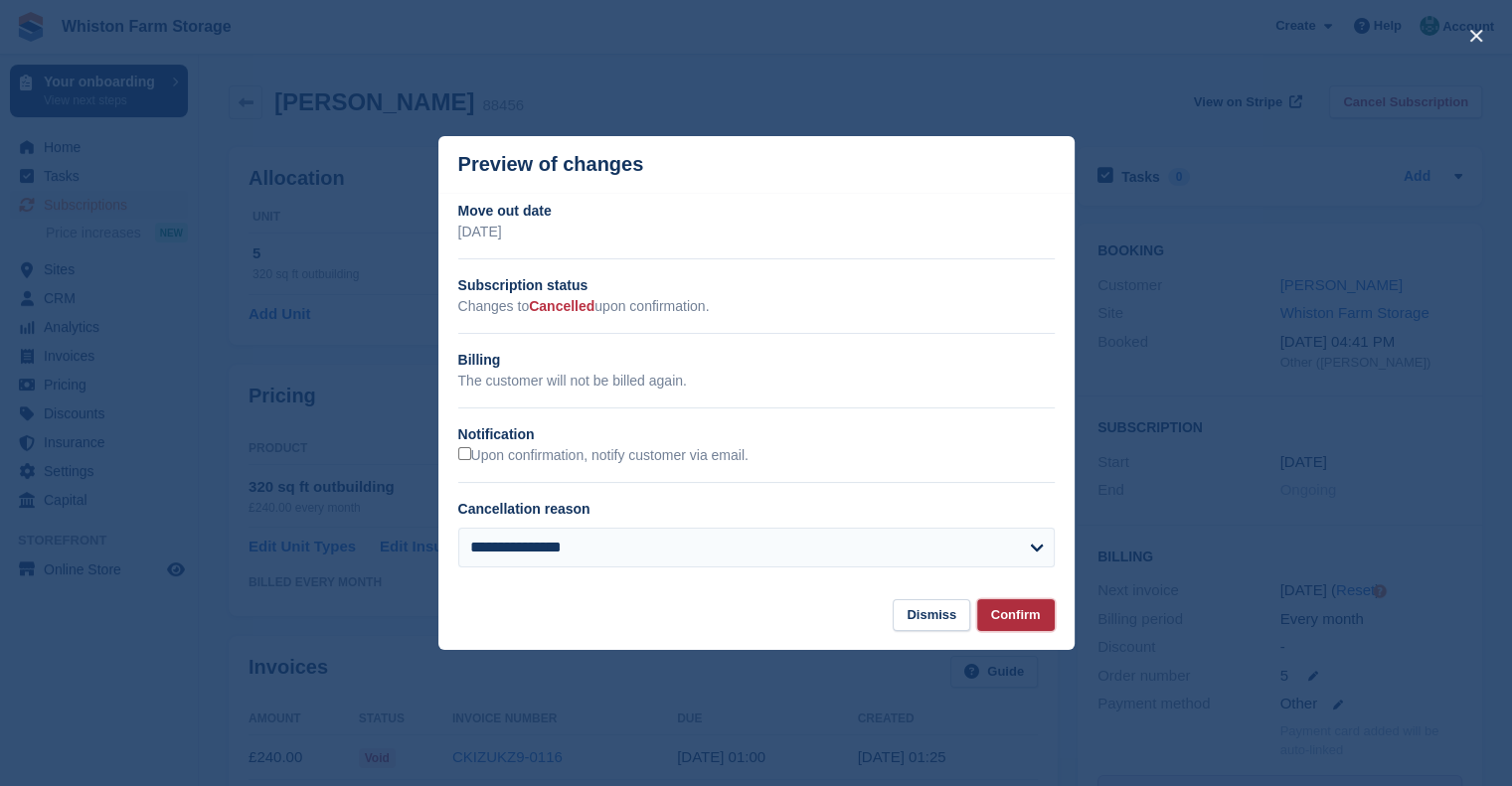 click on "Confirm" at bounding box center [1016, 615] 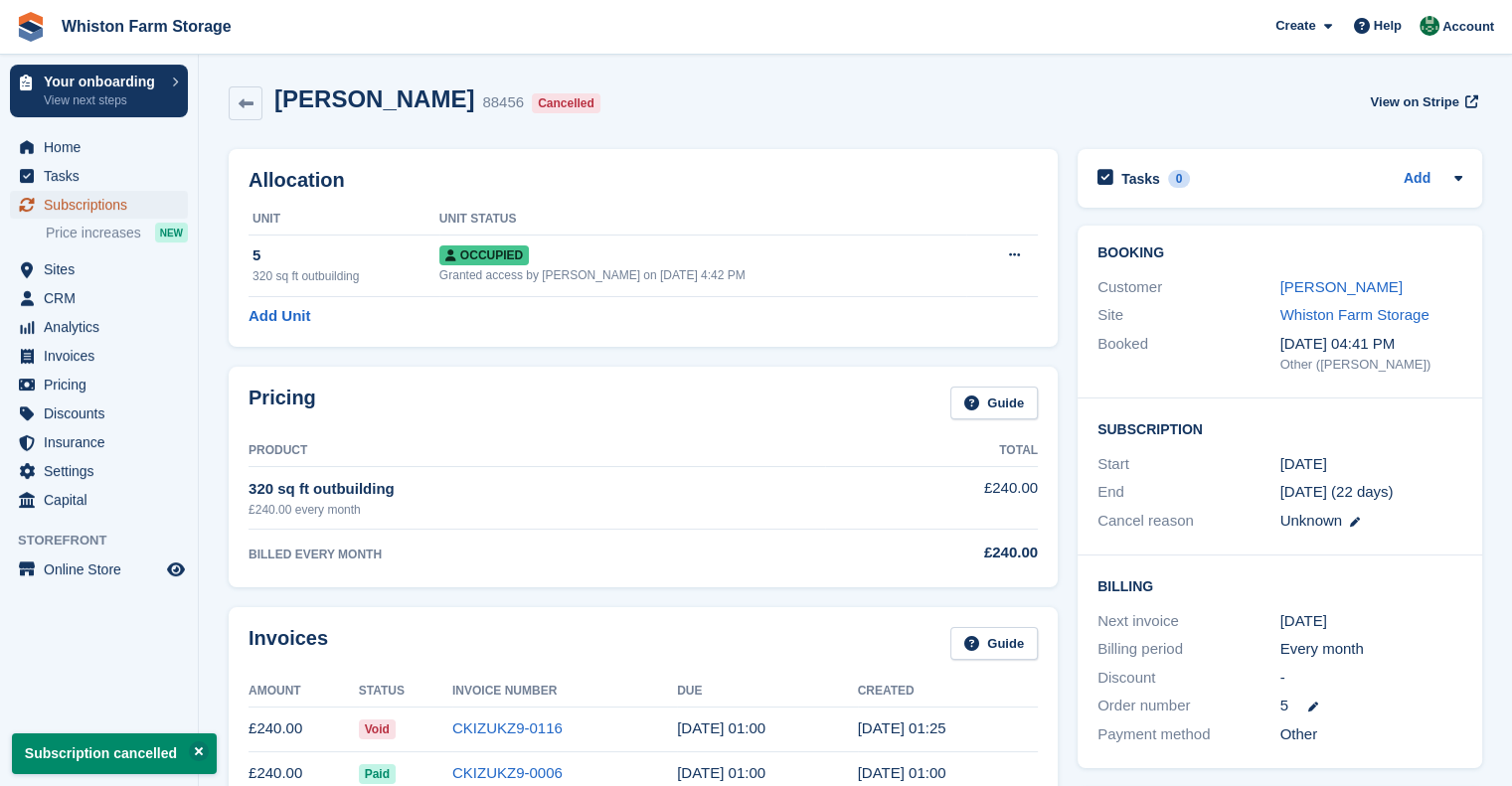 click on "Subscriptions" at bounding box center (103, 205) 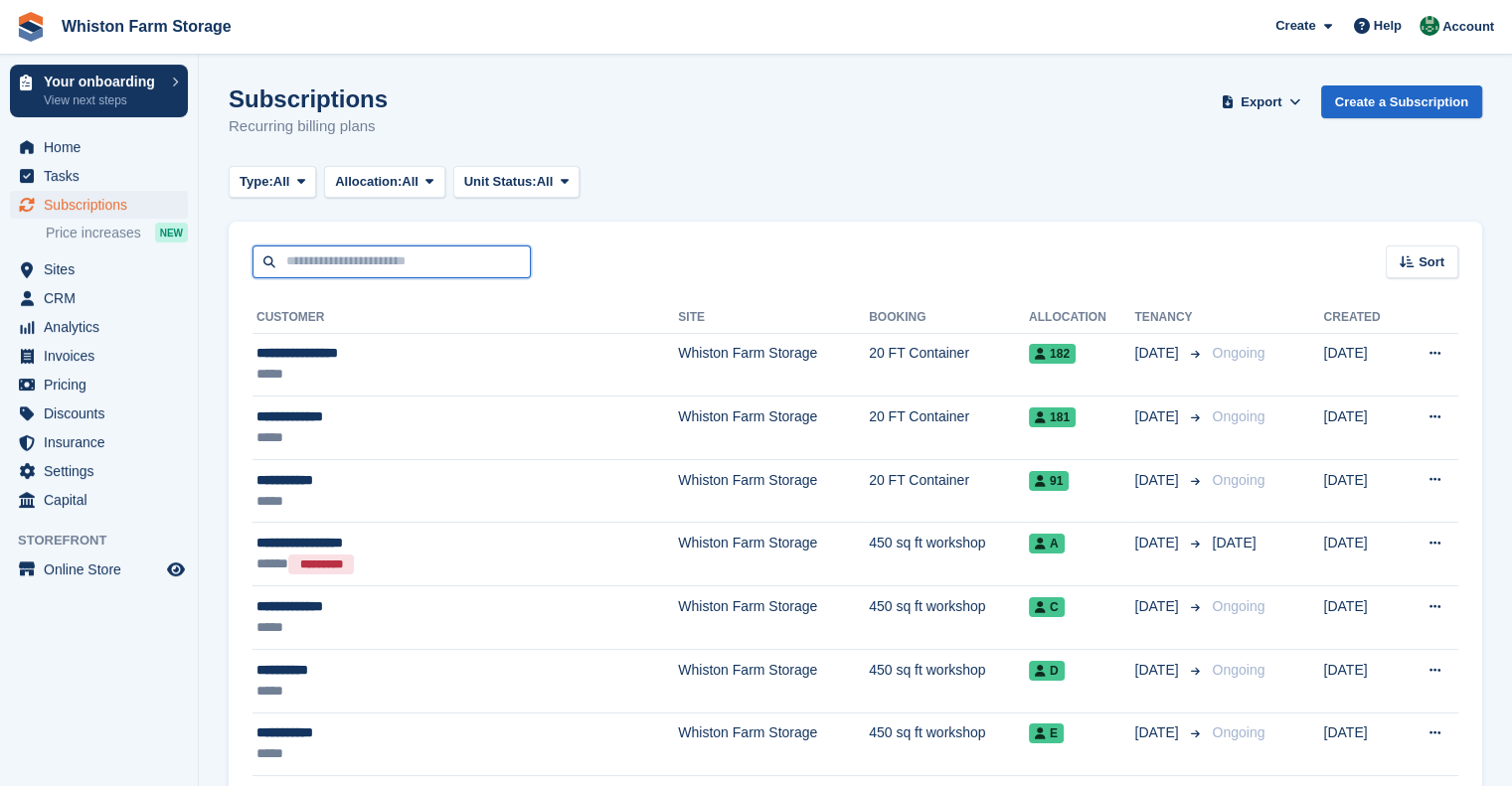 click at bounding box center (392, 261) 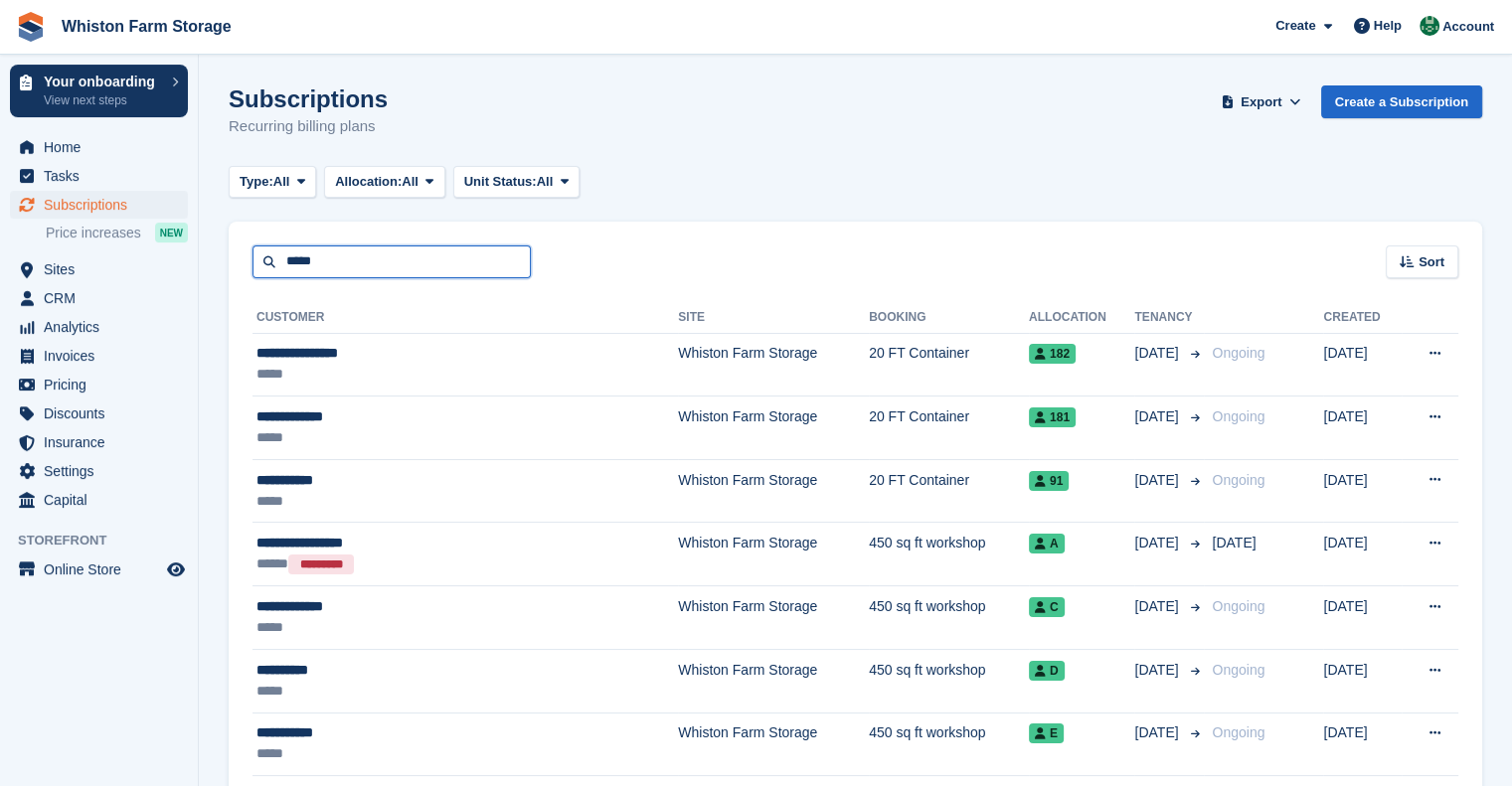 type on "*****" 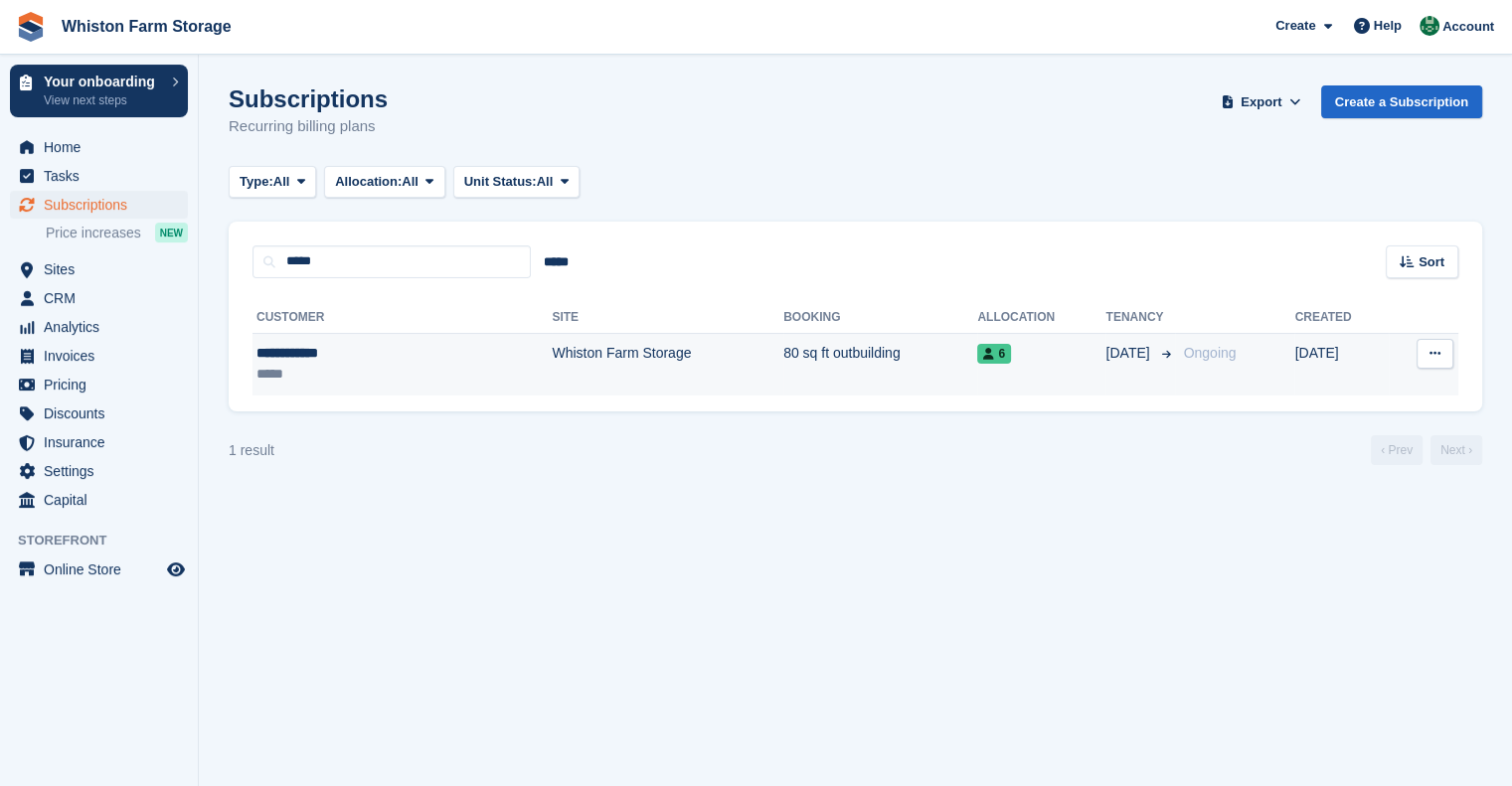 click on "Whiston Farm Storage" at bounding box center [667, 364] 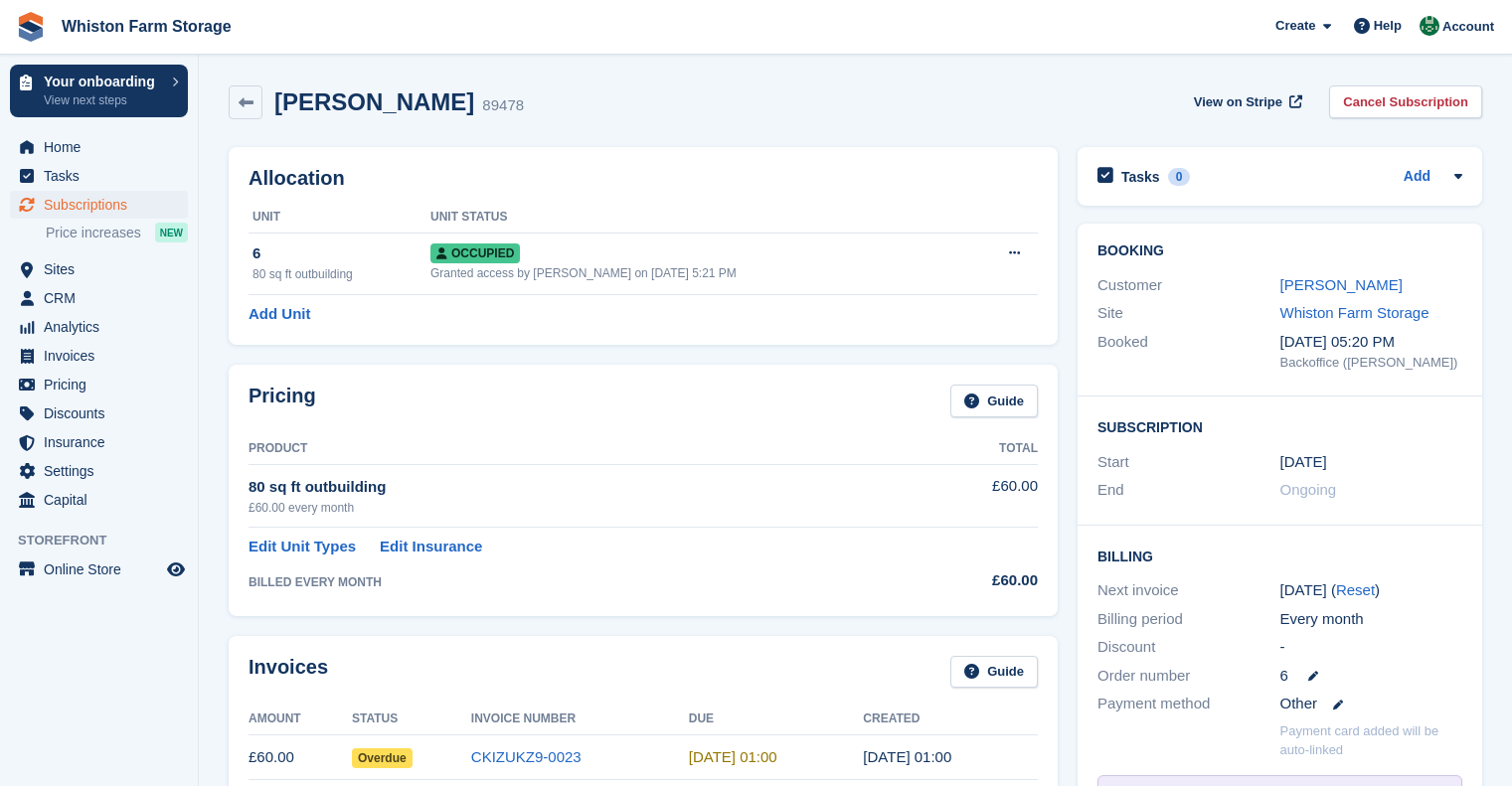scroll, scrollTop: 0, scrollLeft: 0, axis: both 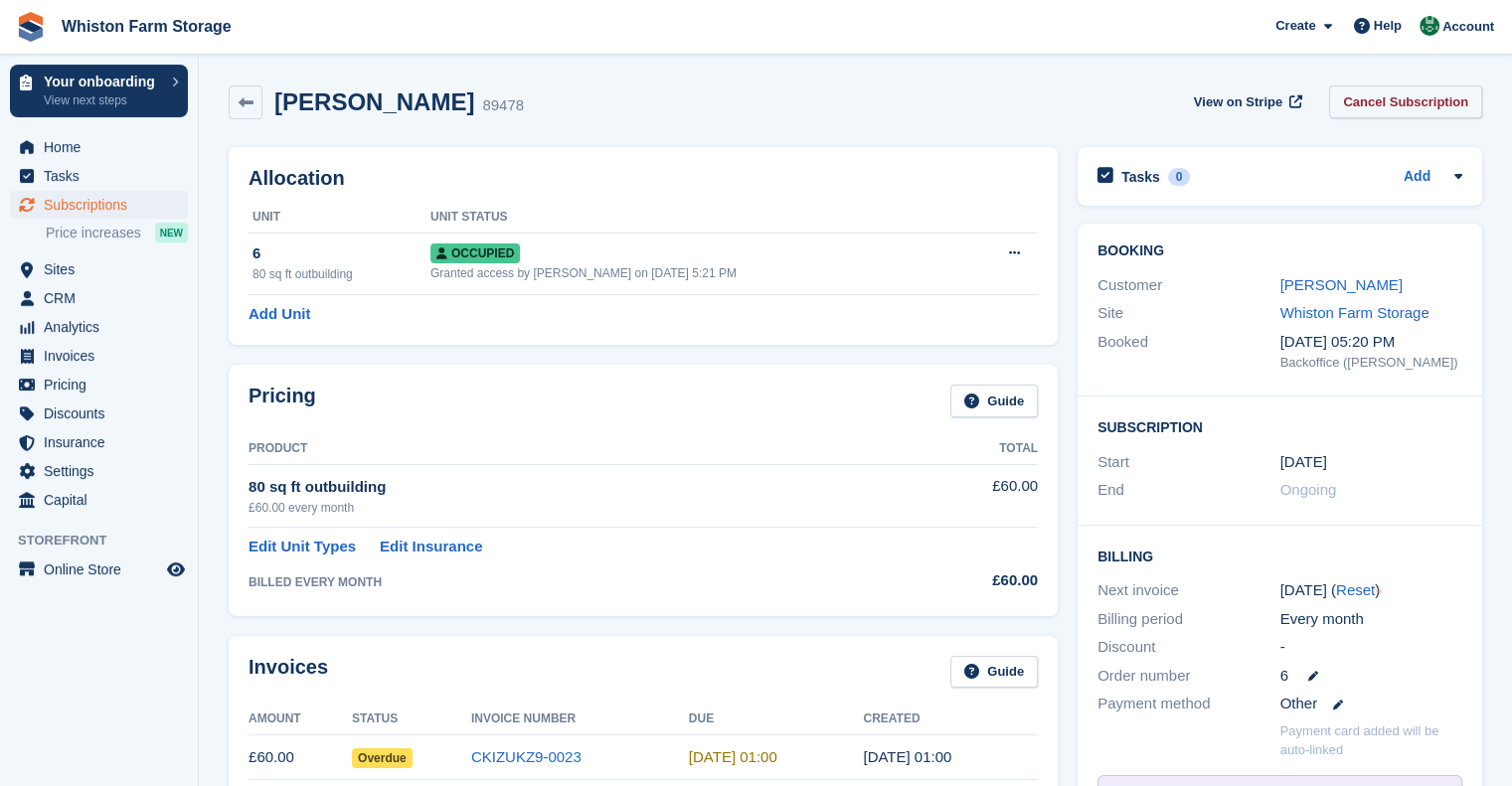 click on "Cancel Subscription" at bounding box center (1406, 101) 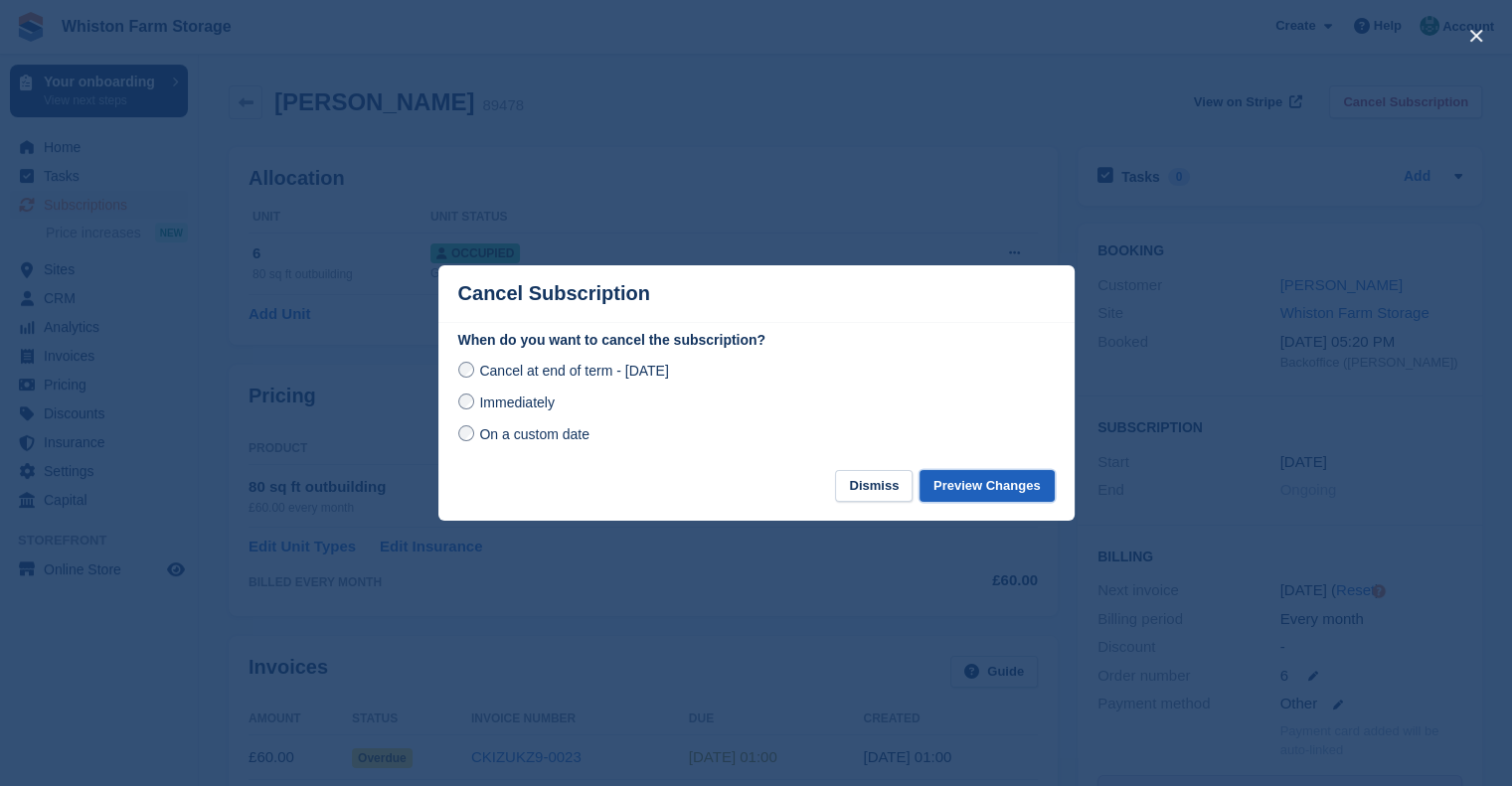 click on "Preview Changes" at bounding box center [987, 486] 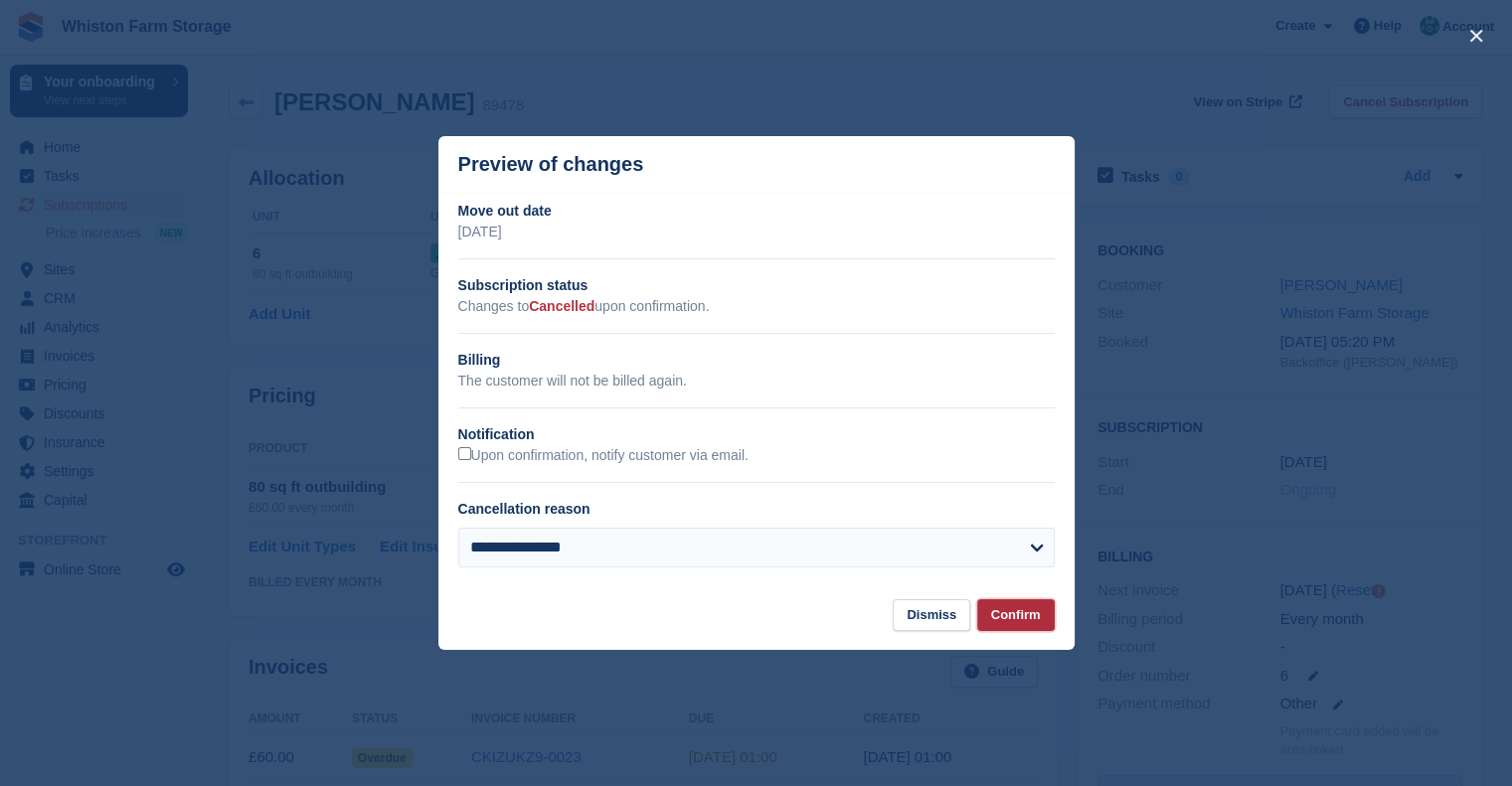 click on "Confirm" at bounding box center [1016, 615] 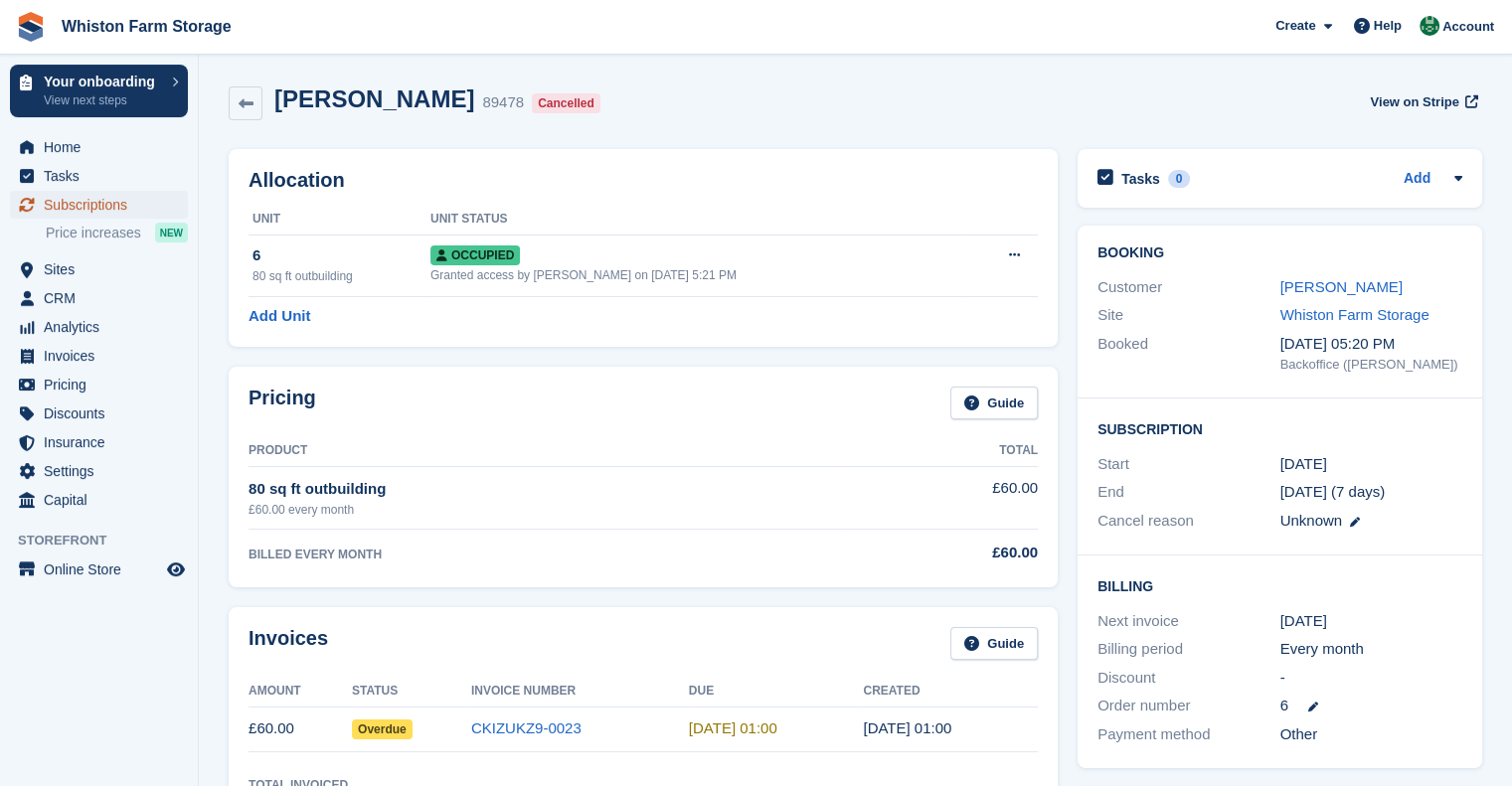 click on "Subscriptions" at bounding box center [103, 205] 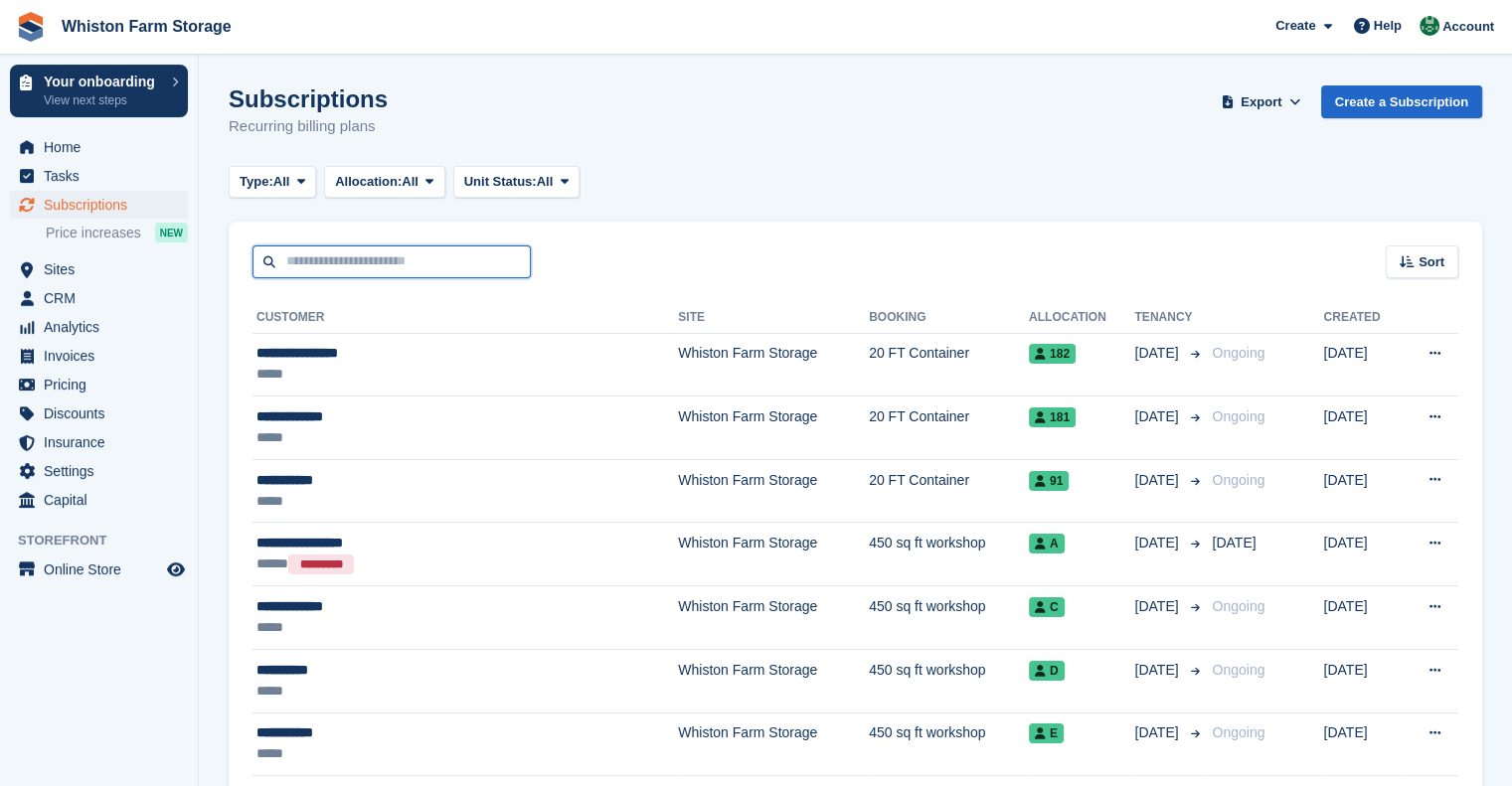click at bounding box center (392, 261) 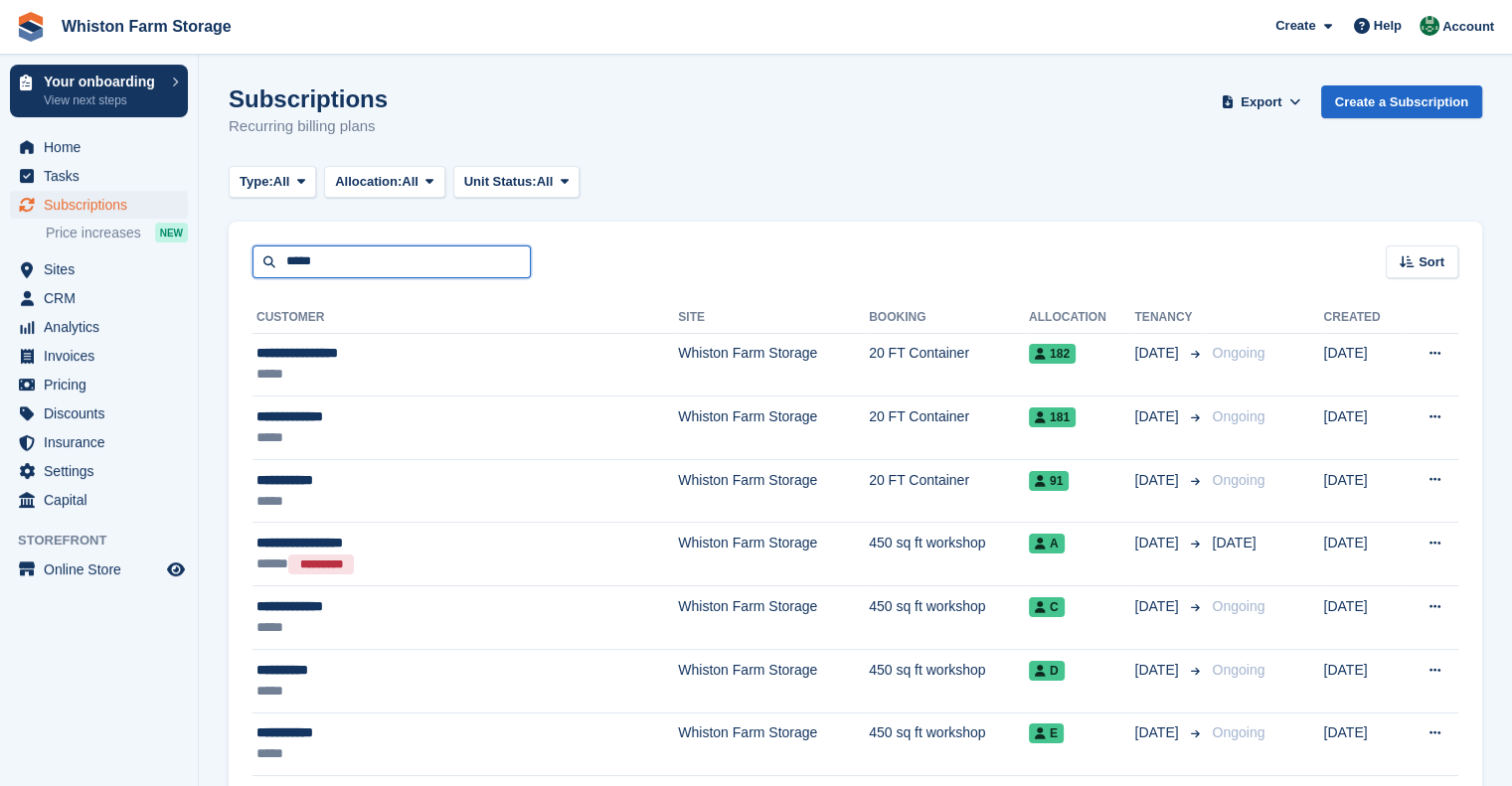 type on "*****" 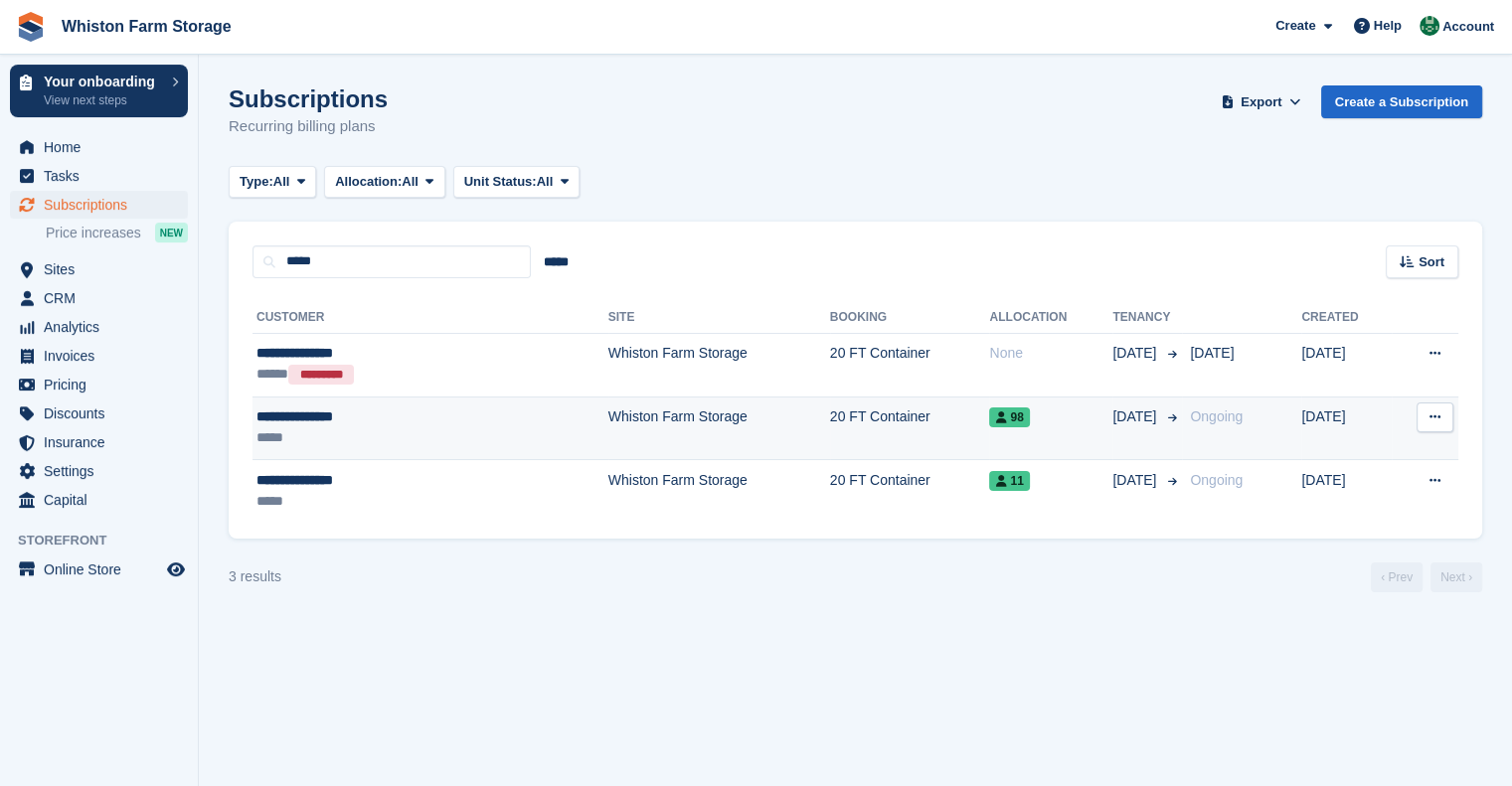 click at bounding box center (1434, 416) 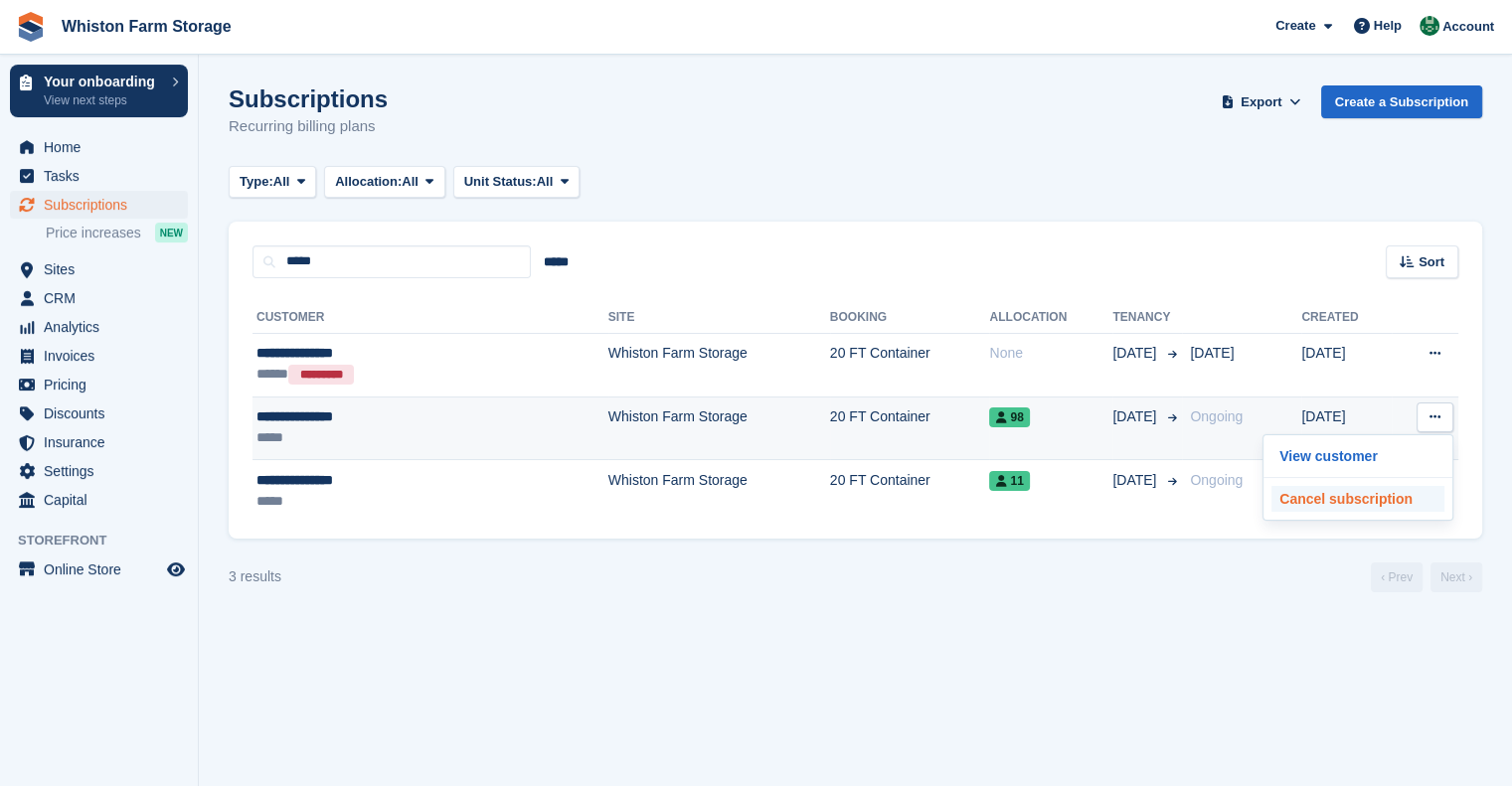 click on "Cancel subscription" at bounding box center (1358, 499) 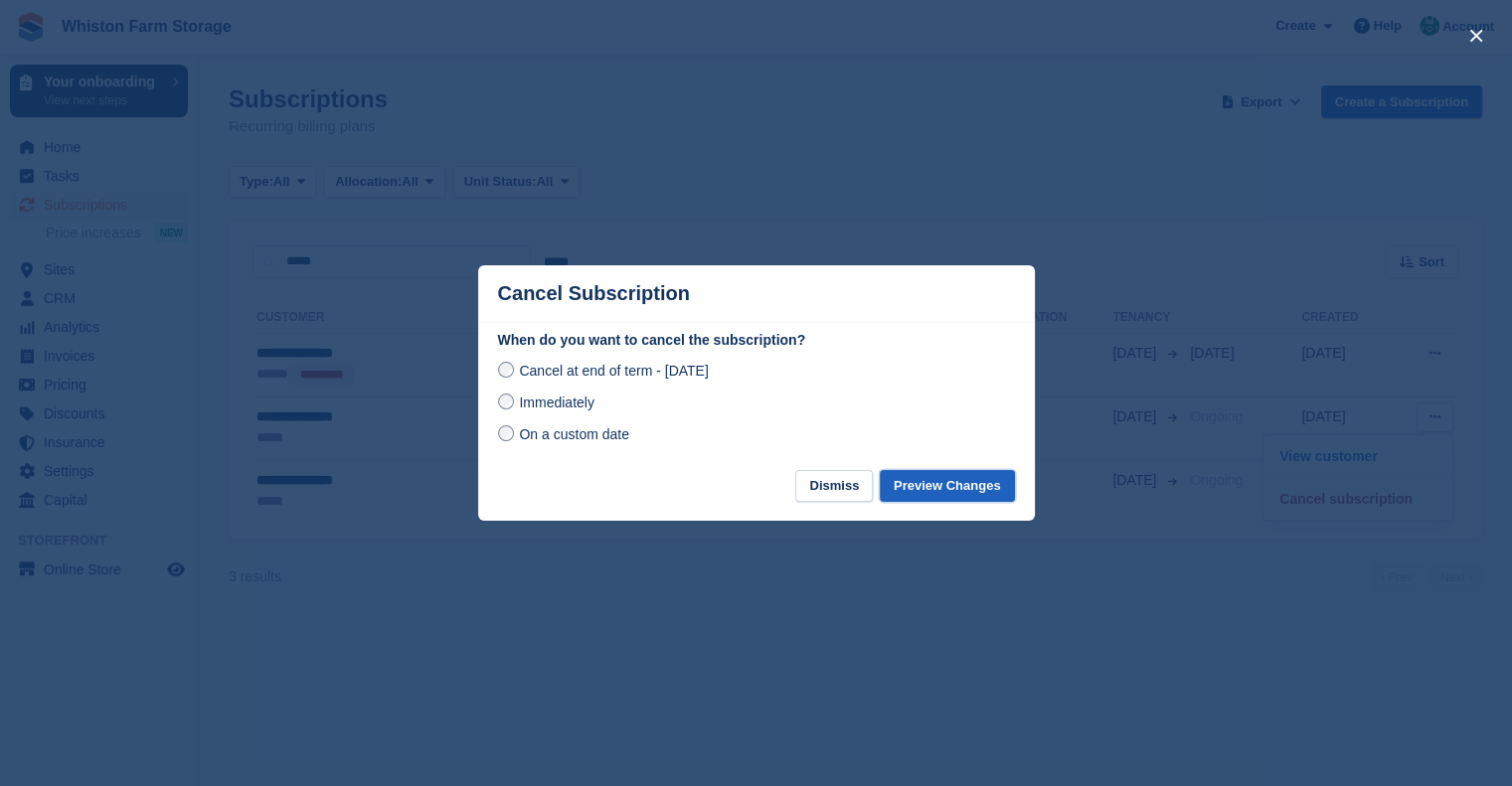 click on "Preview Changes" at bounding box center (947, 486) 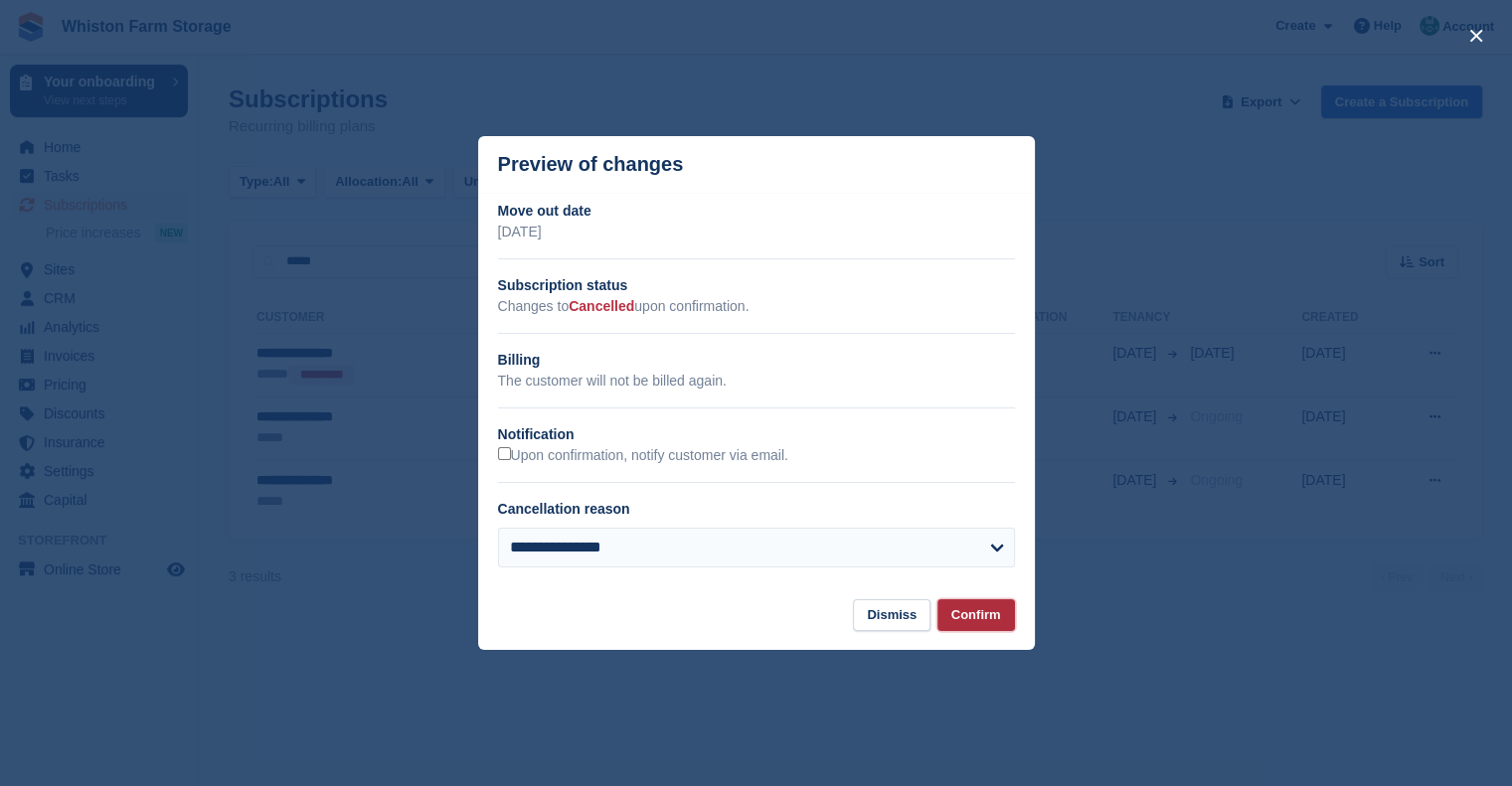 click on "Confirm" at bounding box center (976, 615) 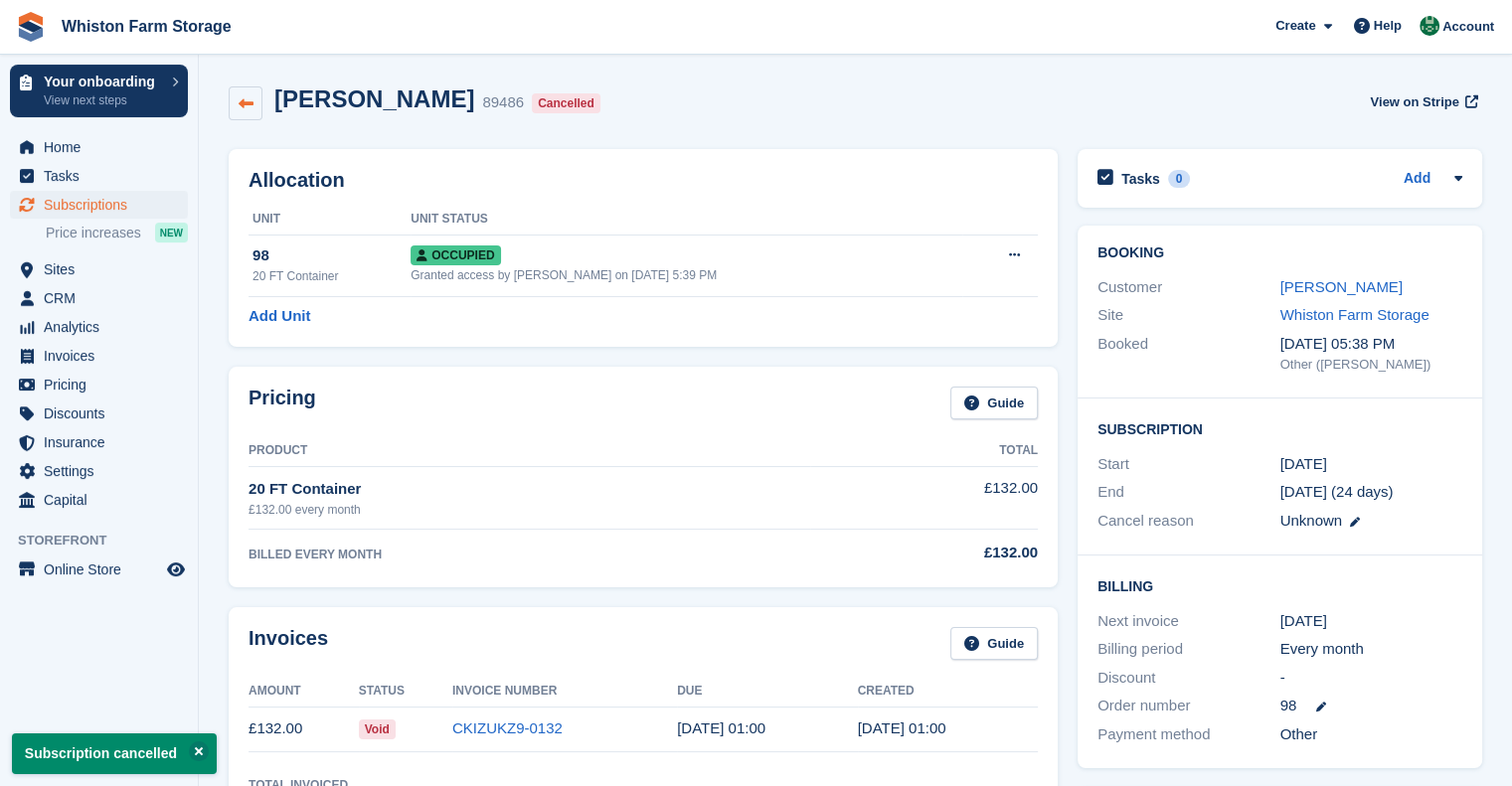 click at bounding box center [246, 103] 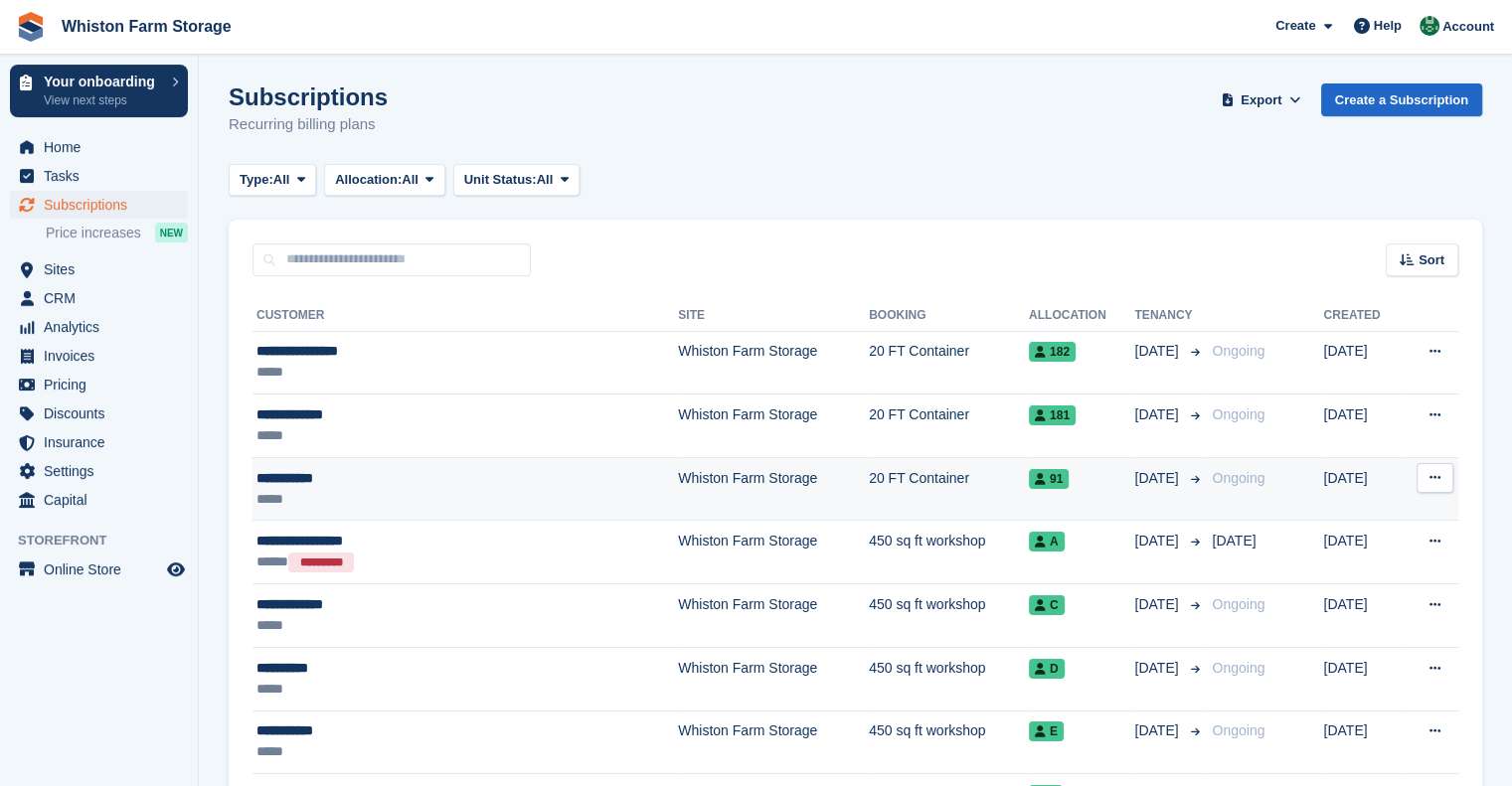 scroll, scrollTop: 0, scrollLeft: 0, axis: both 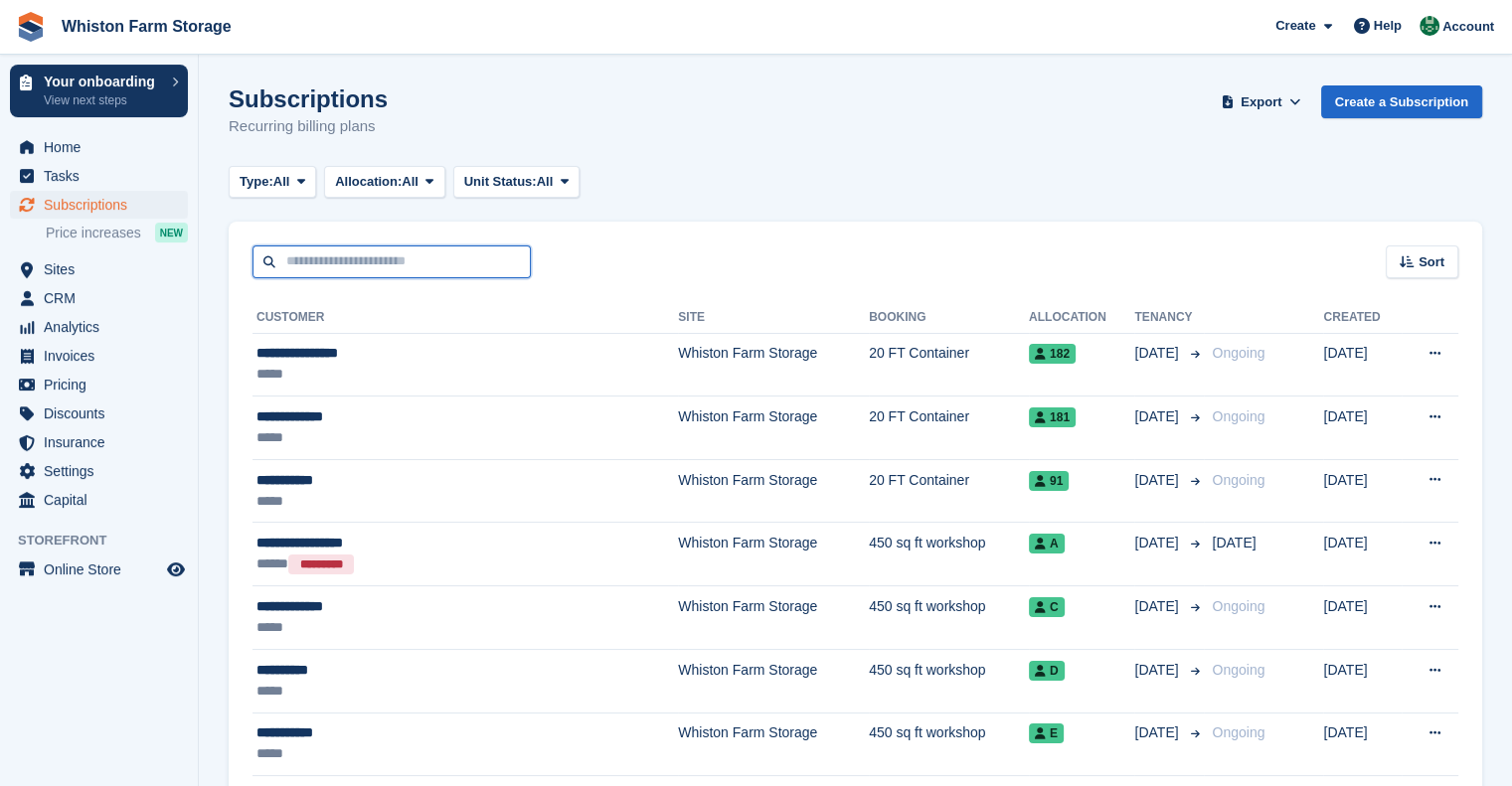 click at bounding box center [392, 261] 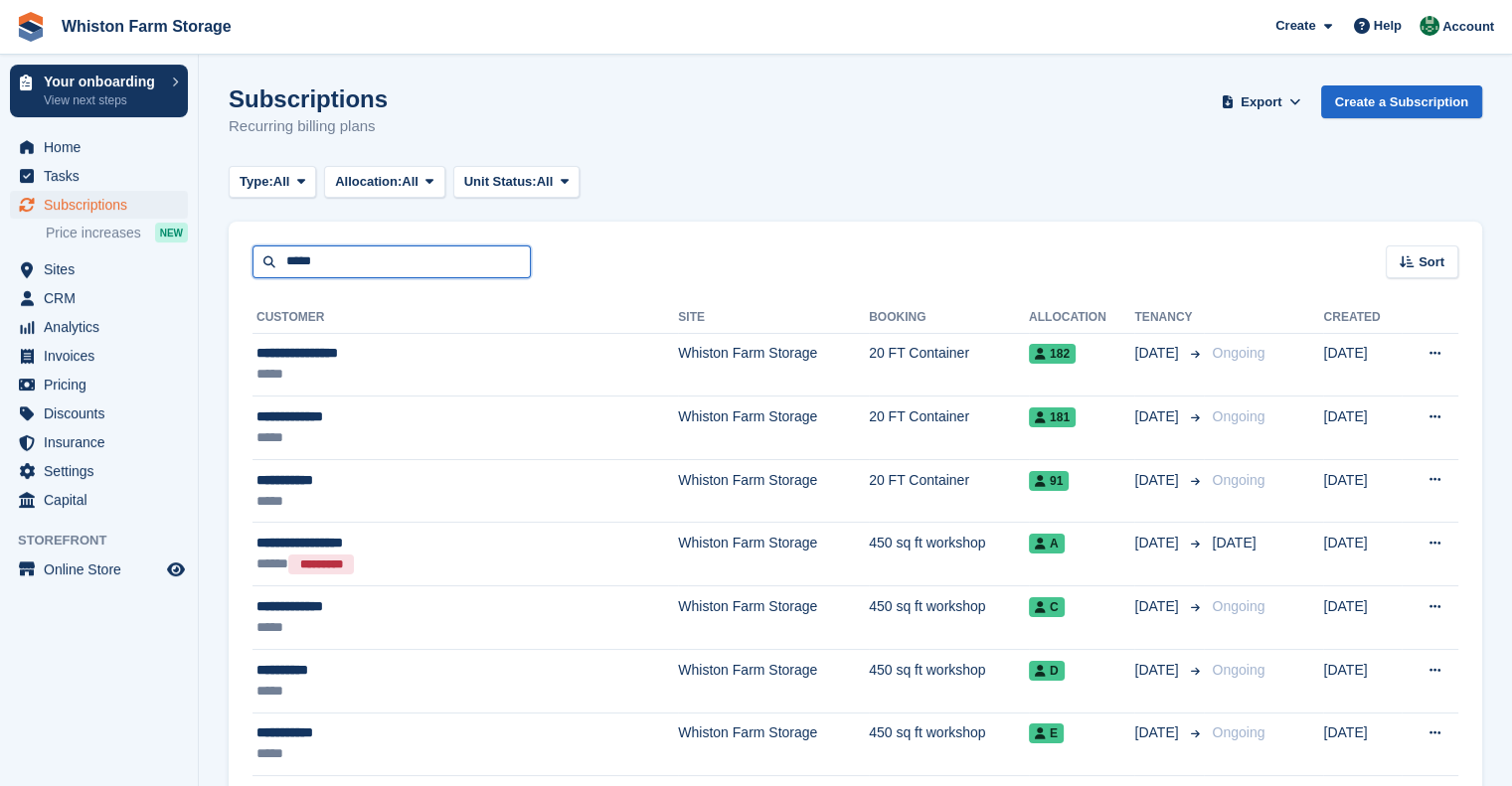 type on "*****" 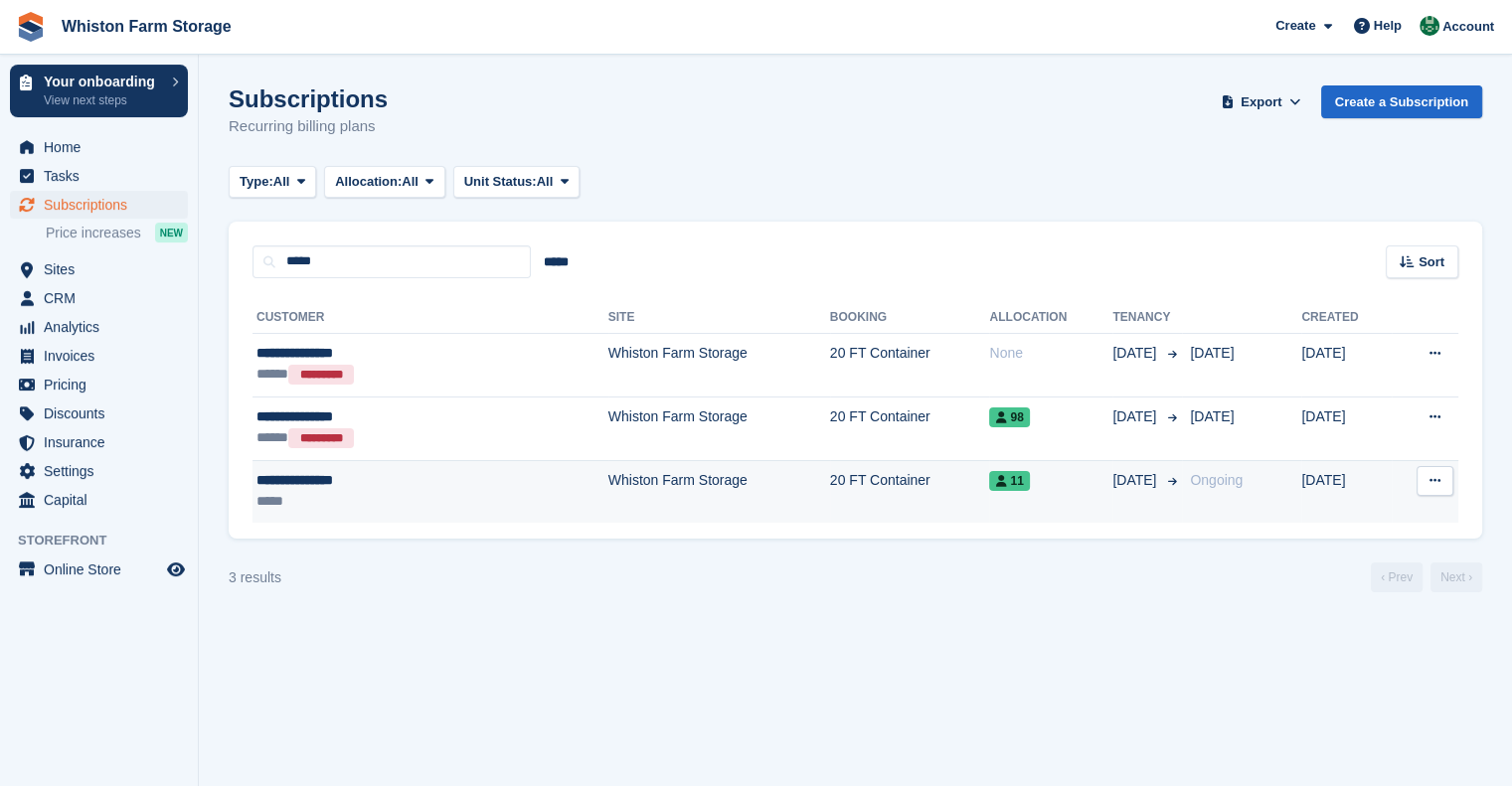 click at bounding box center [1434, 480] 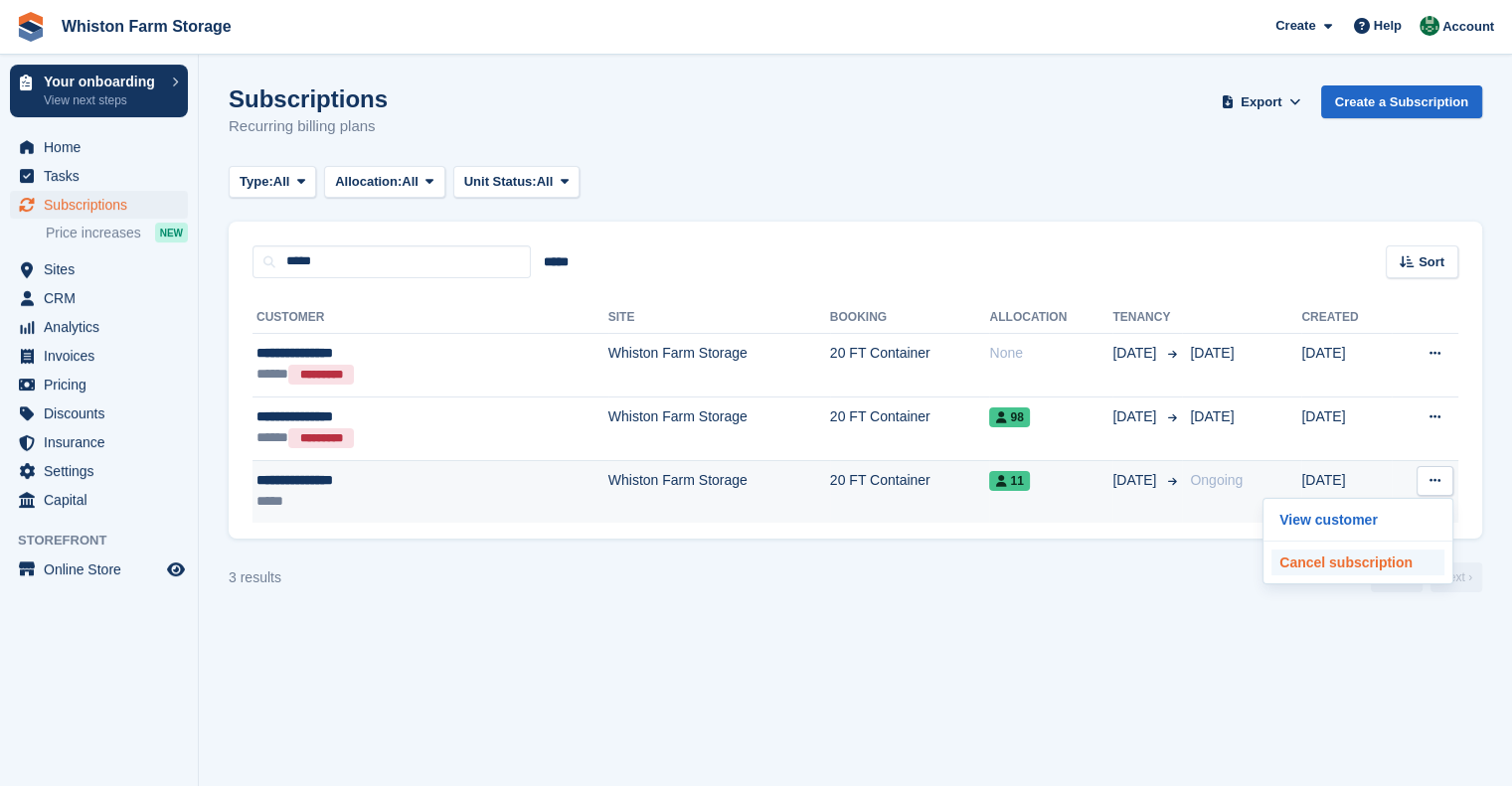 click on "Cancel subscription" at bounding box center [1358, 562] 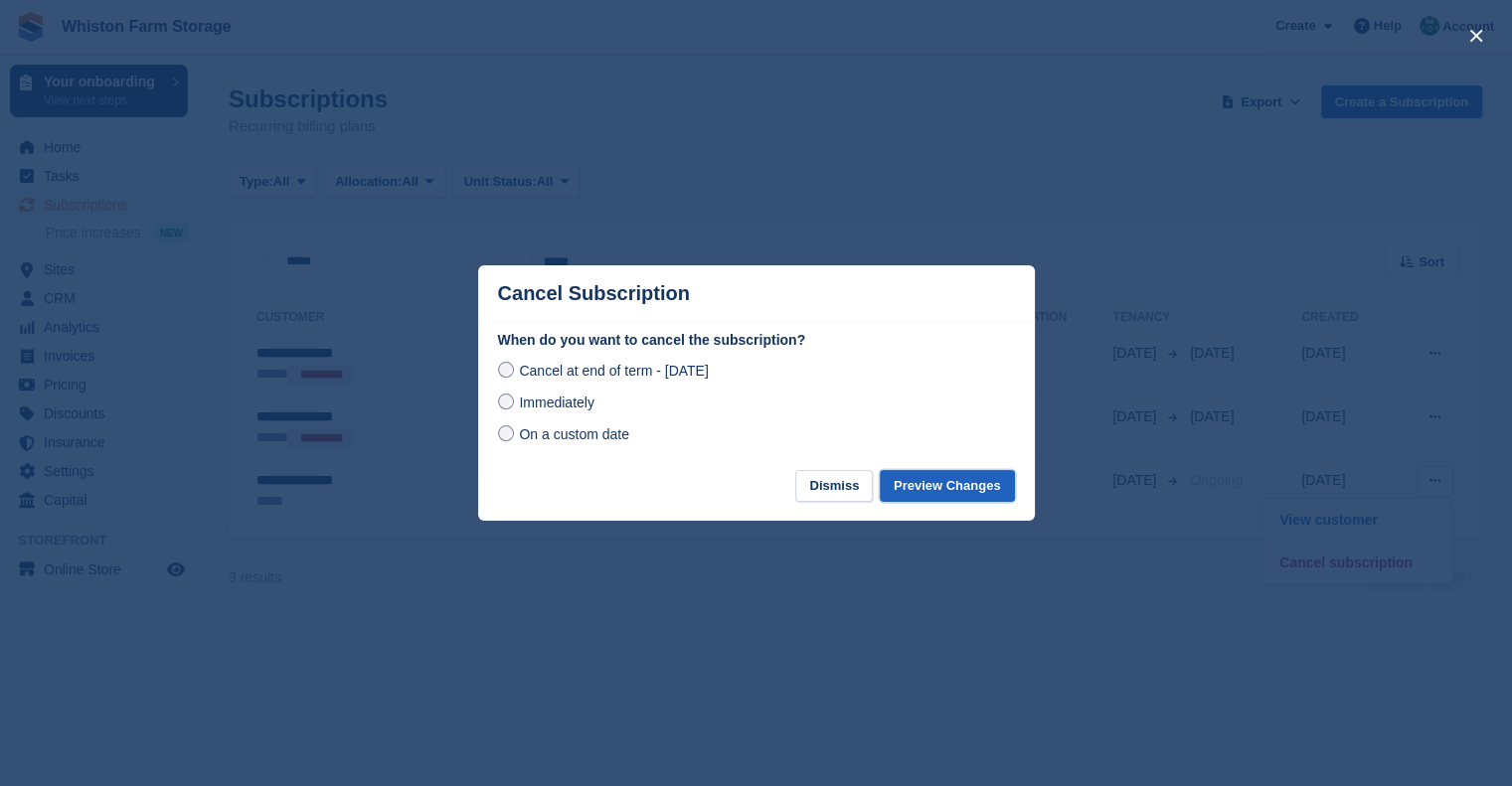 click on "Preview Changes" at bounding box center [947, 486] 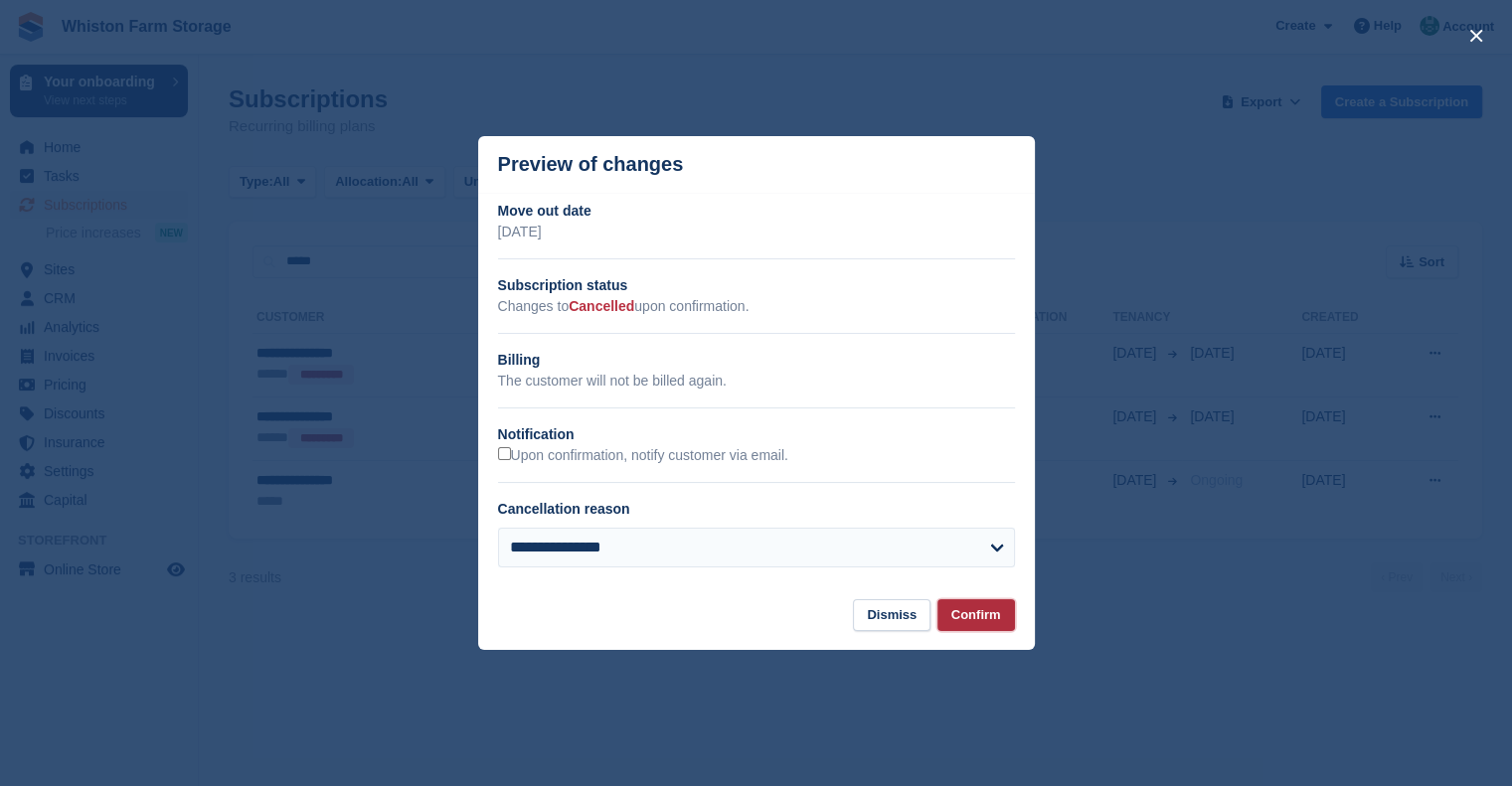 click on "Confirm" at bounding box center (976, 615) 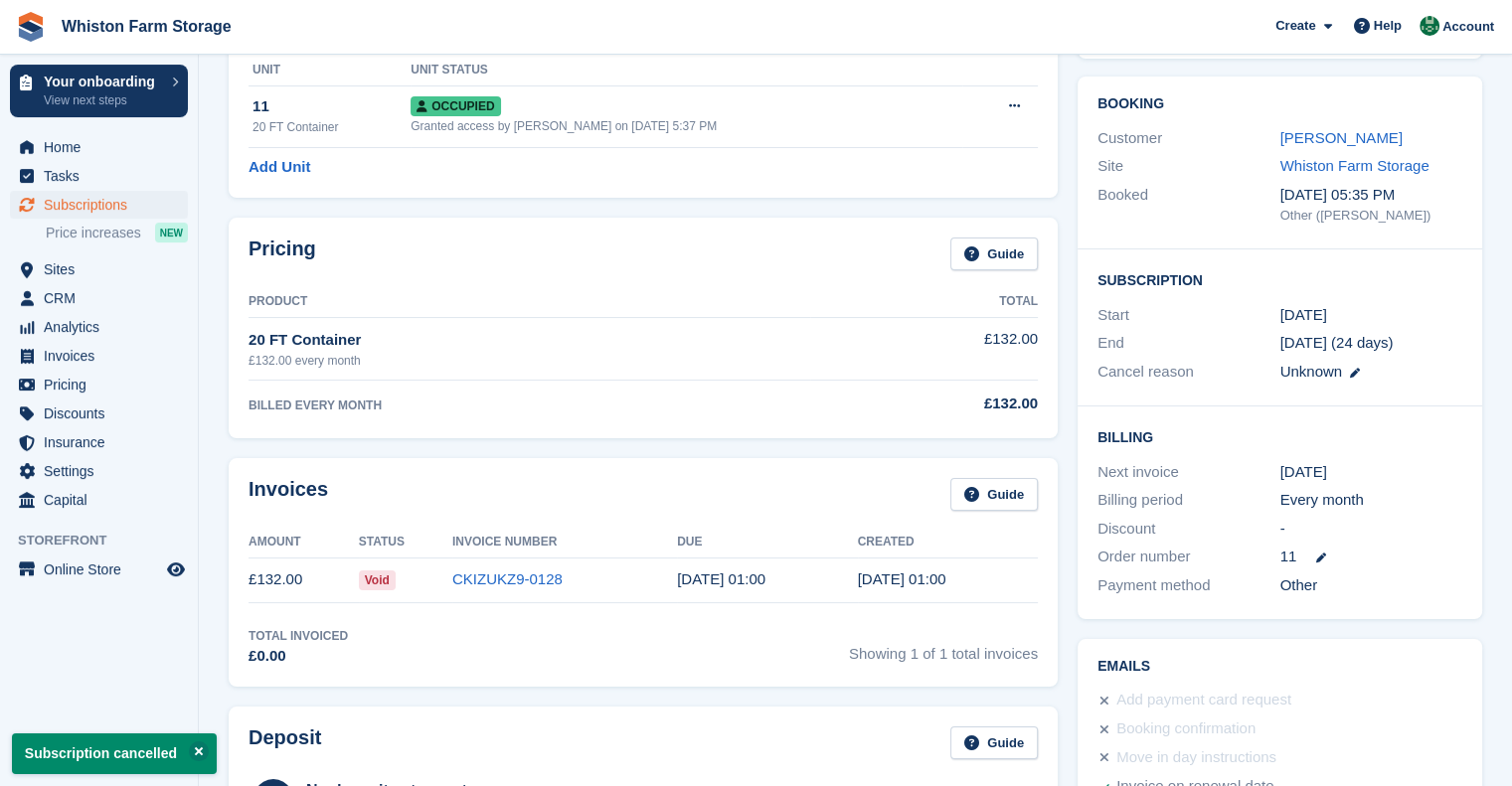scroll, scrollTop: 0, scrollLeft: 0, axis: both 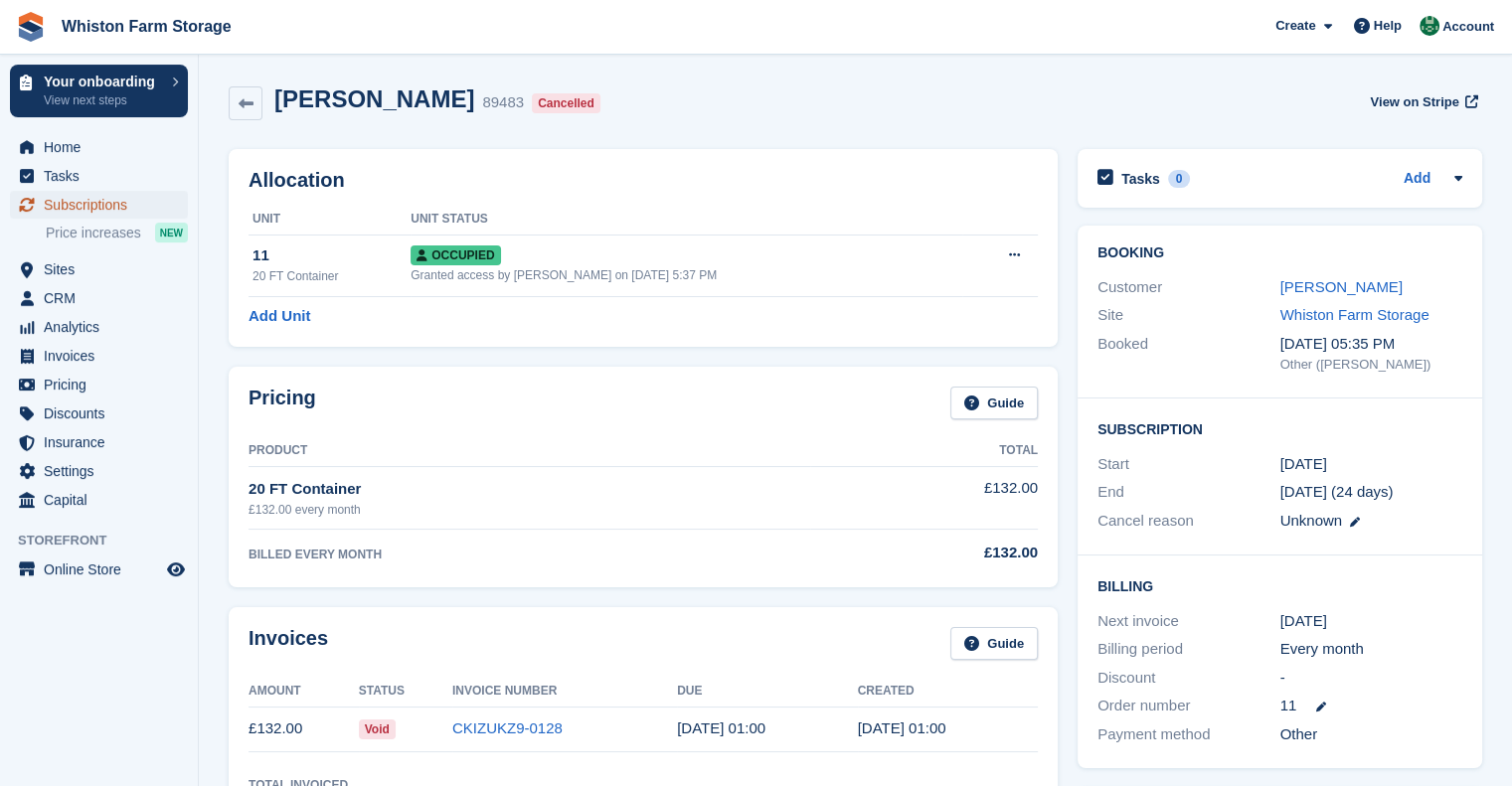 click on "Subscriptions" at bounding box center (103, 205) 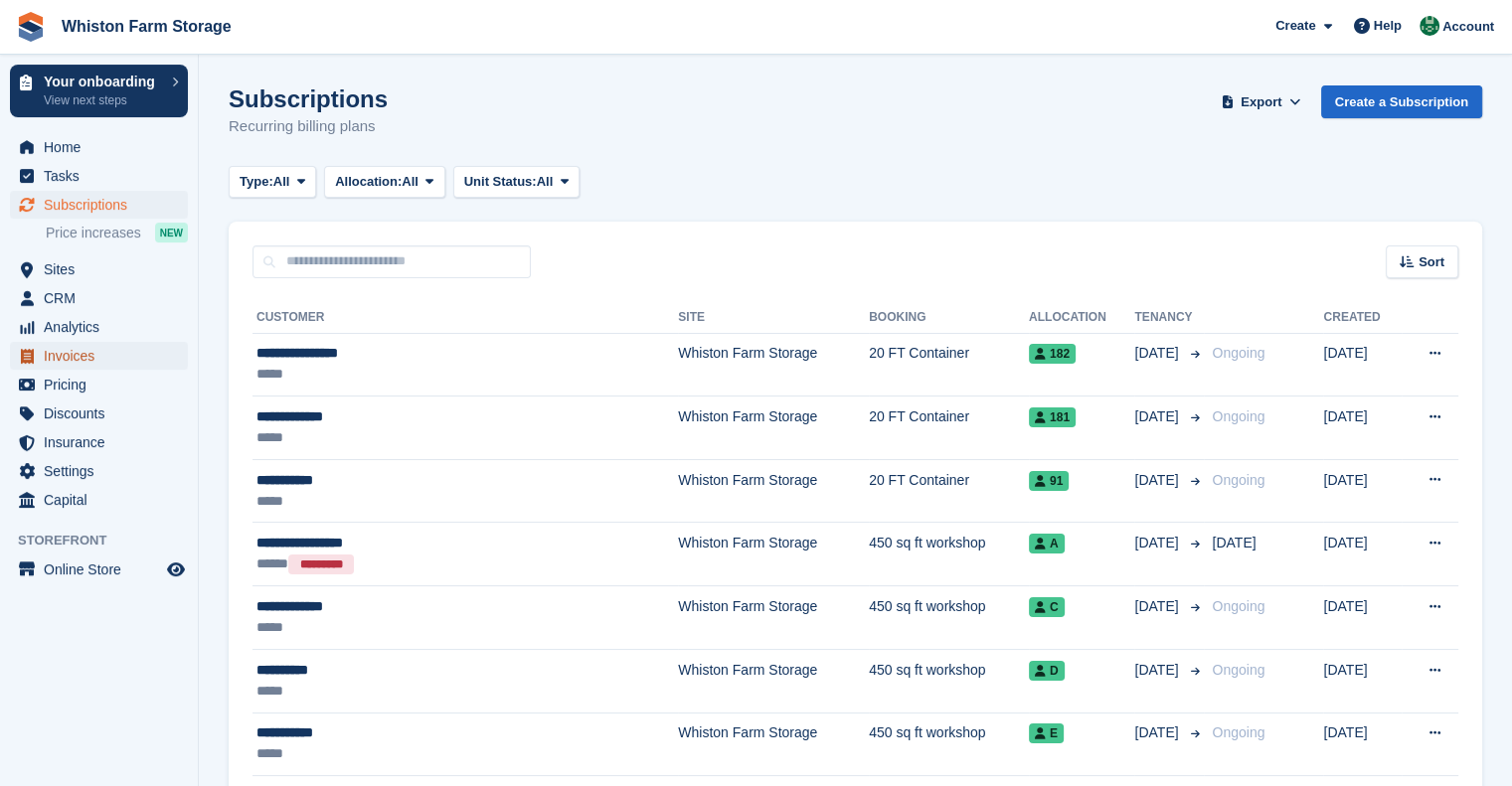 click on "Invoices" at bounding box center [103, 356] 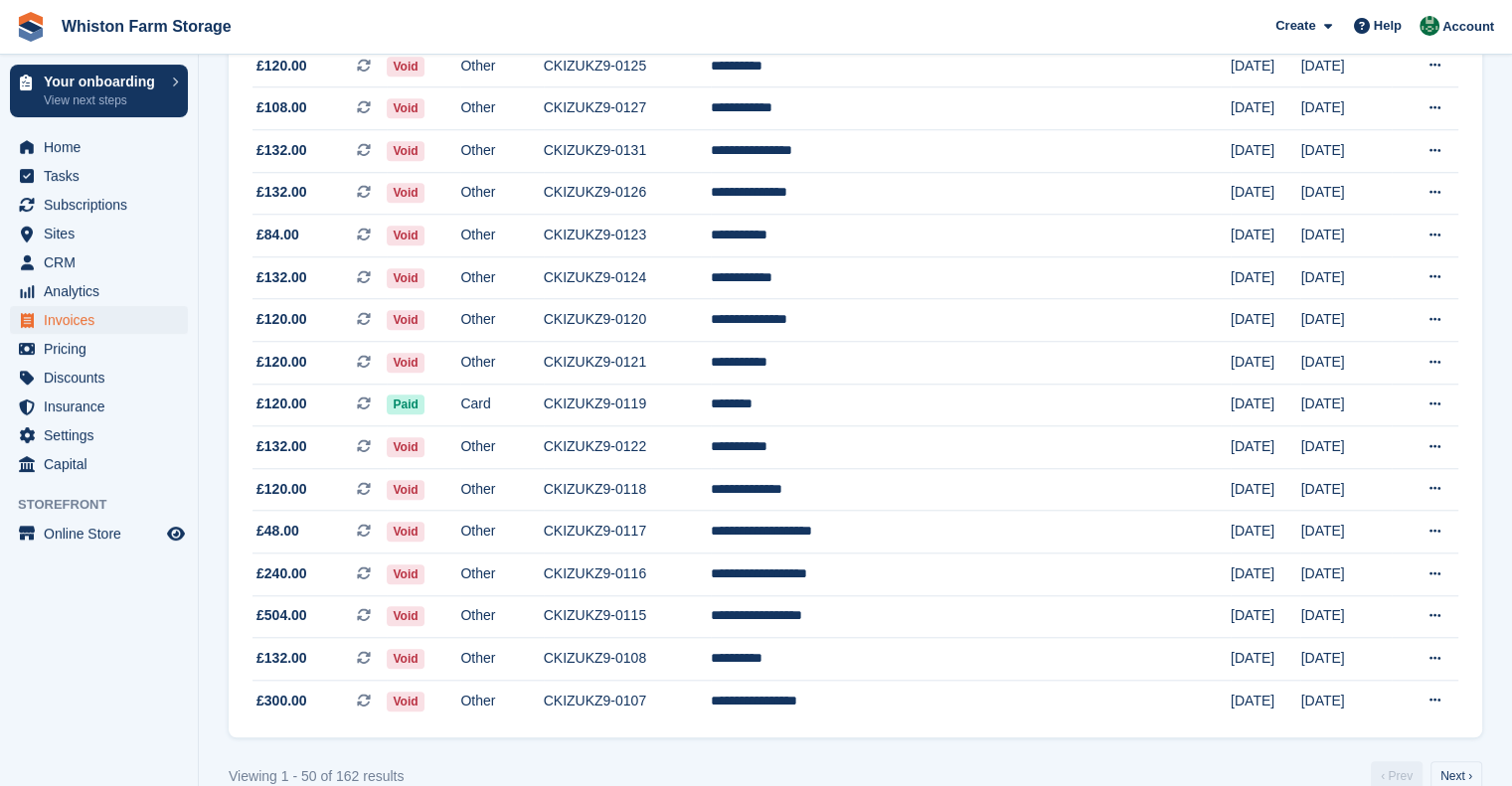scroll, scrollTop: 1772, scrollLeft: 0, axis: vertical 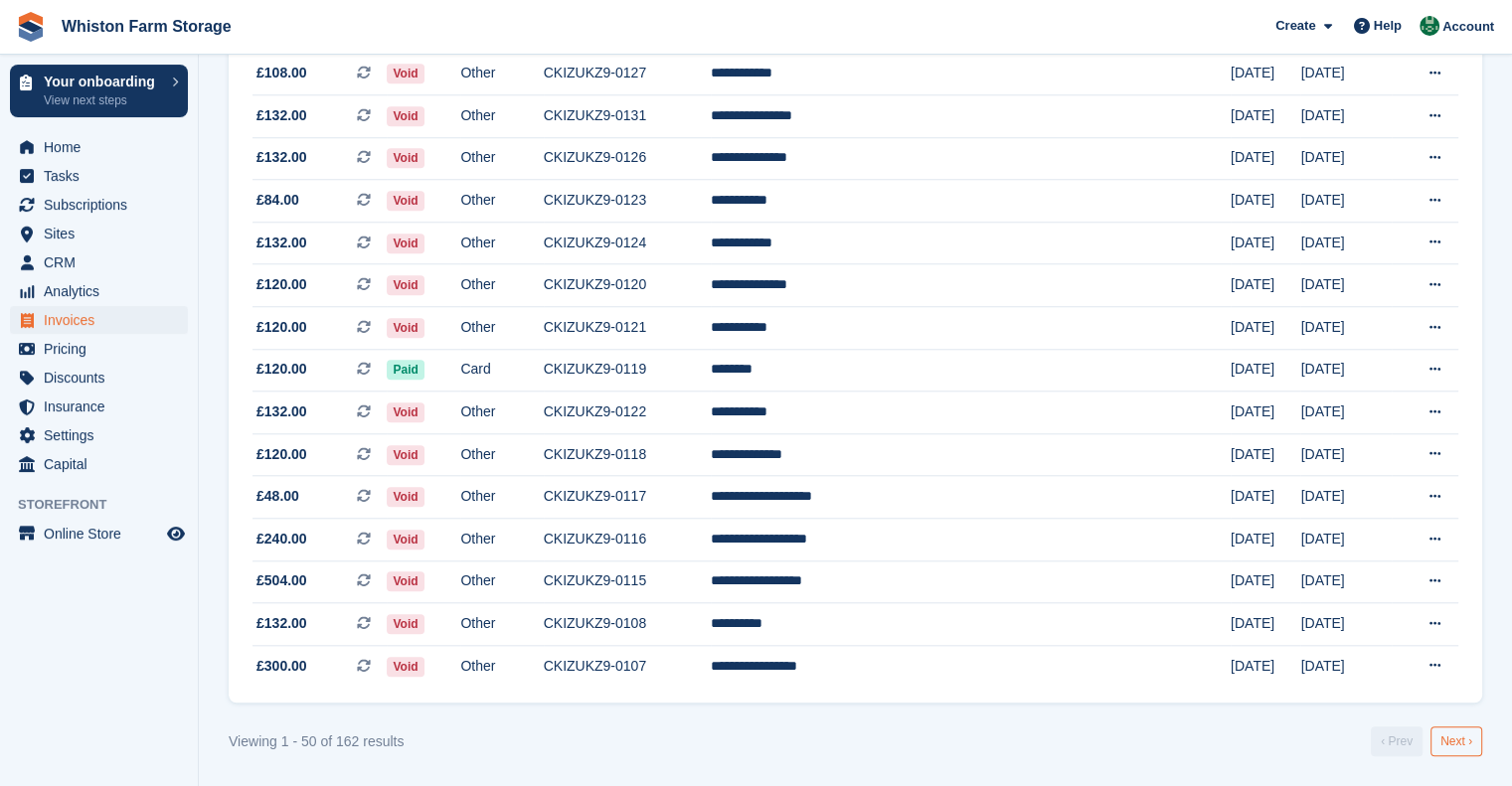 click on "Next ›" at bounding box center [1456, 741] 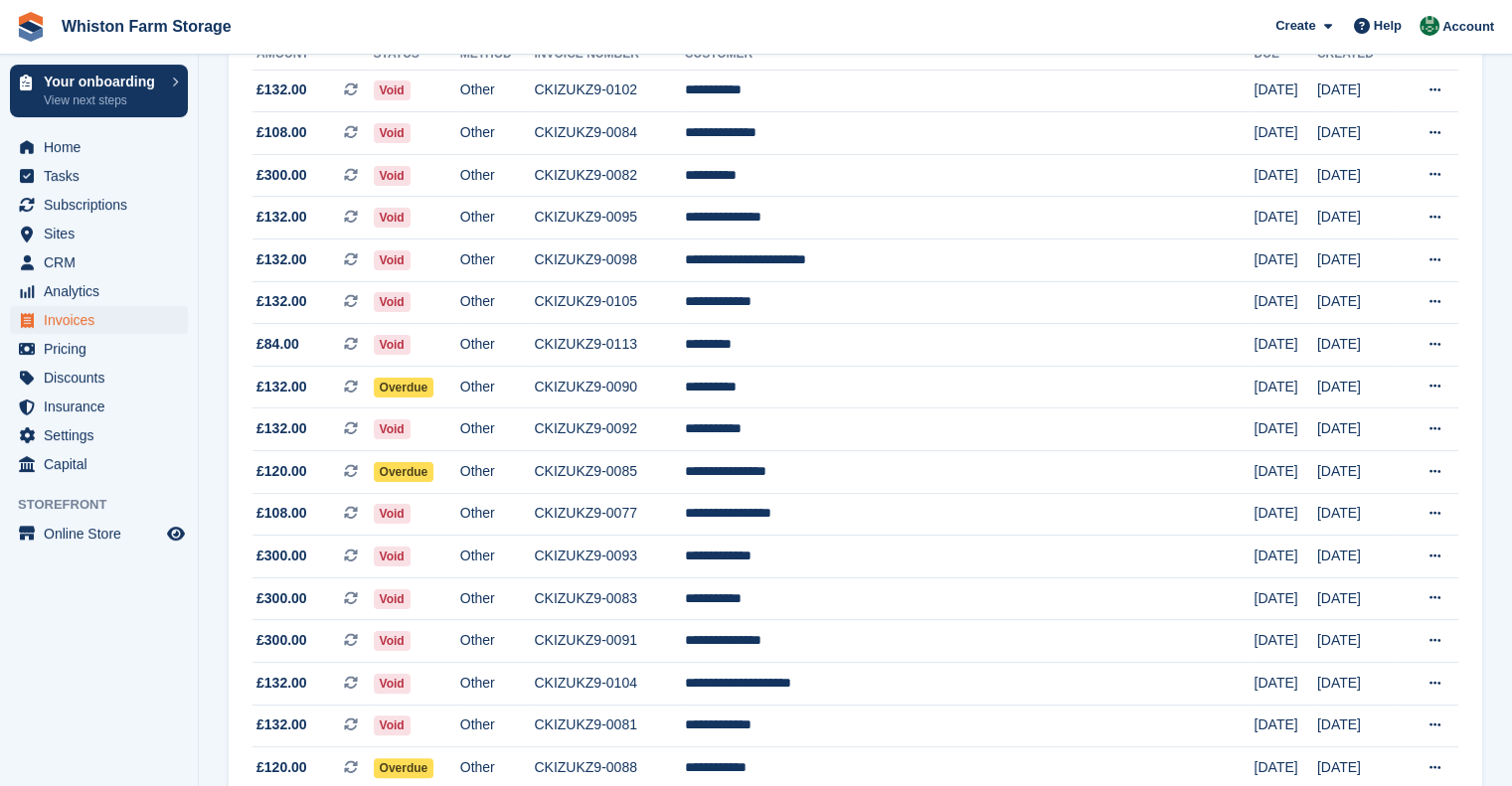 scroll, scrollTop: 270, scrollLeft: 0, axis: vertical 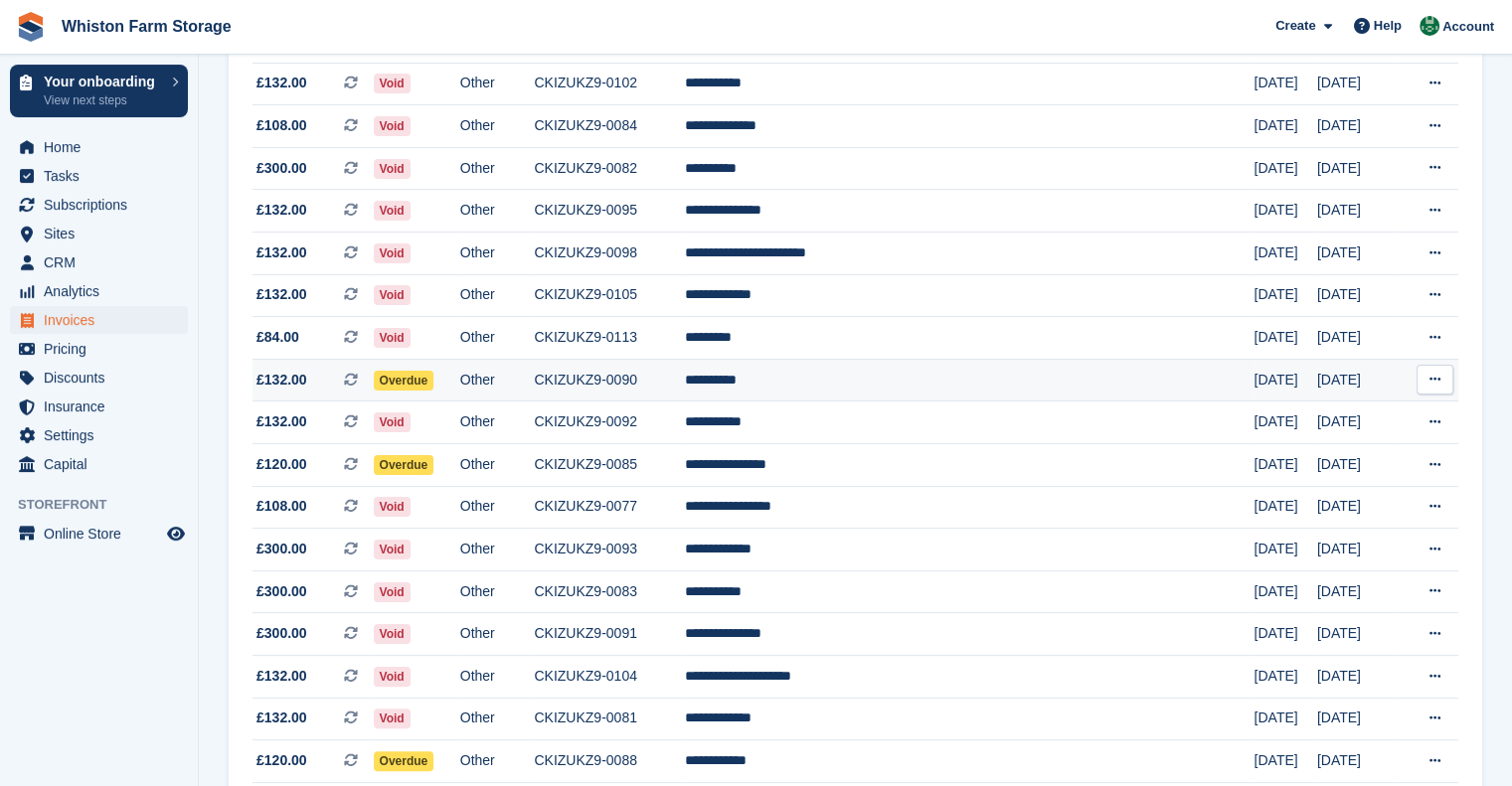 click on "Overdue" at bounding box center [417, 380] 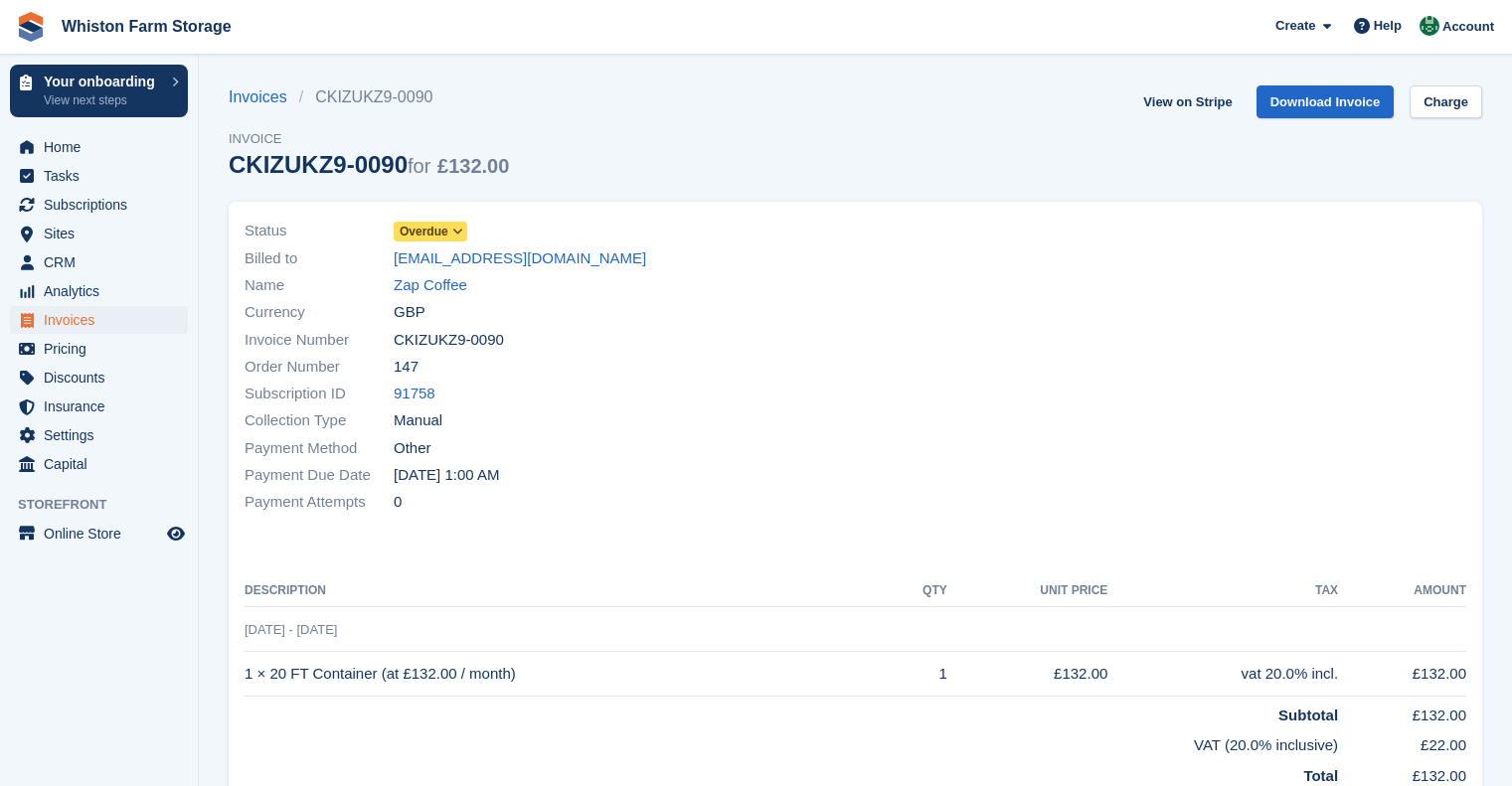 scroll, scrollTop: 0, scrollLeft: 0, axis: both 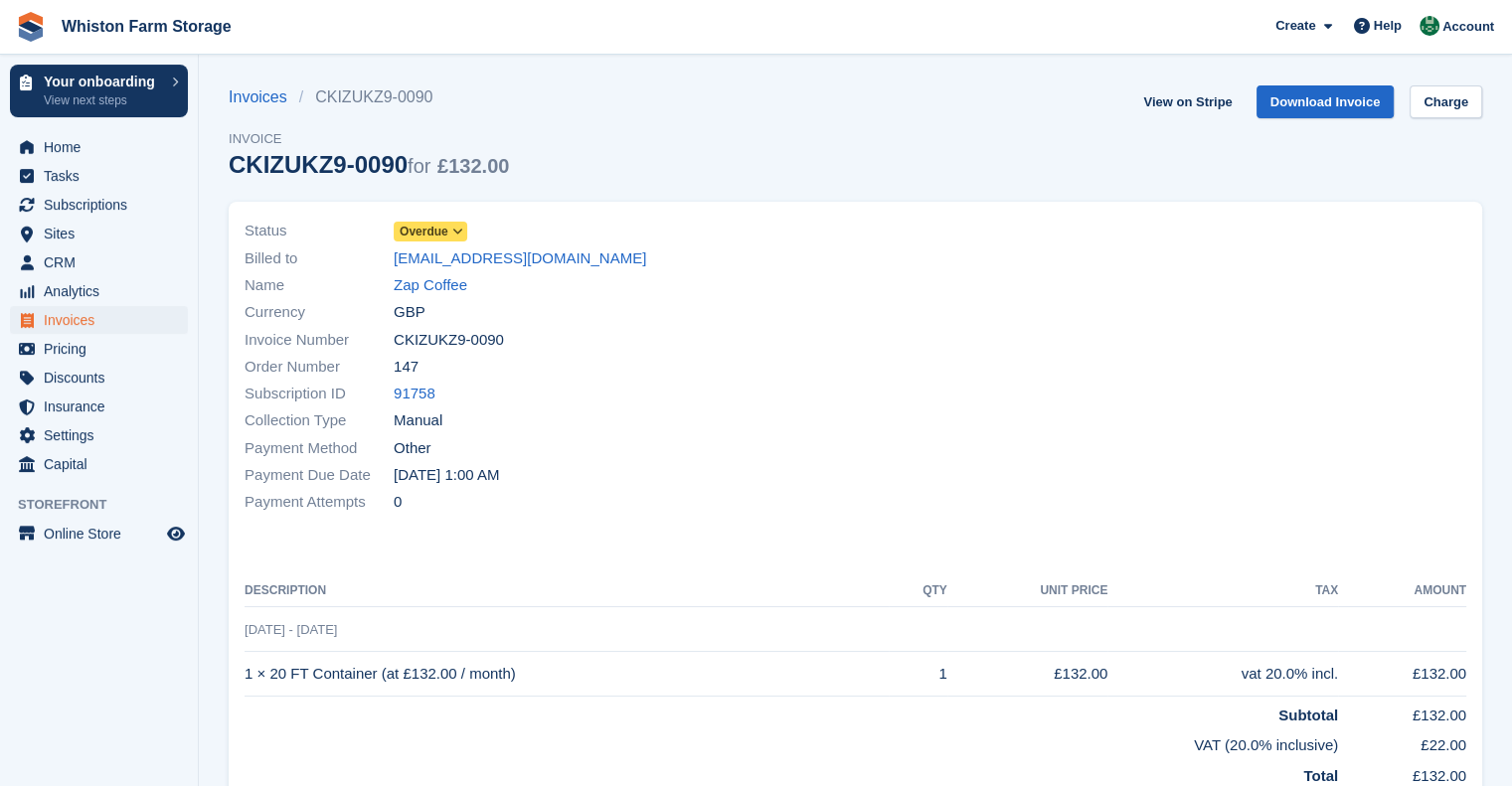 click on "Overdue" at bounding box center [423, 232] 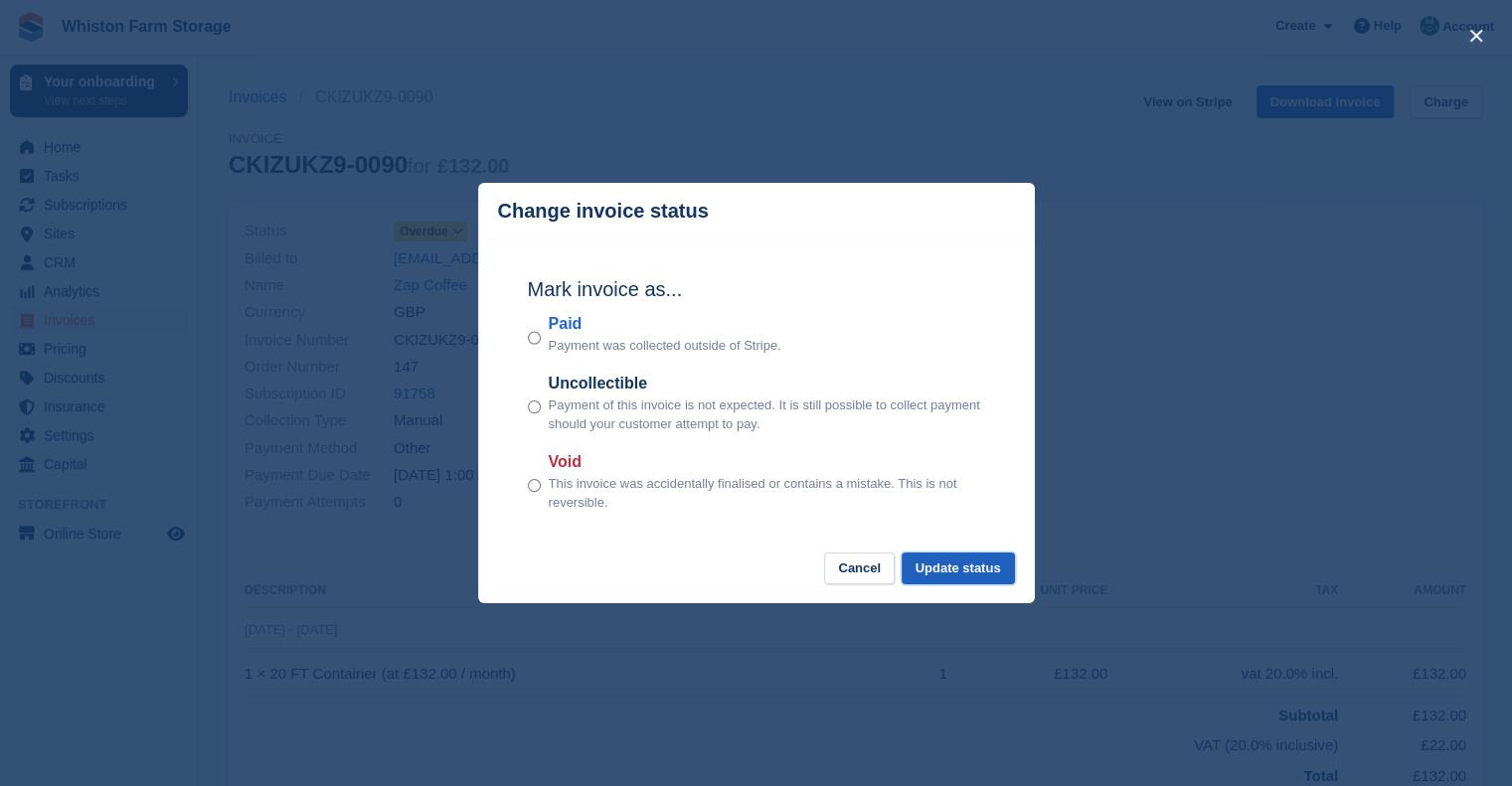 click on "Update status" at bounding box center (958, 568) 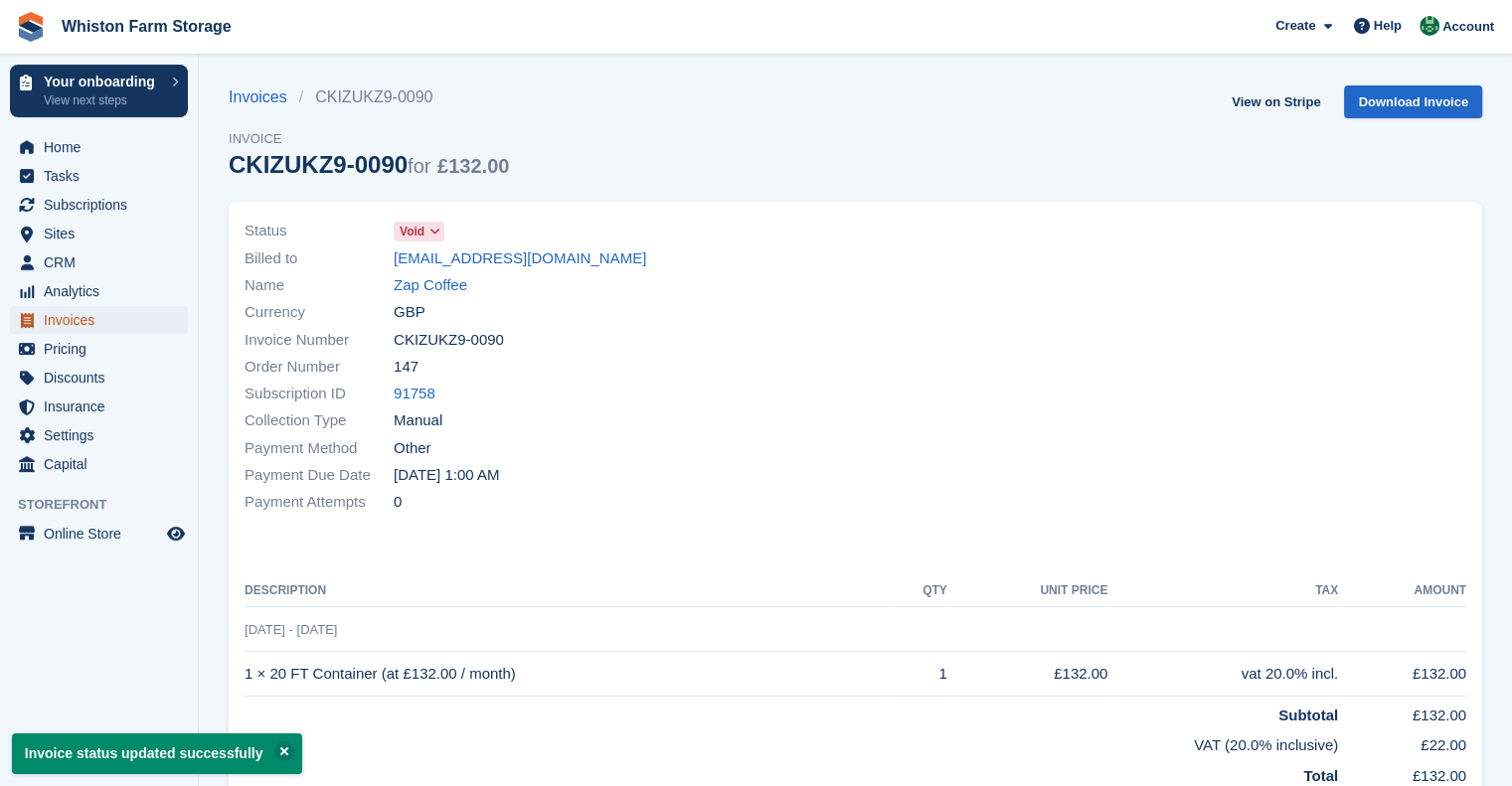 click on "Invoices" at bounding box center [103, 320] 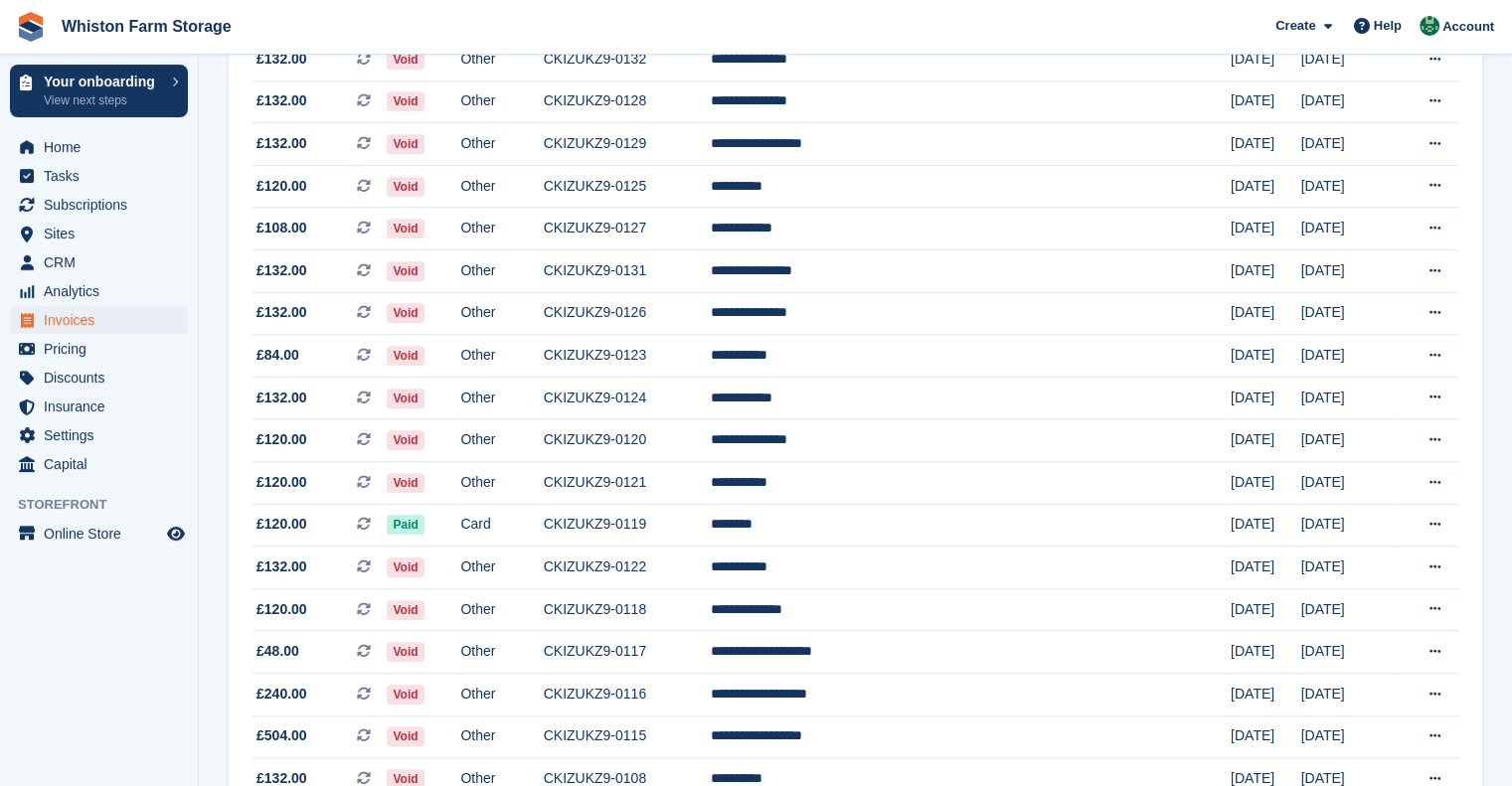 scroll, scrollTop: 1772, scrollLeft: 0, axis: vertical 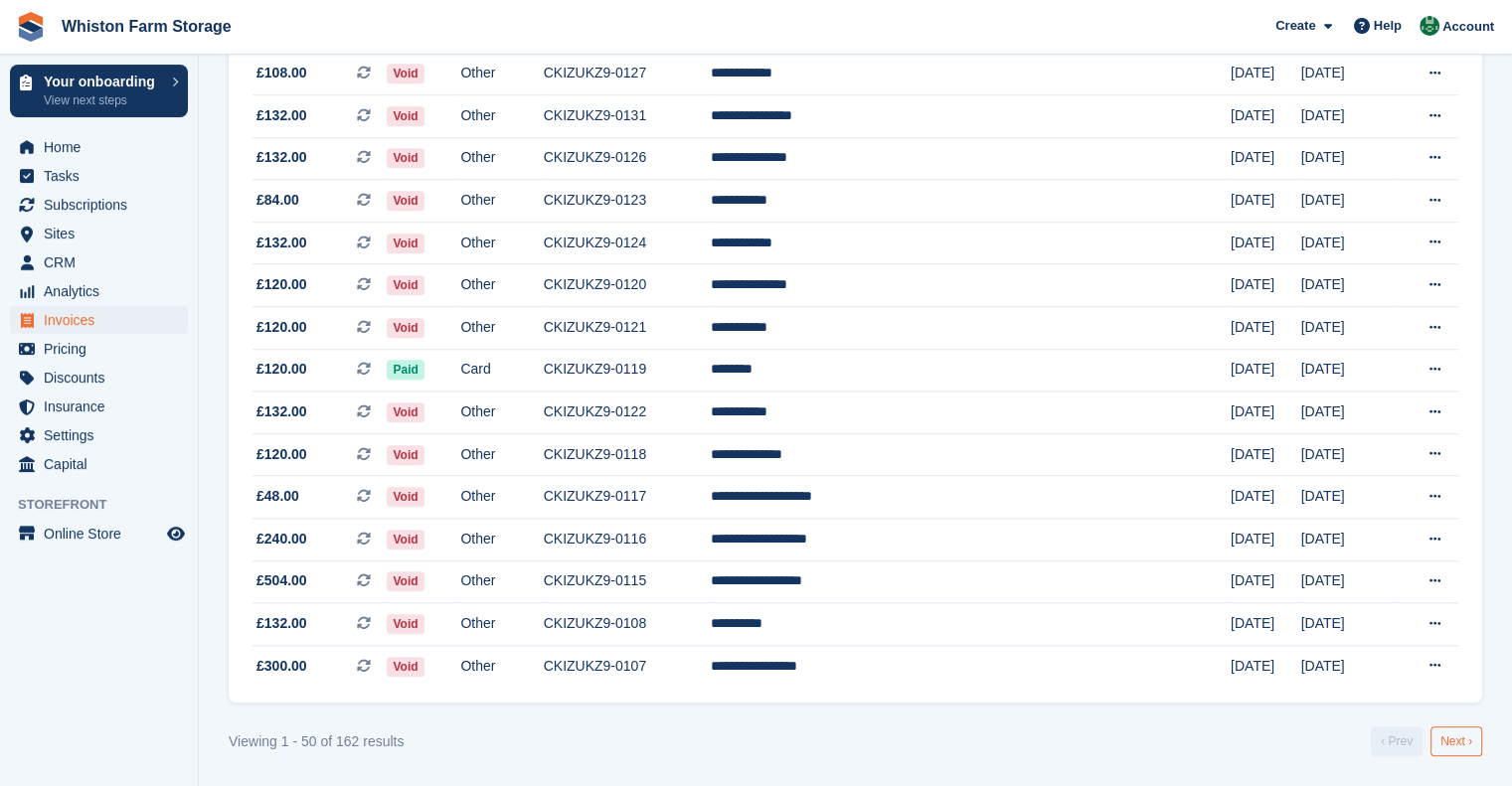 click on "Next ›" at bounding box center (1456, 741) 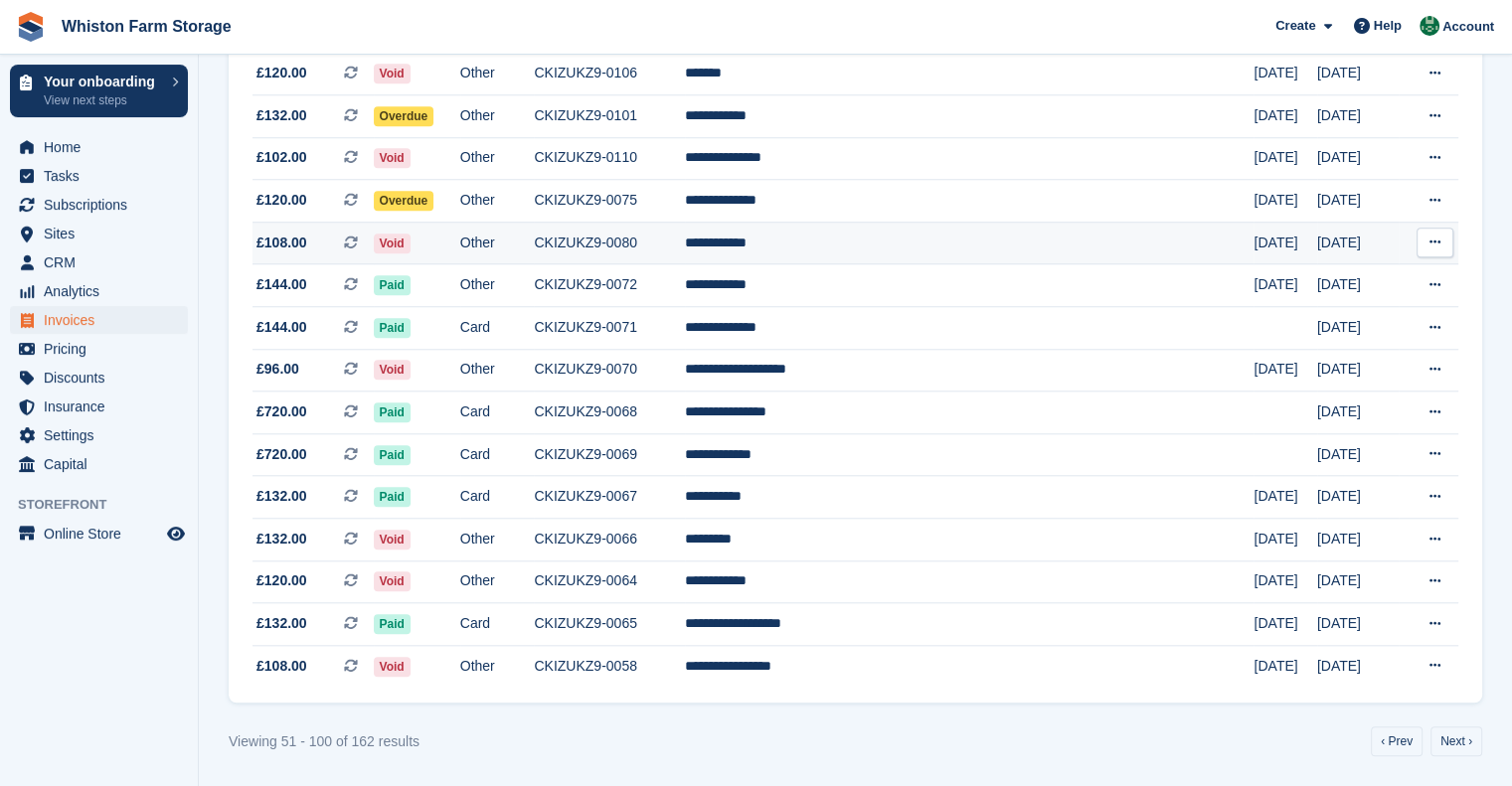 scroll, scrollTop: 1630, scrollLeft: 0, axis: vertical 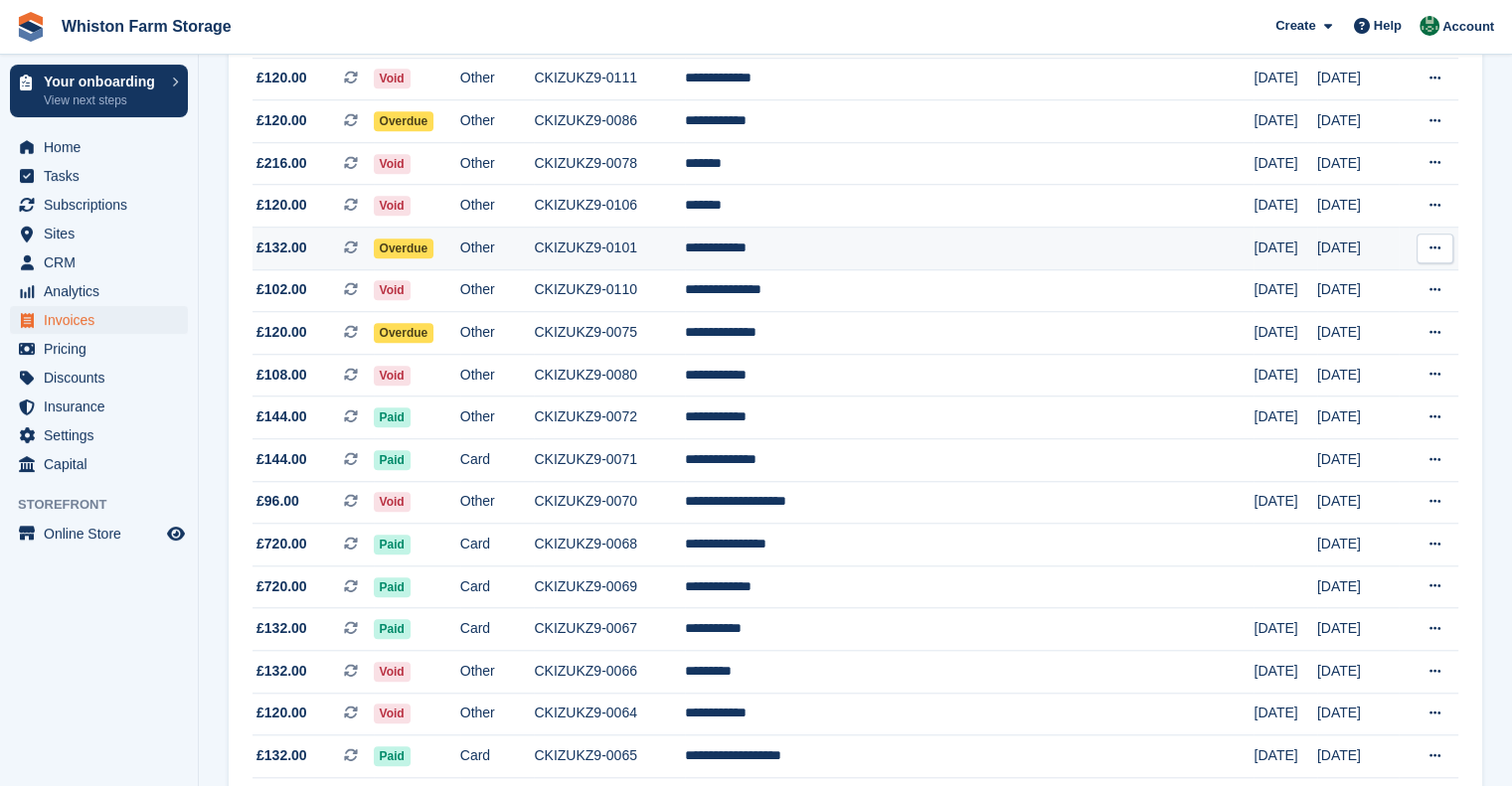 click on "Other" at bounding box center [497, 248] 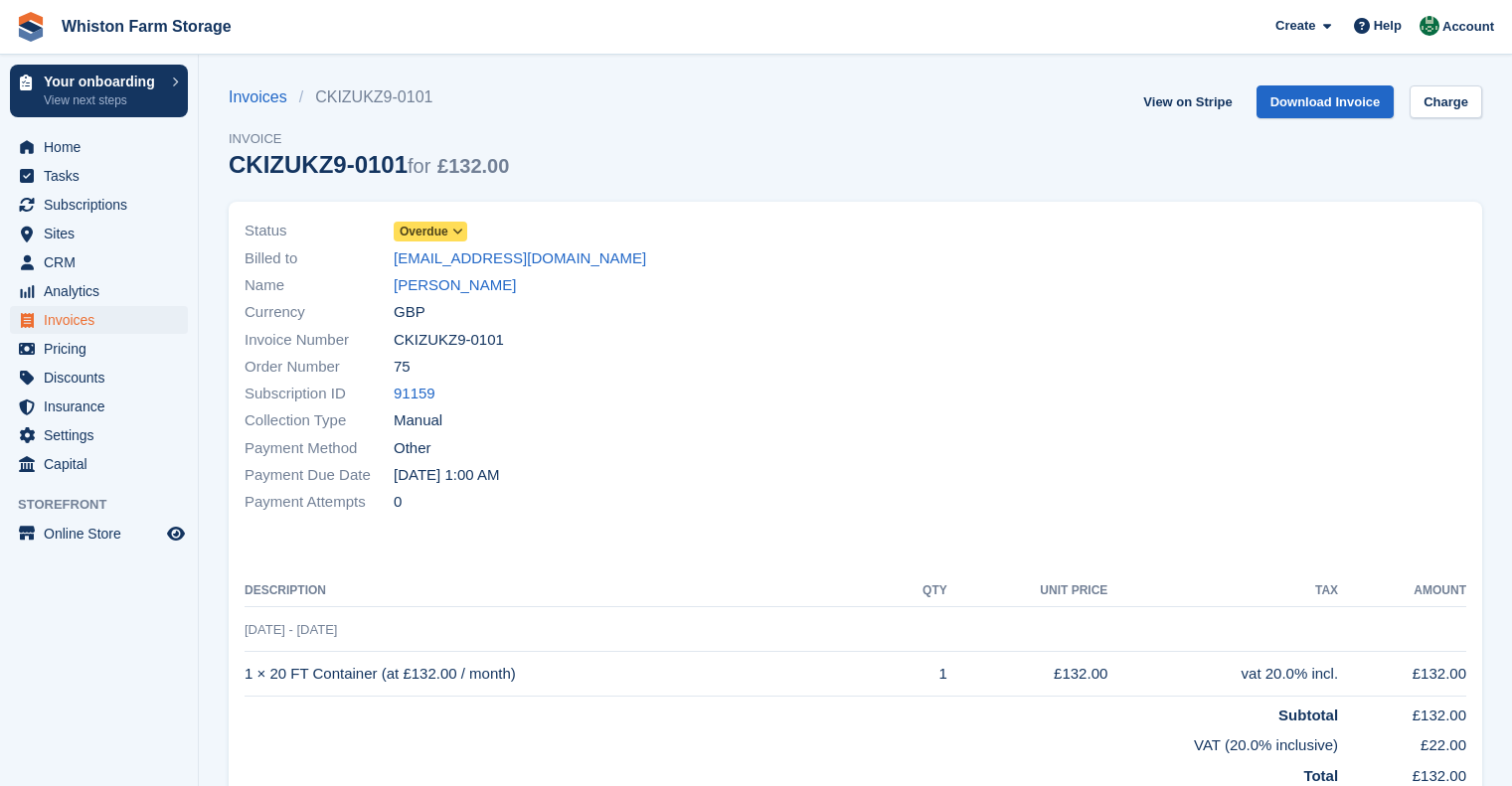 scroll, scrollTop: 0, scrollLeft: 0, axis: both 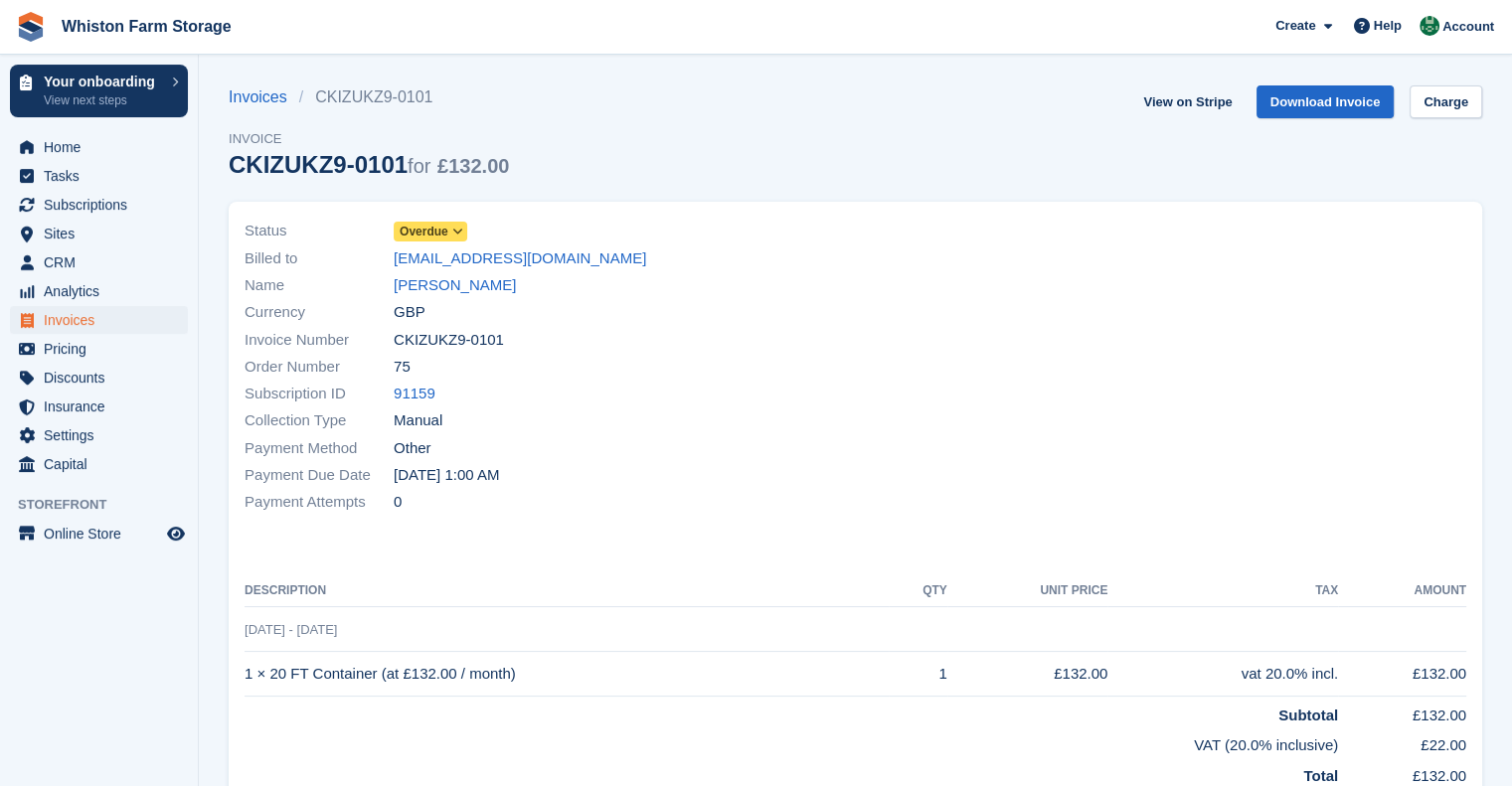 click on "Overdue" at bounding box center (423, 232) 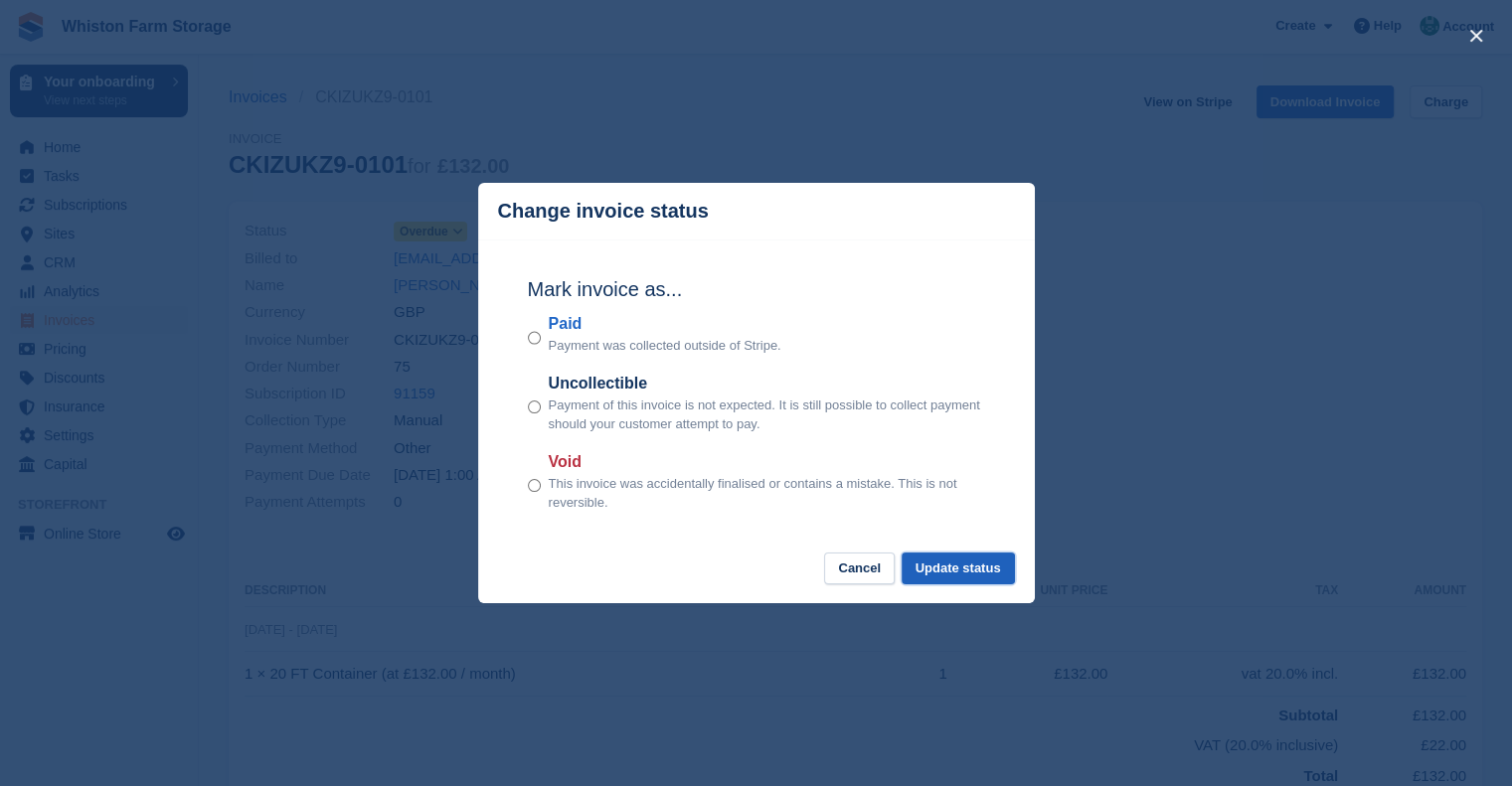 click on "Update status" at bounding box center (958, 568) 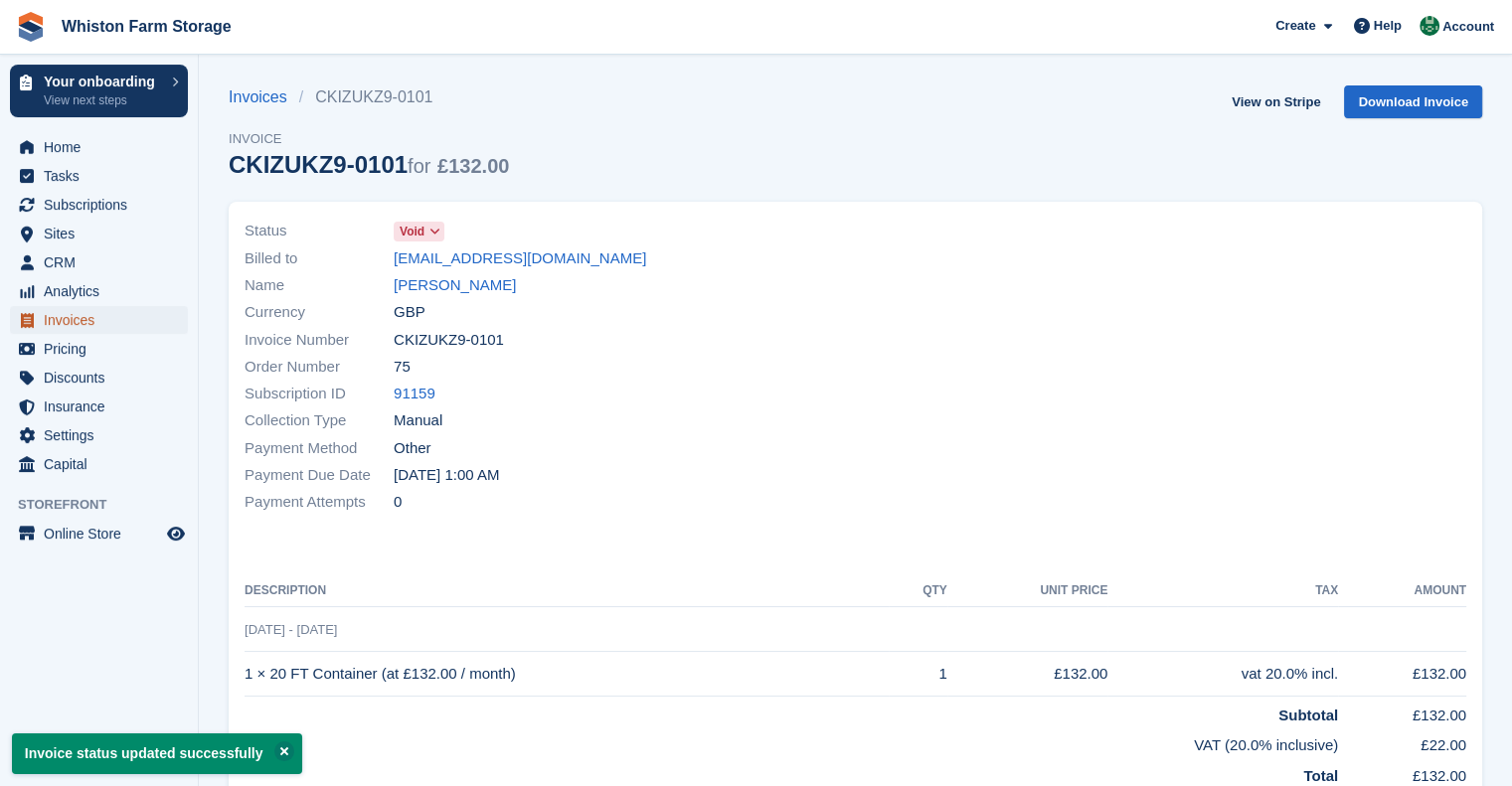 click on "Invoices" at bounding box center (103, 320) 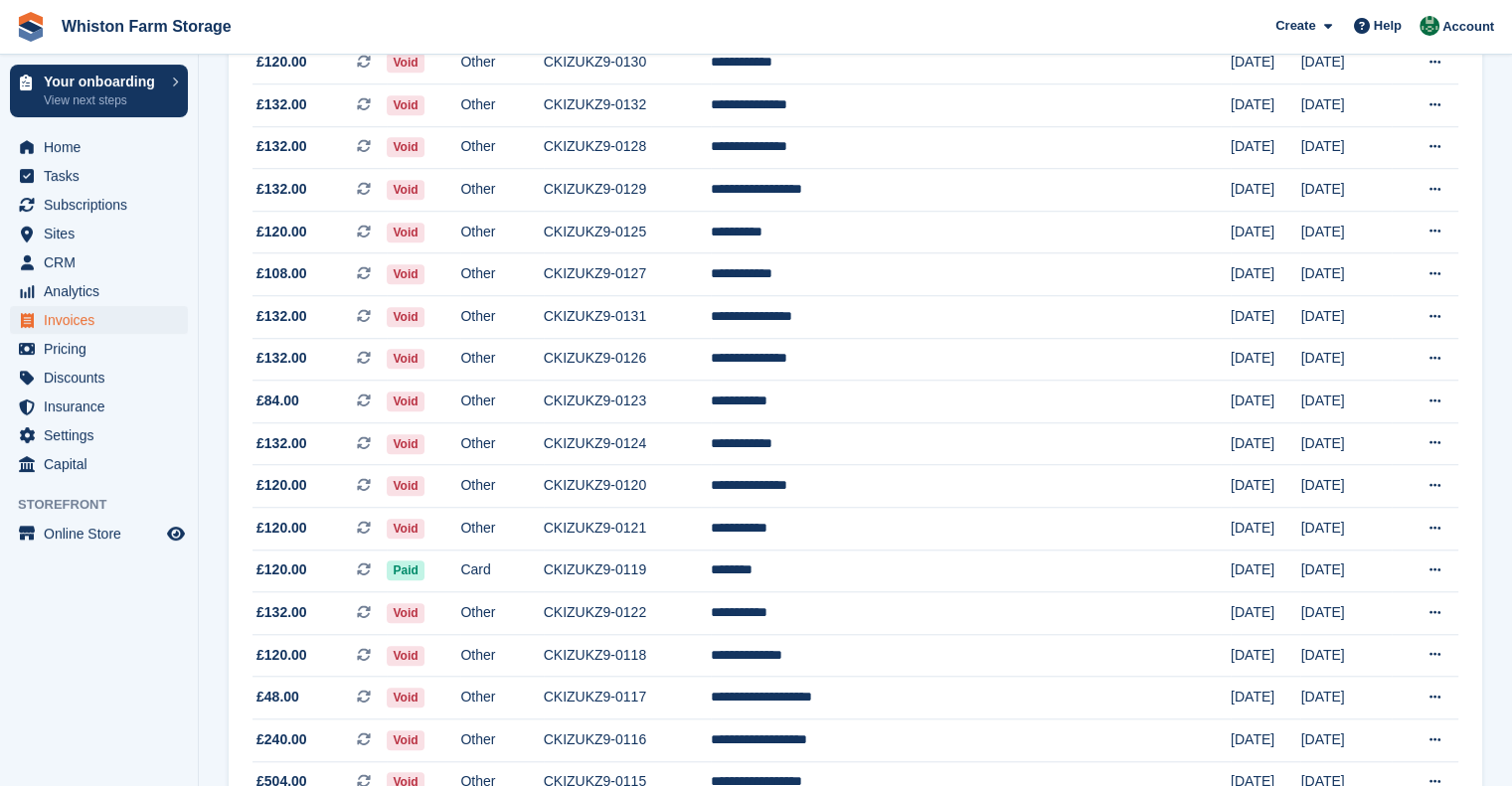scroll, scrollTop: 1772, scrollLeft: 0, axis: vertical 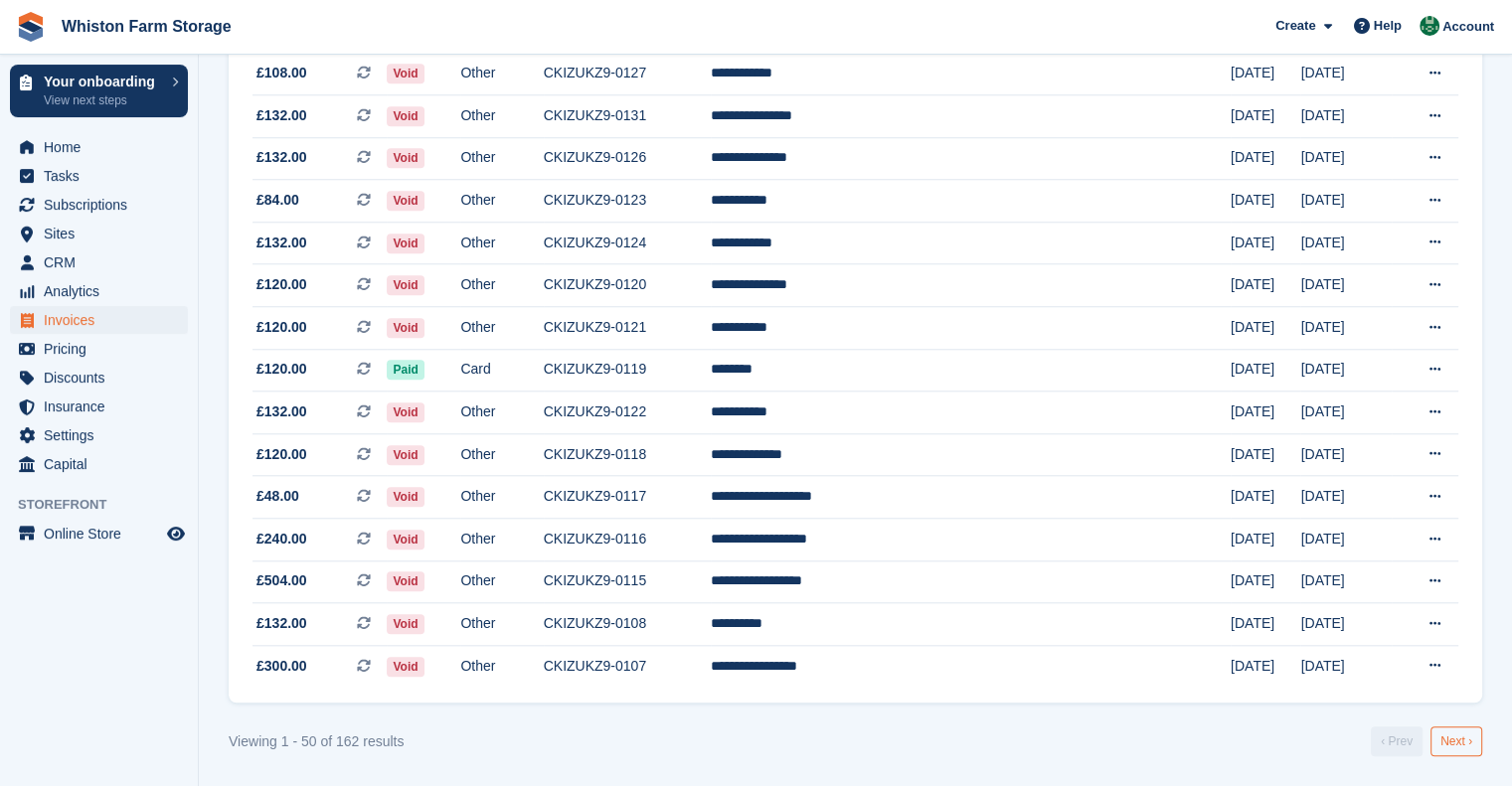 click on "Next ›" at bounding box center [1456, 741] 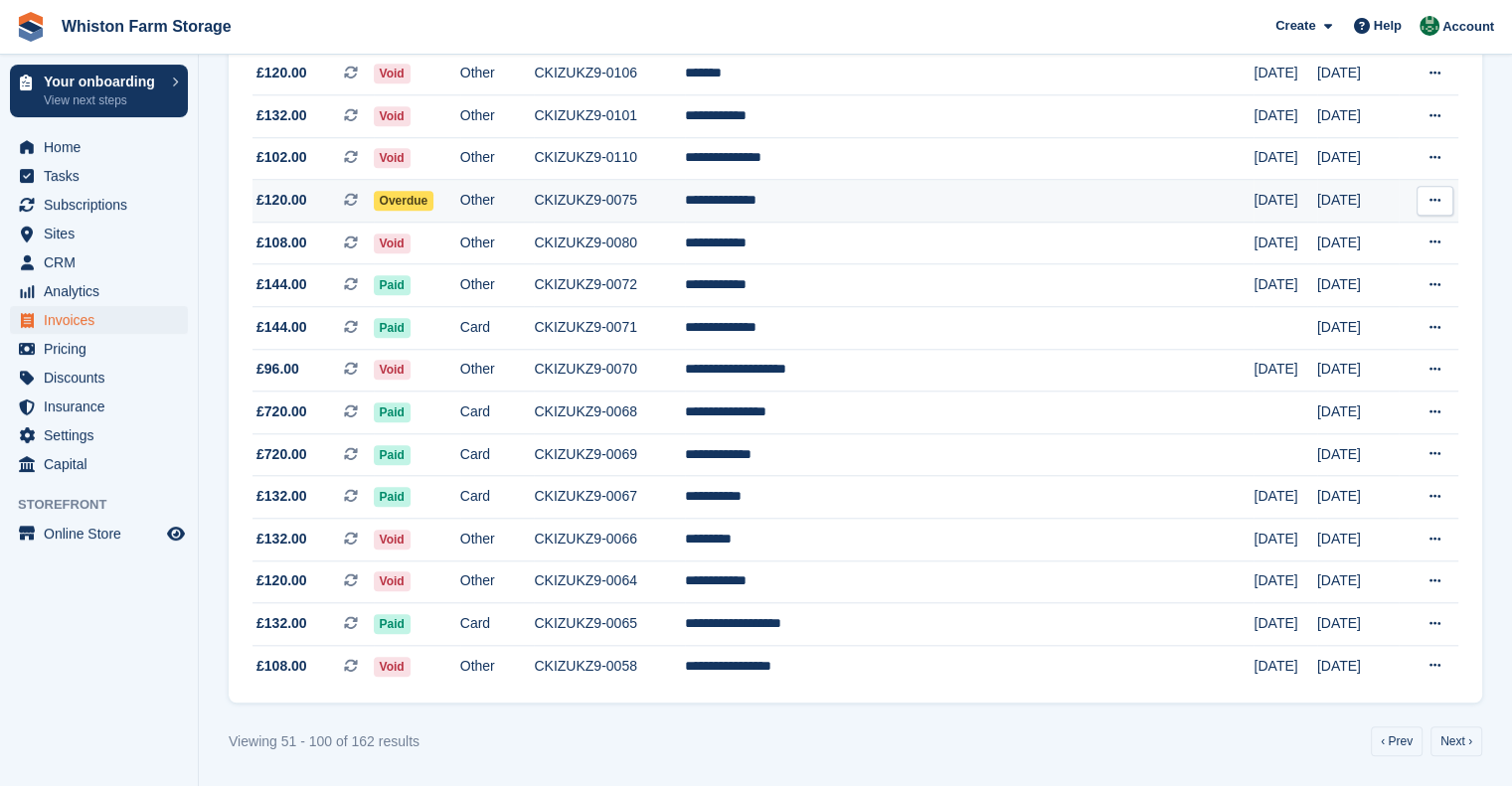 click on "Overdue" at bounding box center (417, 201) 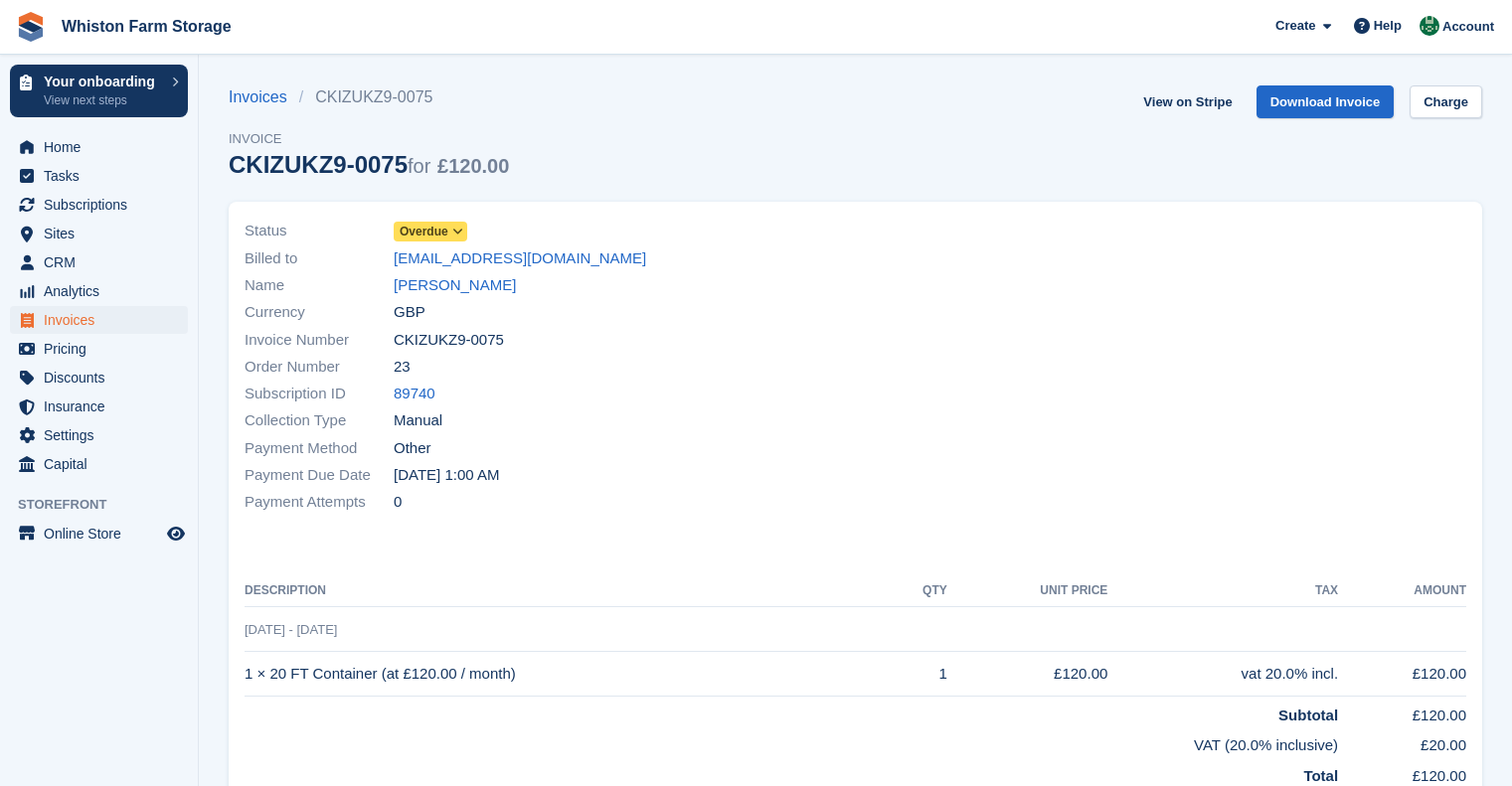 scroll, scrollTop: 0, scrollLeft: 0, axis: both 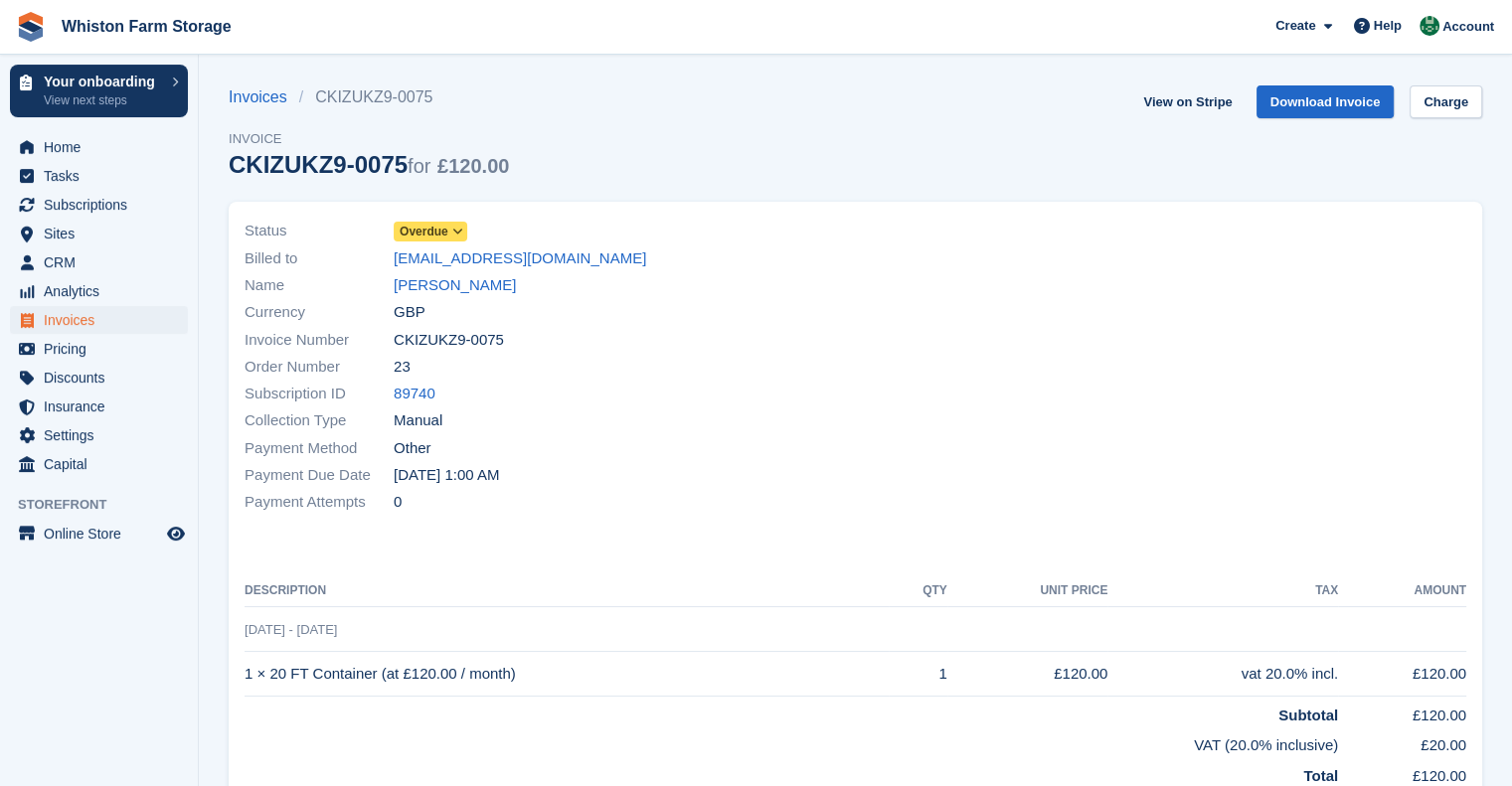 click at bounding box center (458, 232) 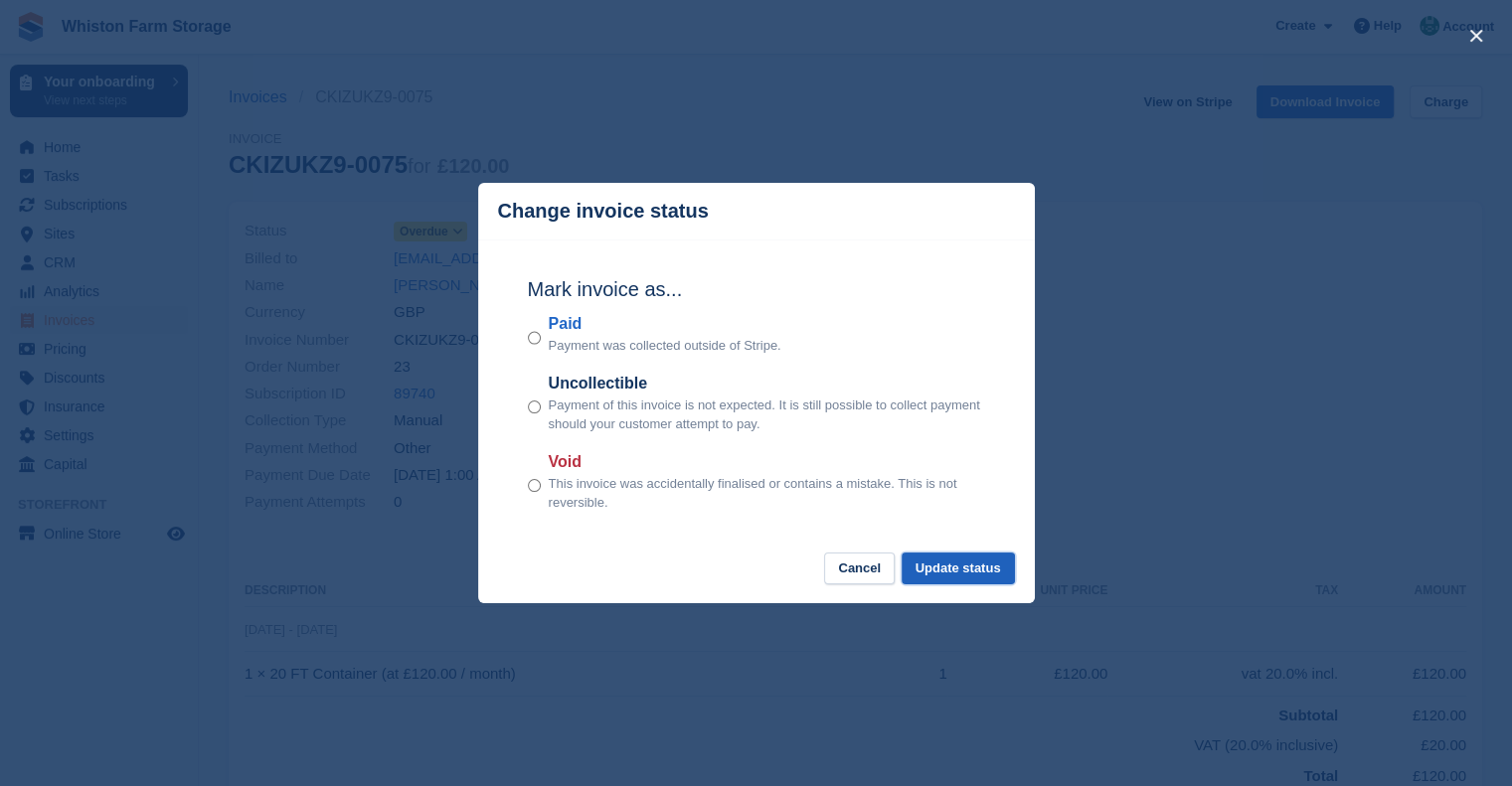 click on "Update status" at bounding box center [958, 568] 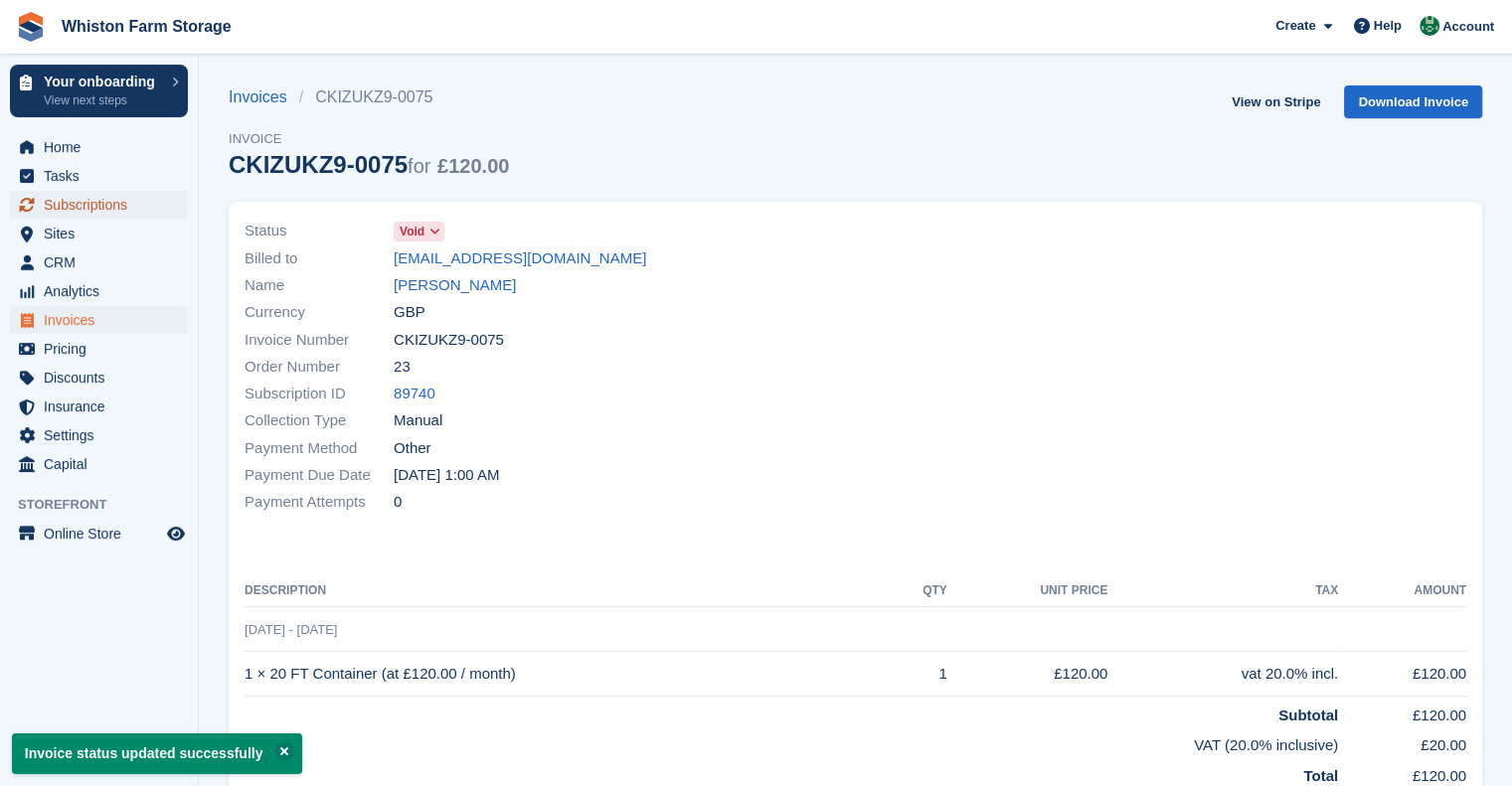 click on "Subscriptions" at bounding box center [103, 205] 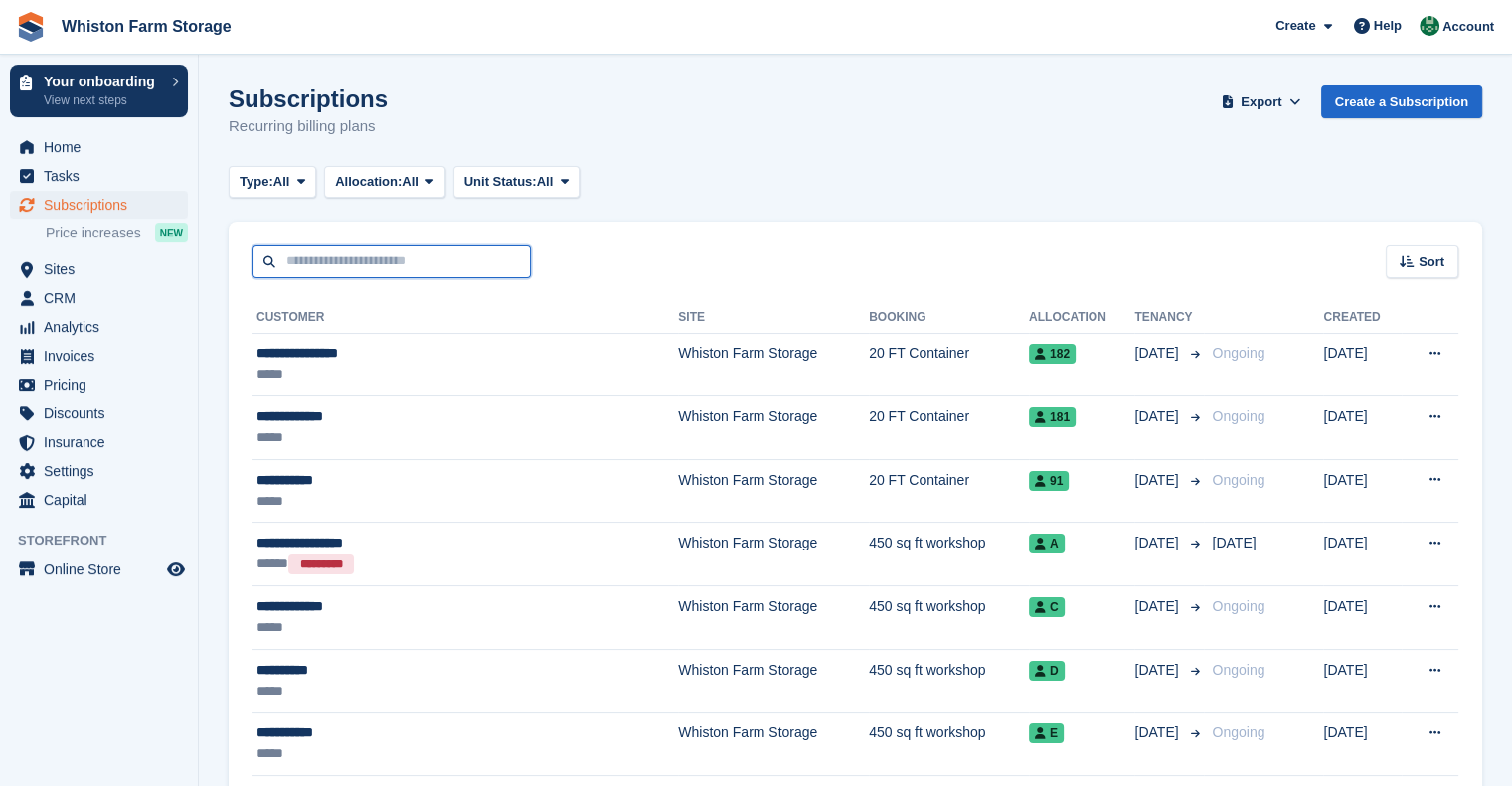 click at bounding box center (392, 261) 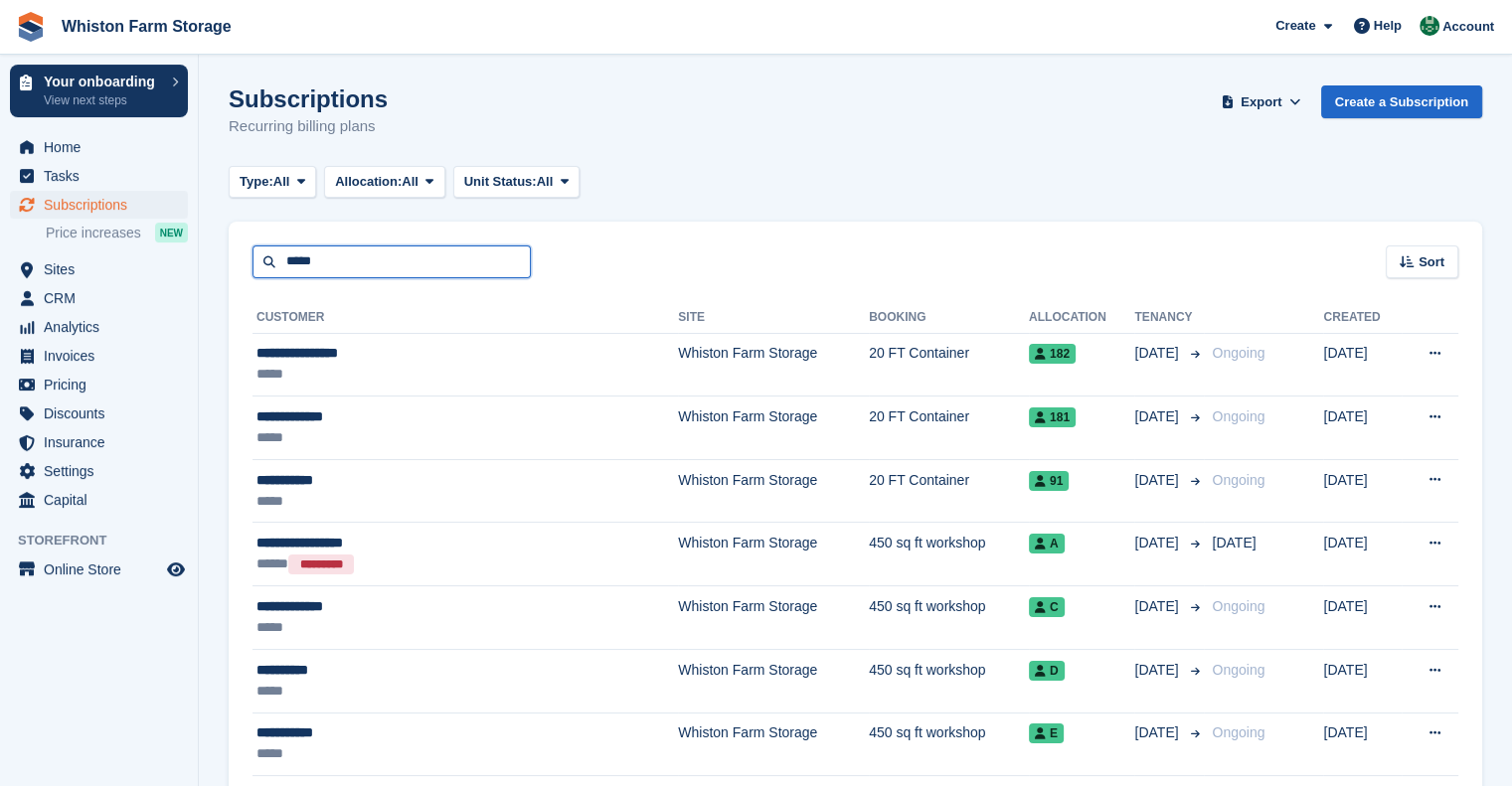 type on "*****" 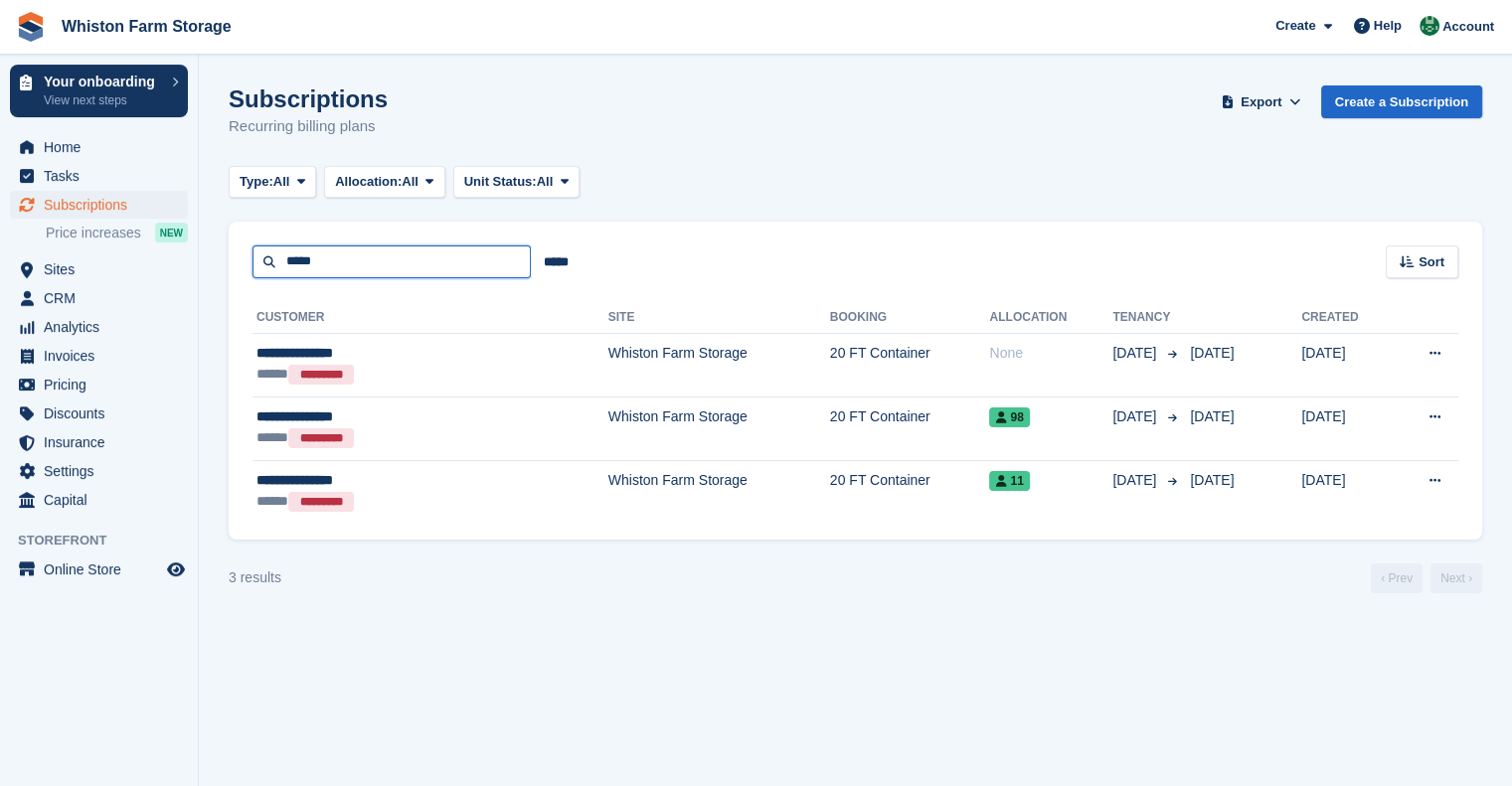 click on "*****" at bounding box center [392, 261] 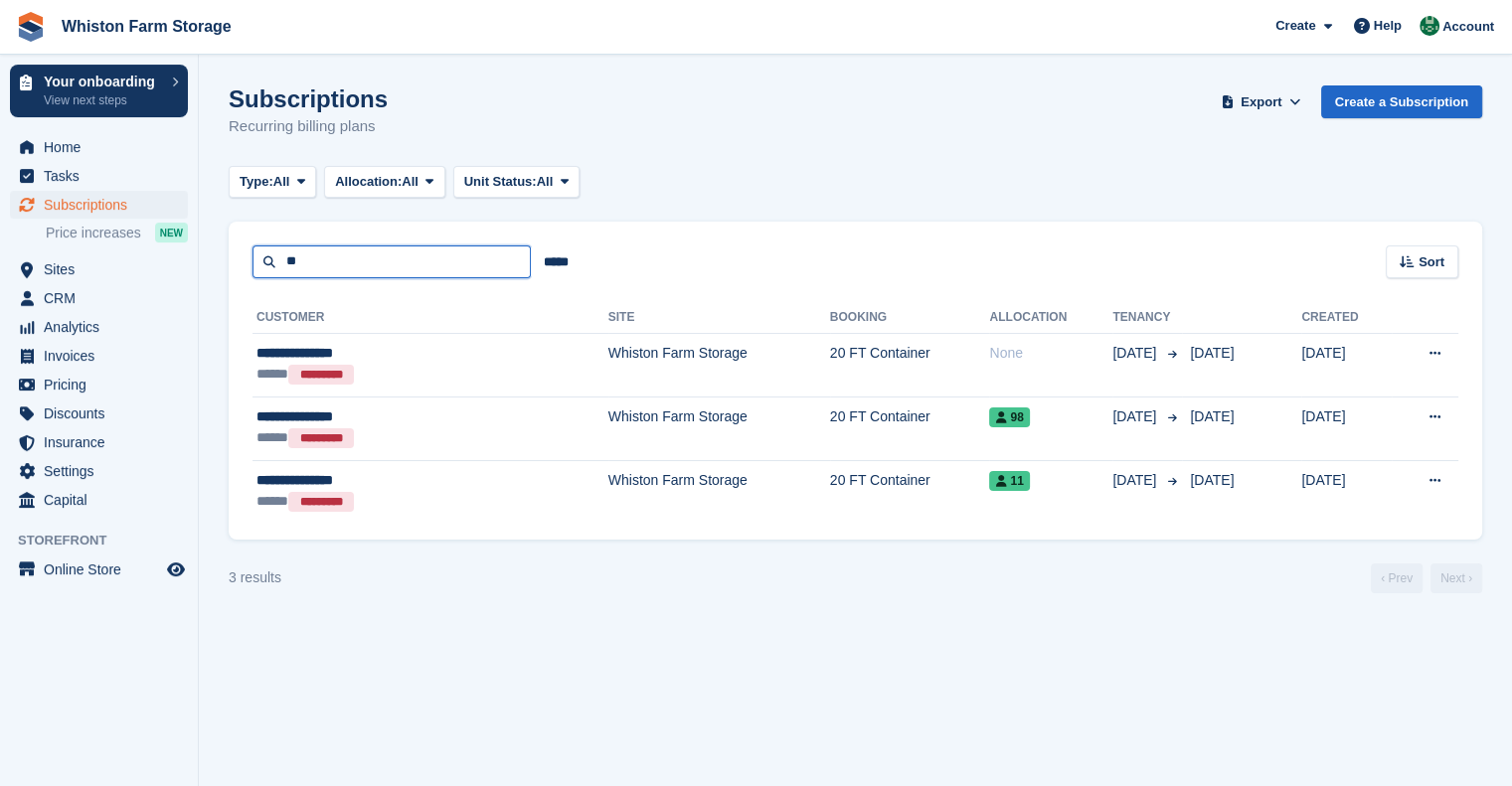 type on "*" 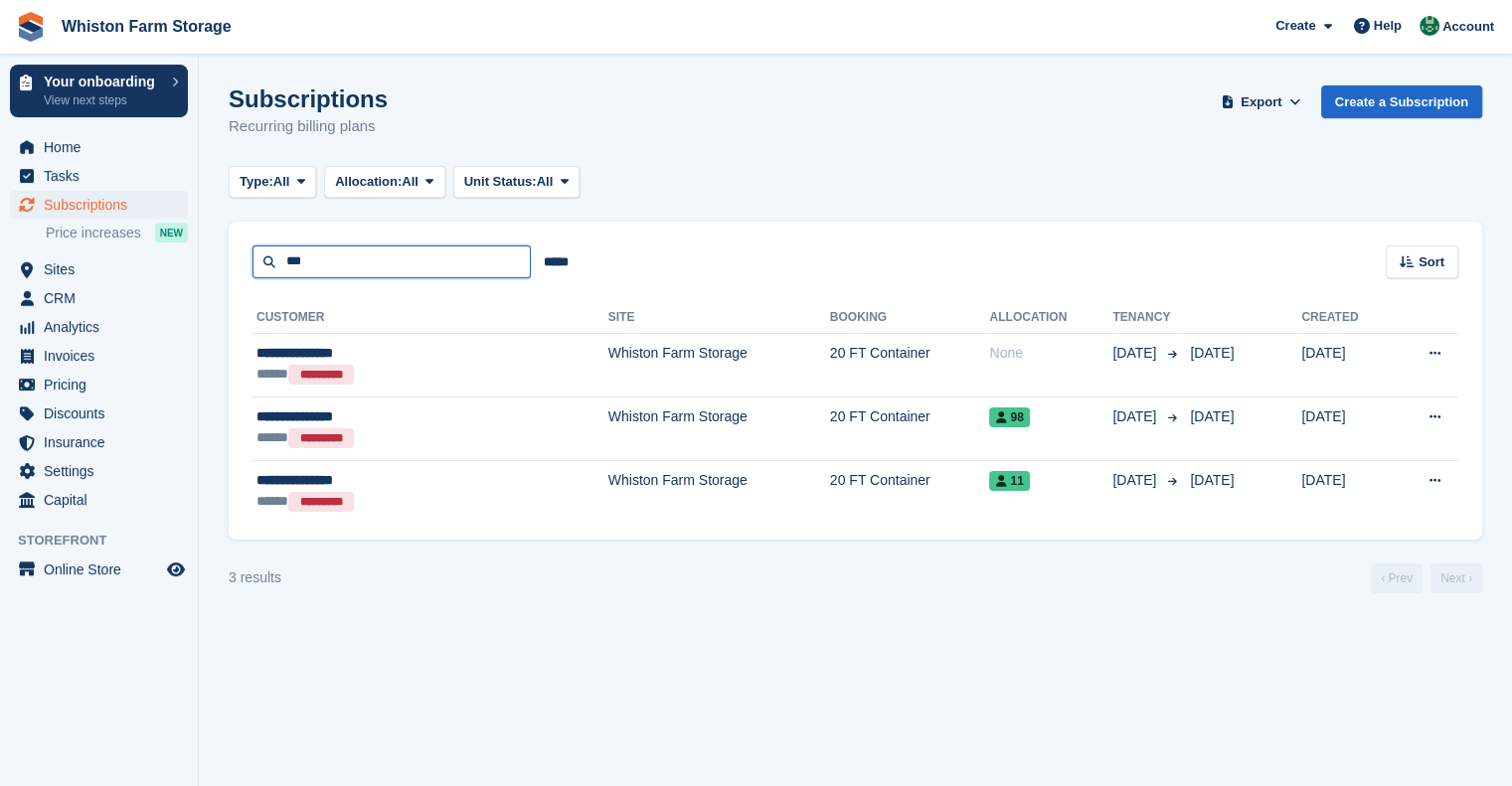 type on "***" 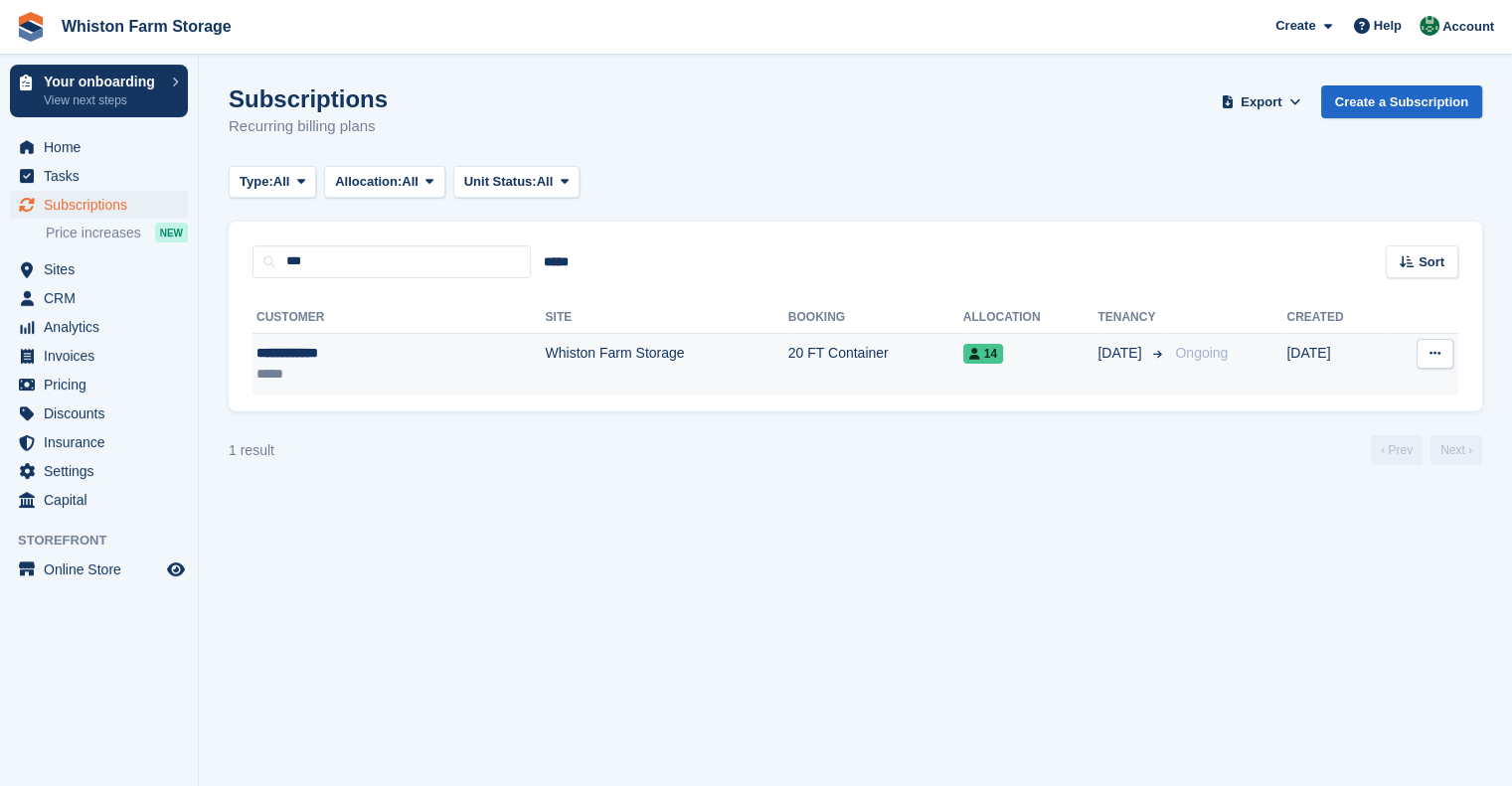 click on "20 FT Container" at bounding box center [876, 364] 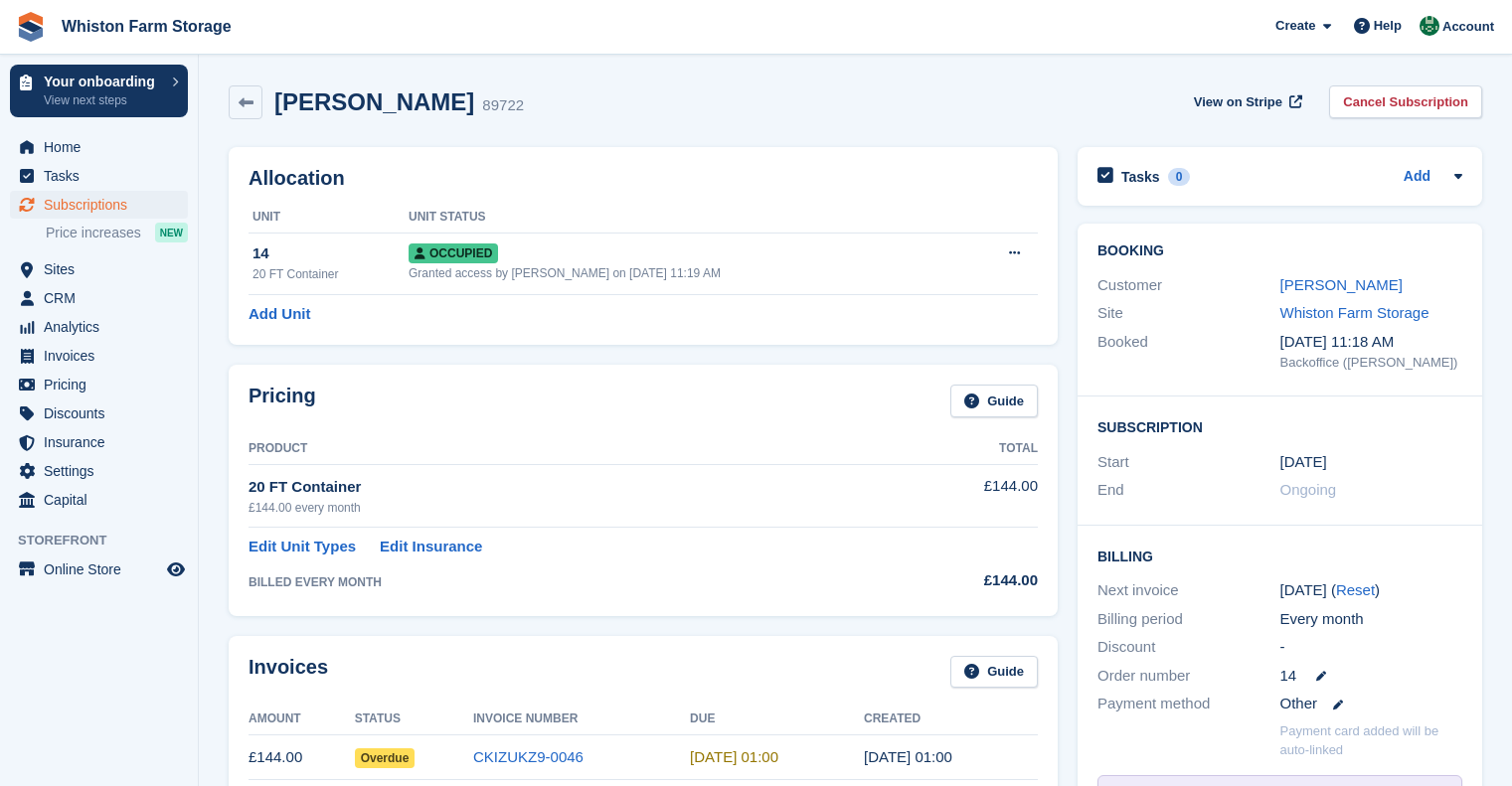 scroll, scrollTop: 0, scrollLeft: 0, axis: both 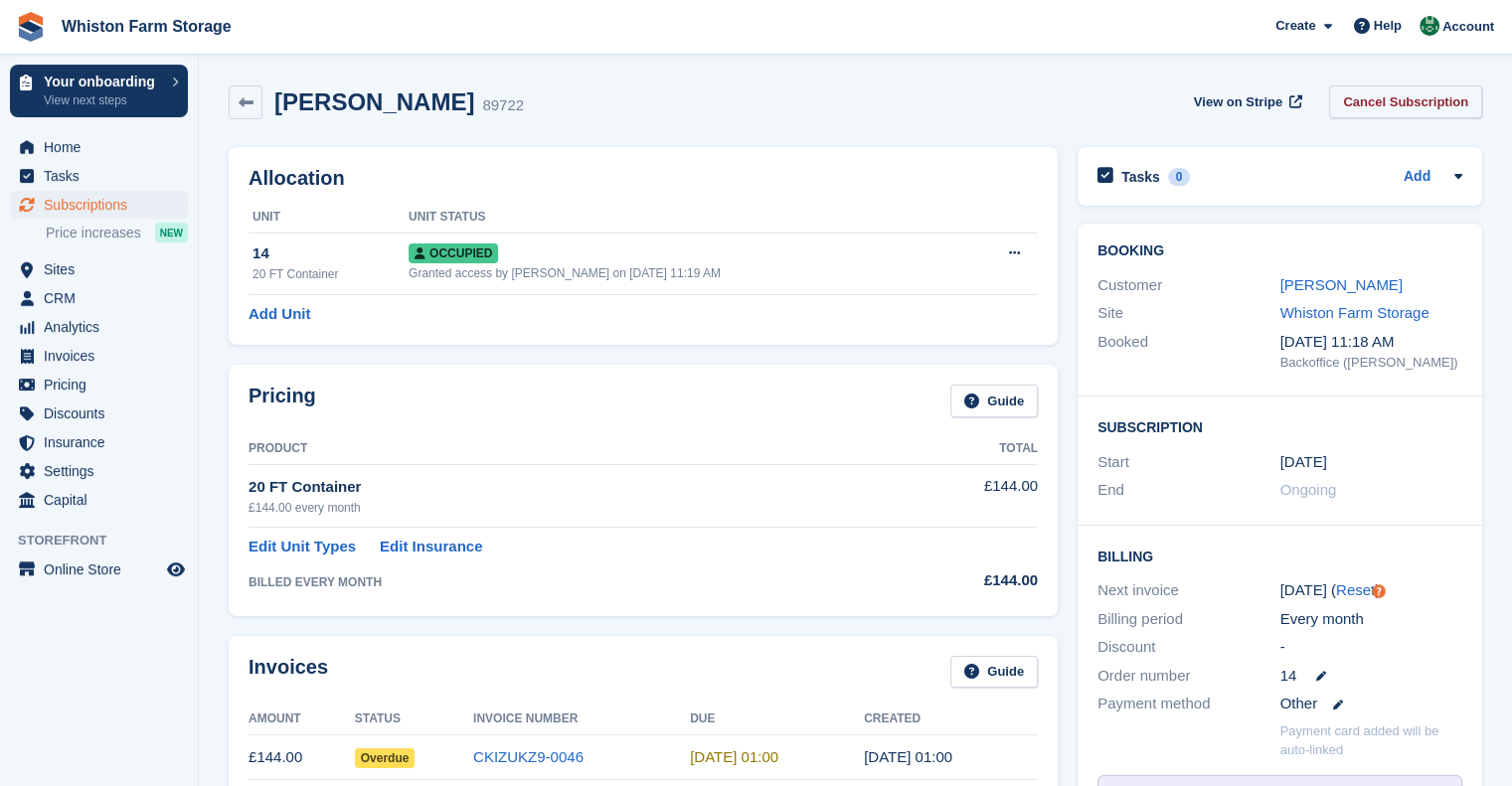 click on "Cancel Subscription" at bounding box center (1406, 101) 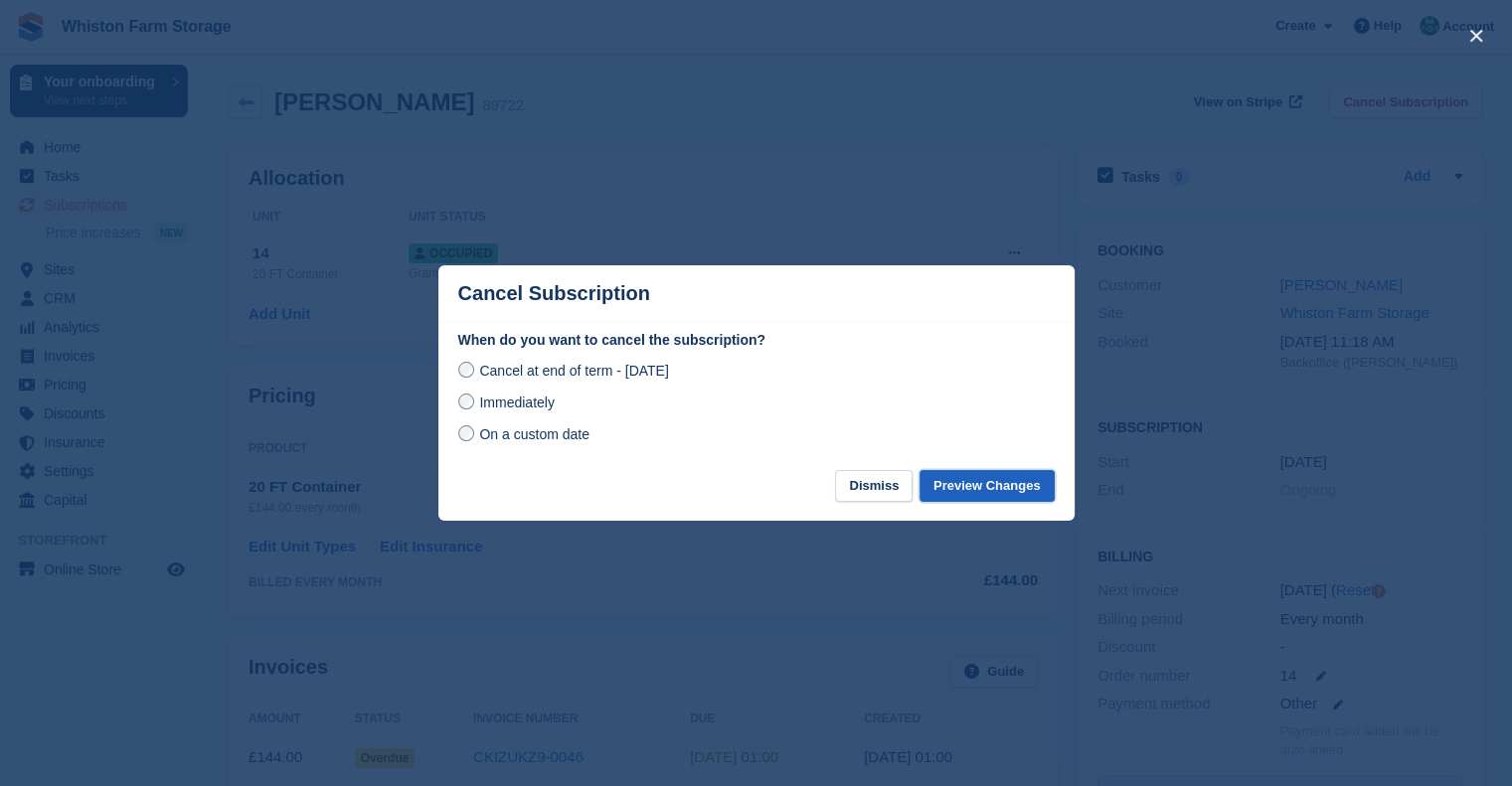 click on "Preview Changes" at bounding box center [987, 486] 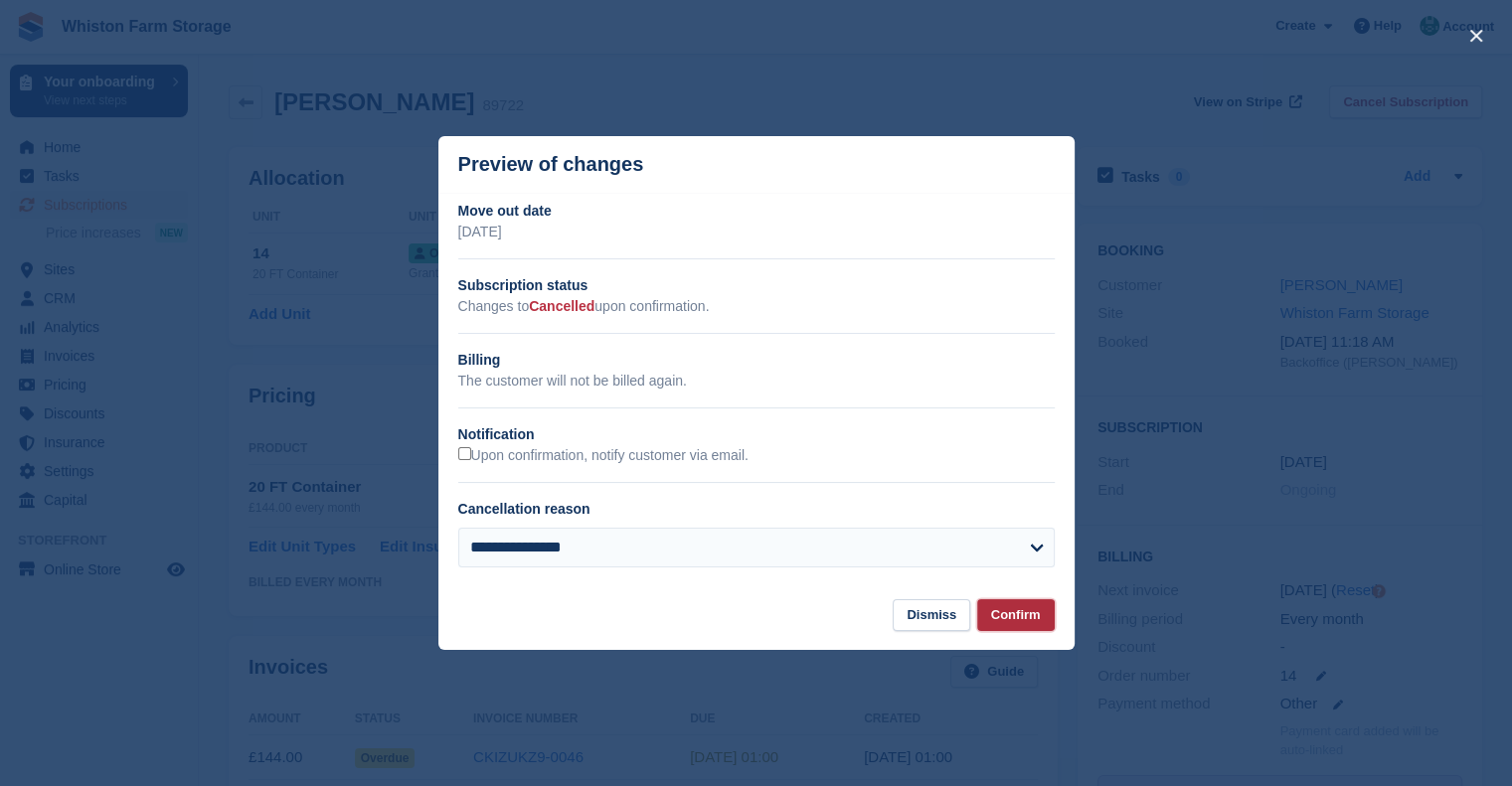click on "Confirm" at bounding box center [1016, 615] 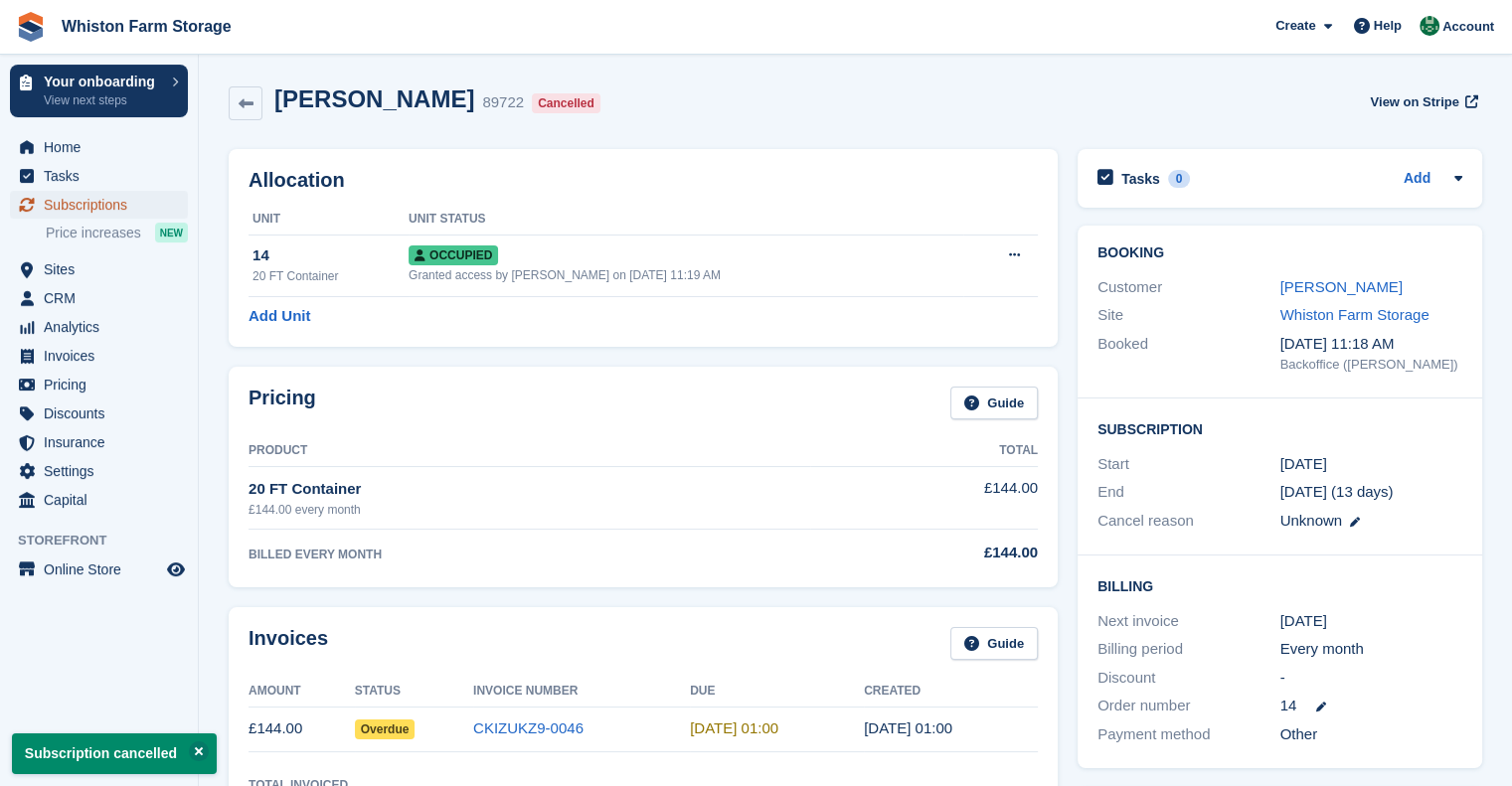 click on "Subscriptions" at bounding box center [103, 205] 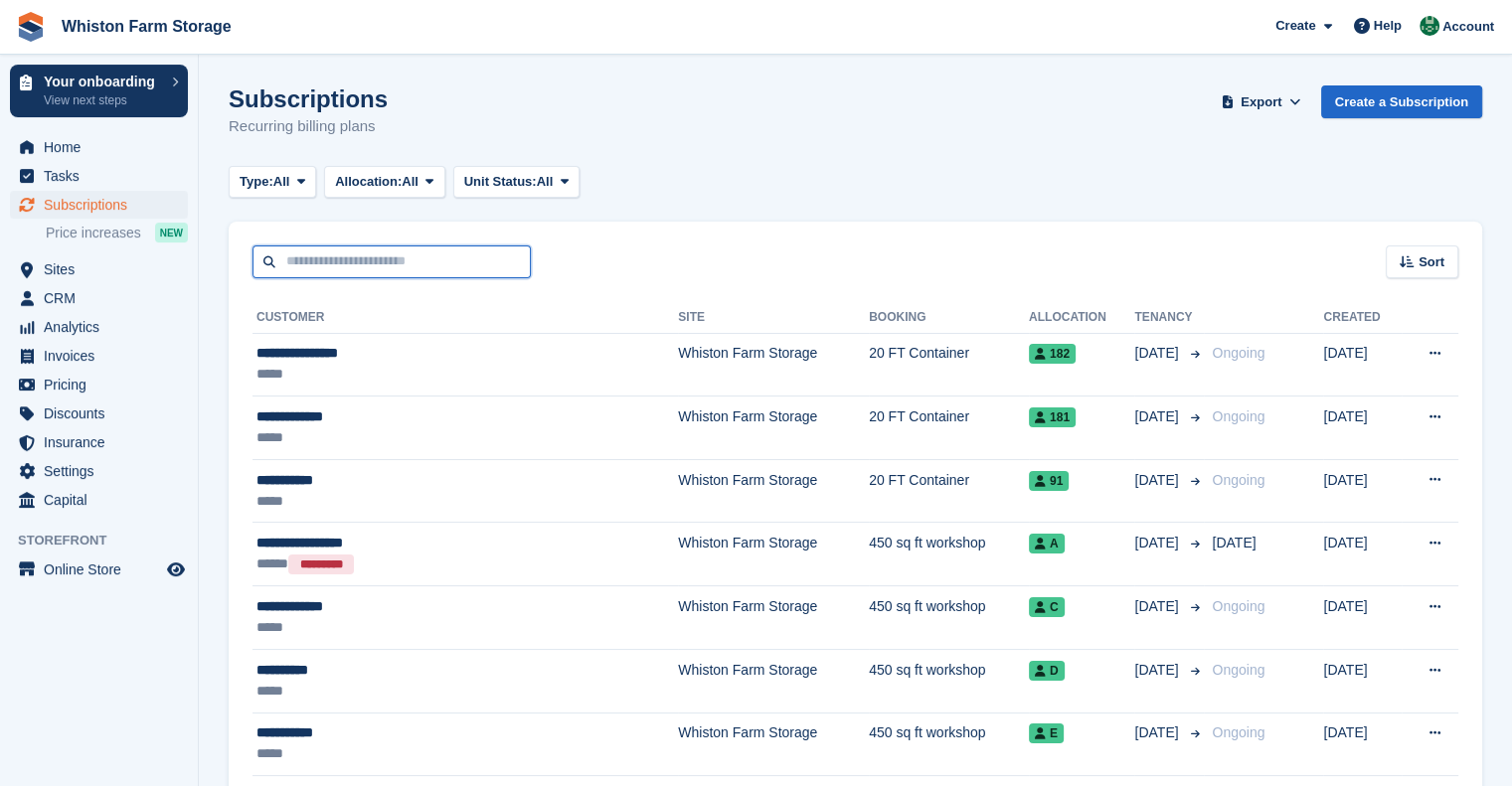 click at bounding box center [392, 261] 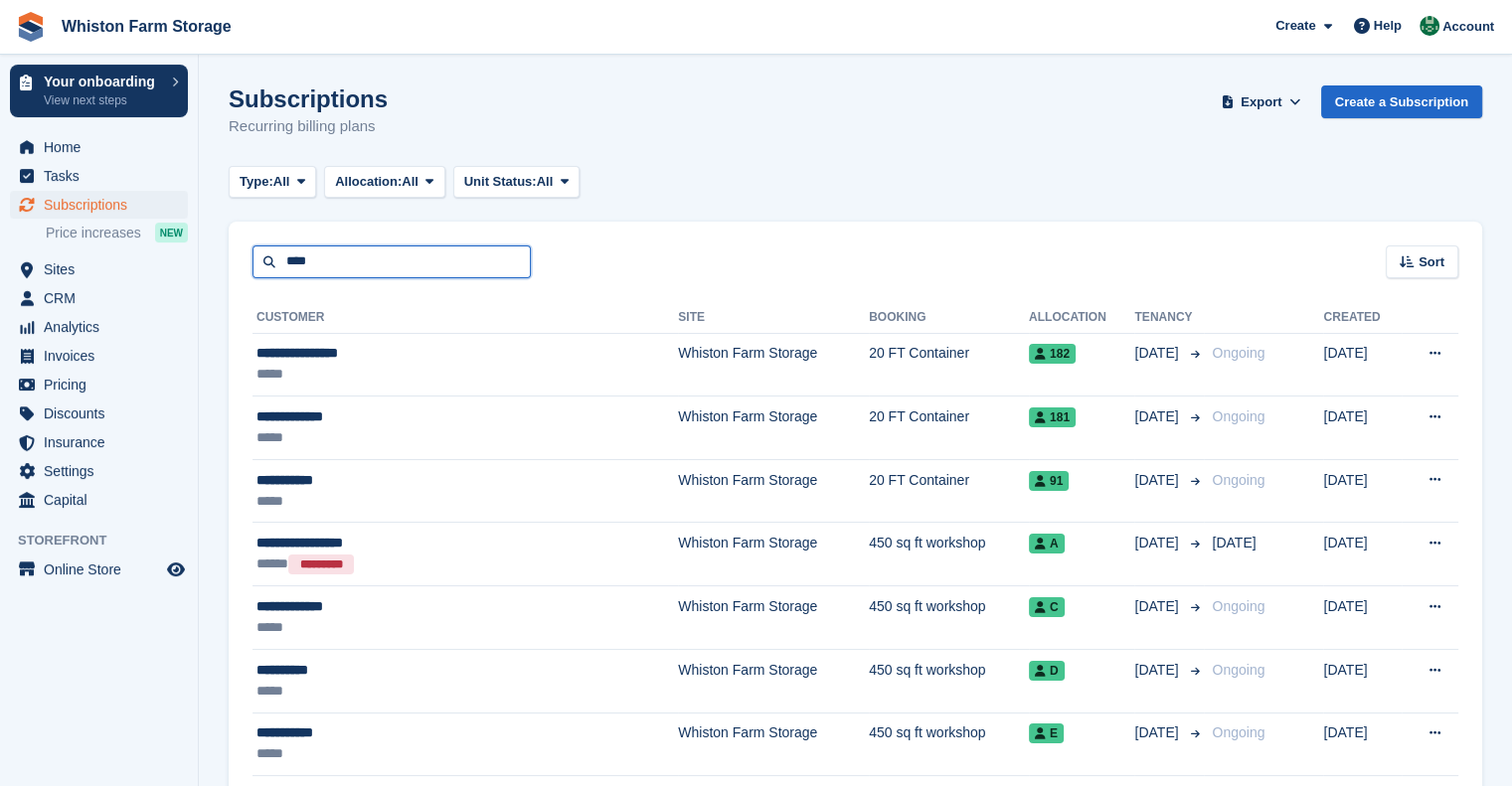 type on "****" 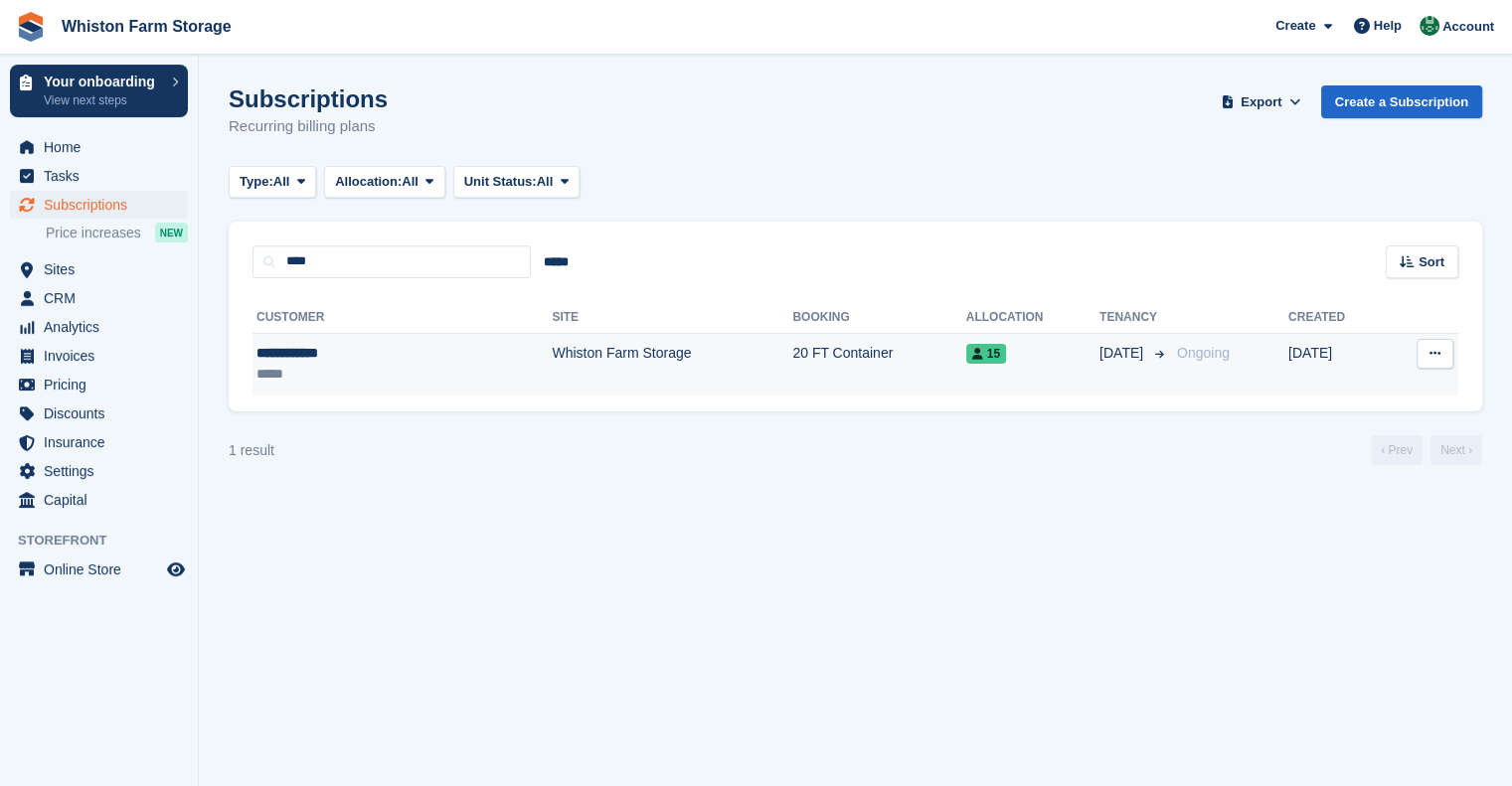 click at bounding box center (1434, 354) 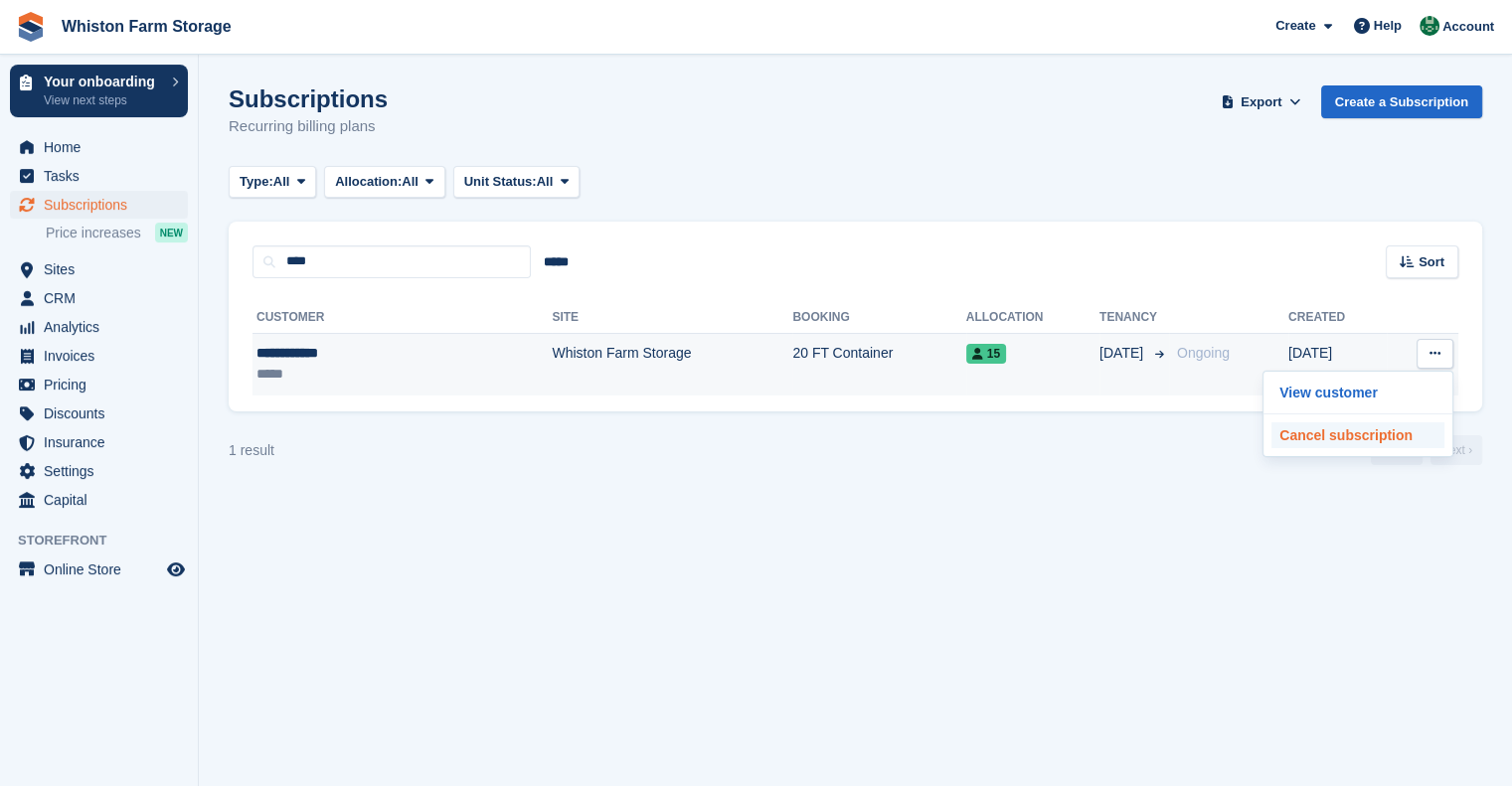 click on "Cancel subscription" at bounding box center [1358, 435] 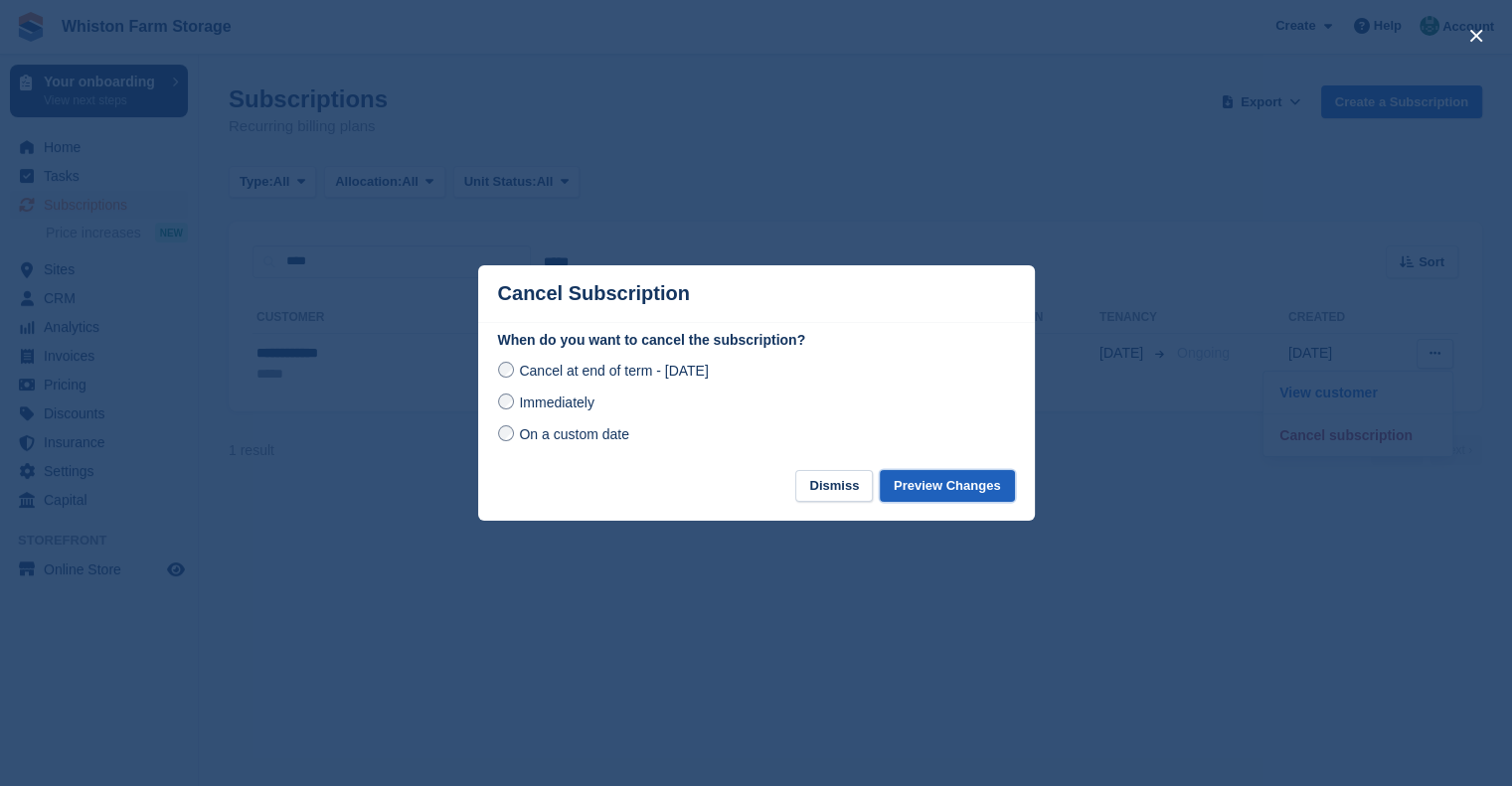 click on "Preview Changes" at bounding box center (947, 486) 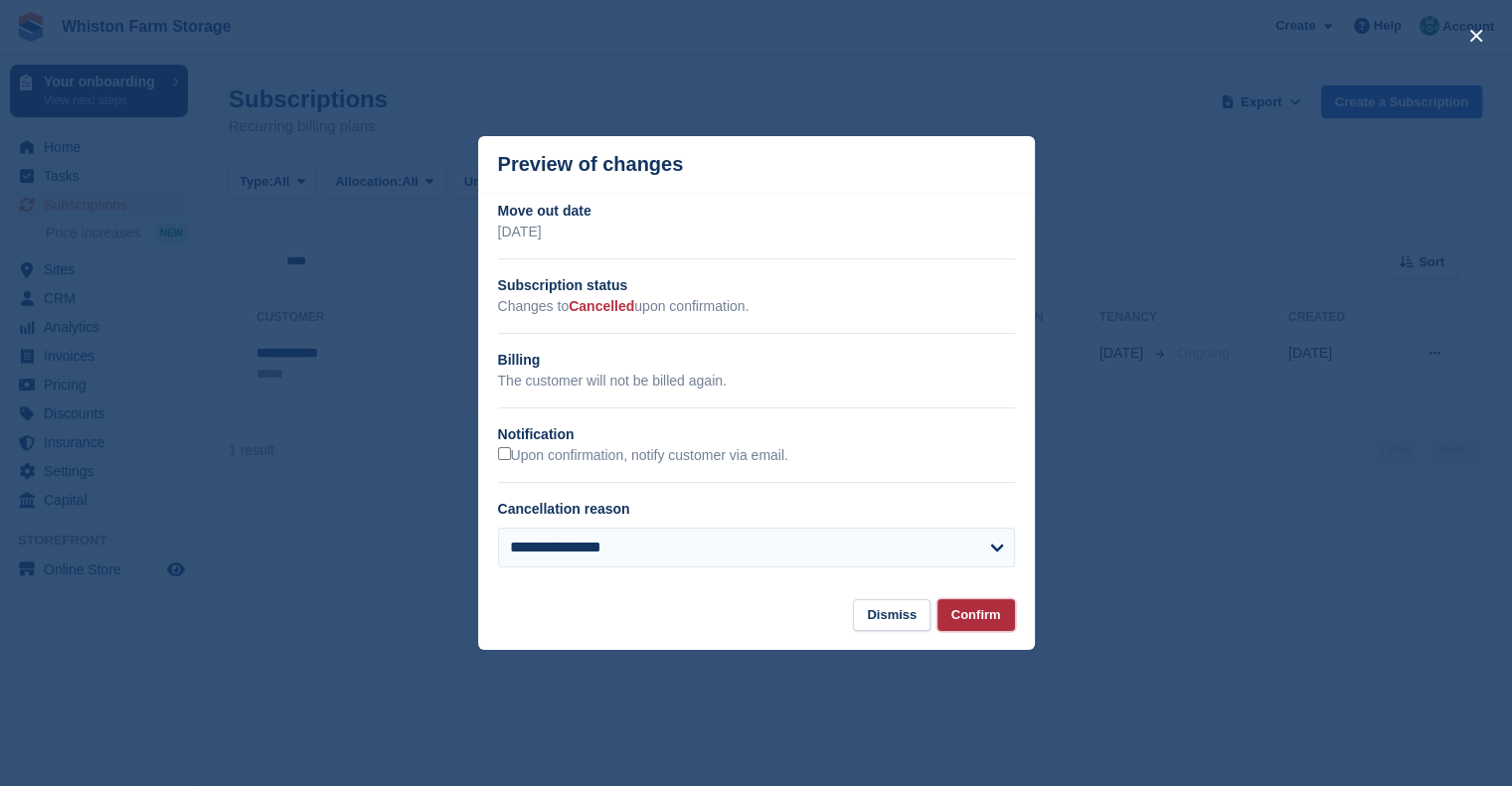 click on "Confirm" at bounding box center [976, 615] 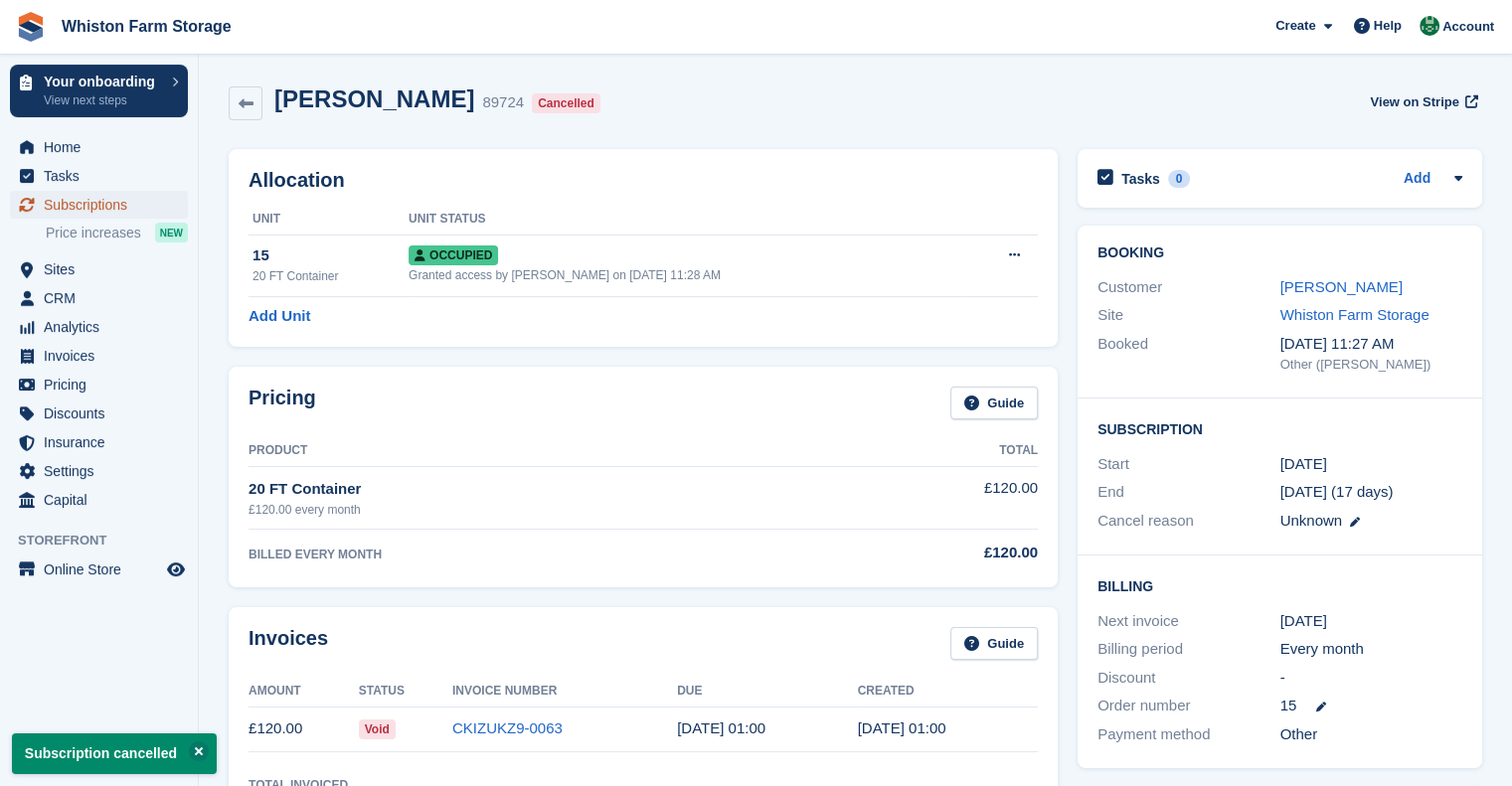 click on "Subscriptions" at bounding box center (103, 205) 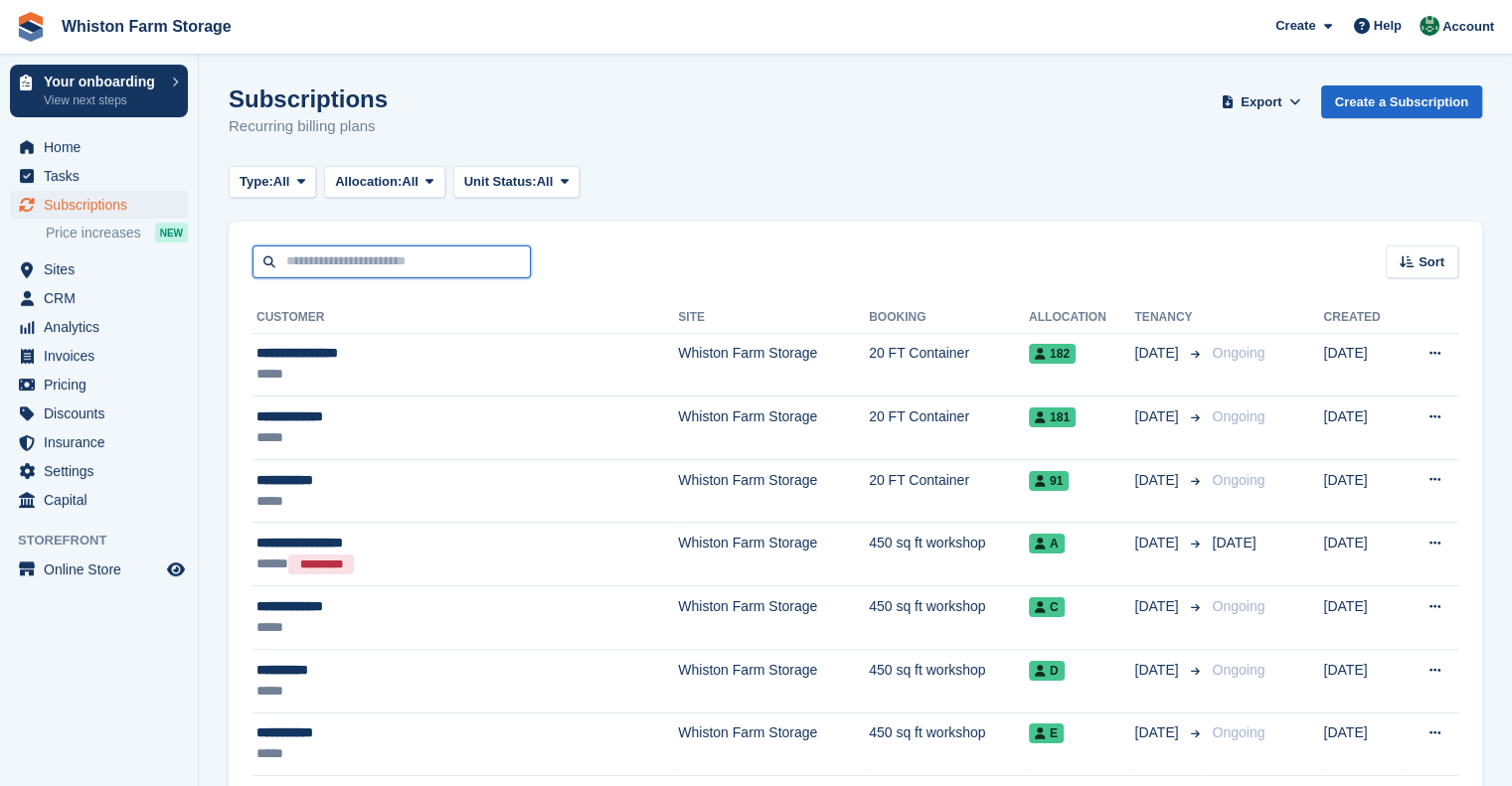 click at bounding box center [392, 261] 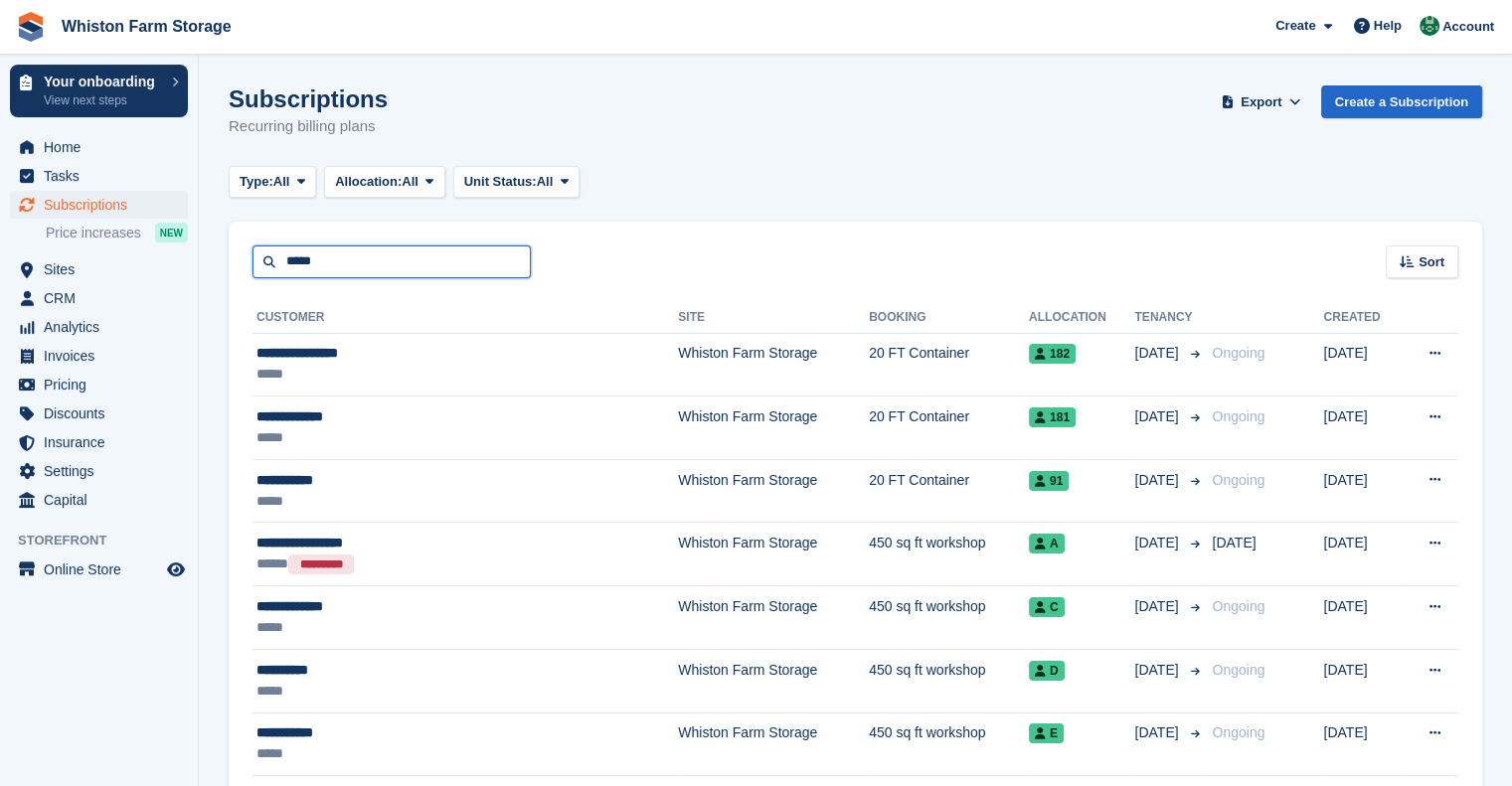 type on "*****" 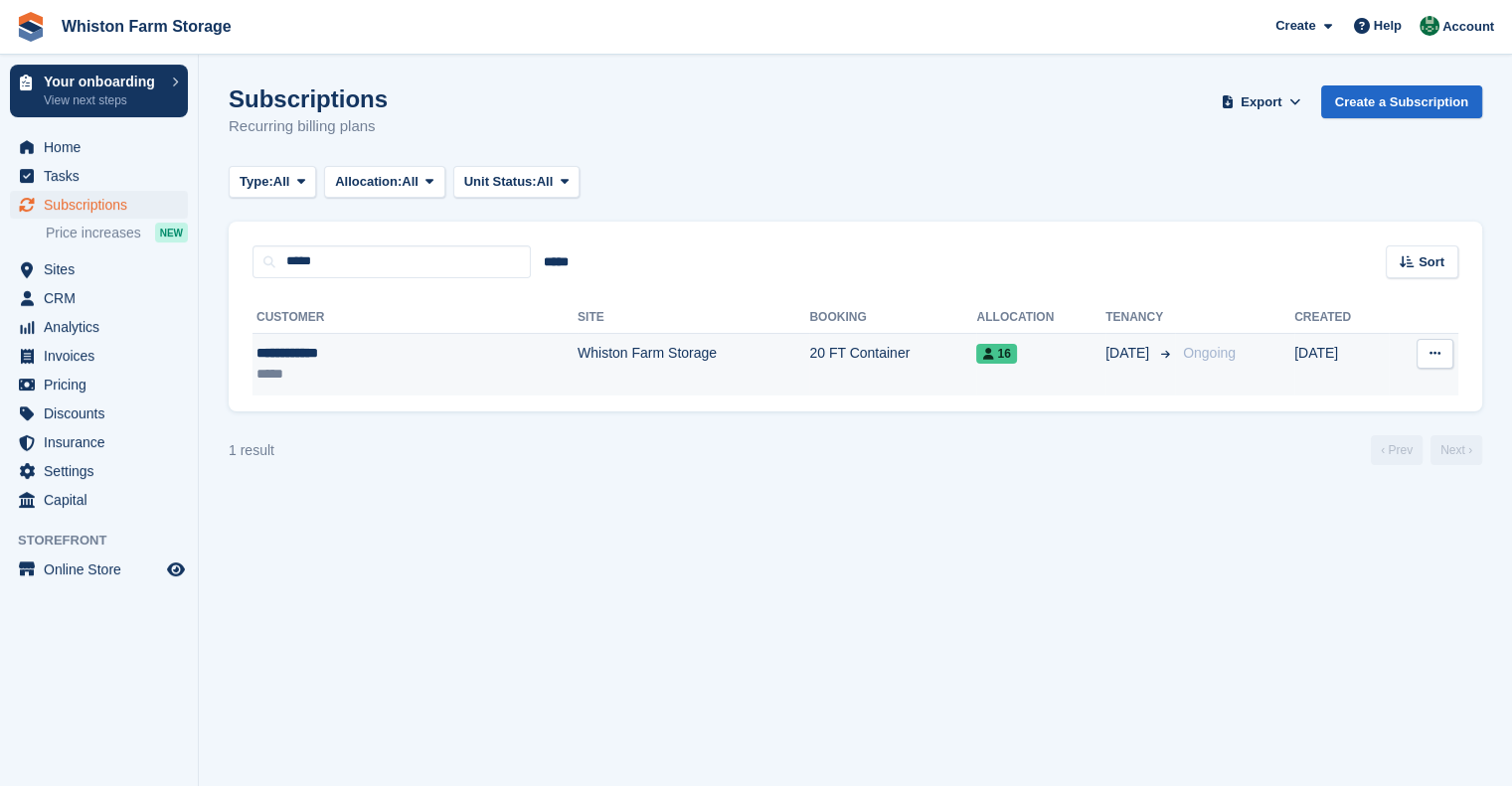 click at bounding box center (1434, 353) 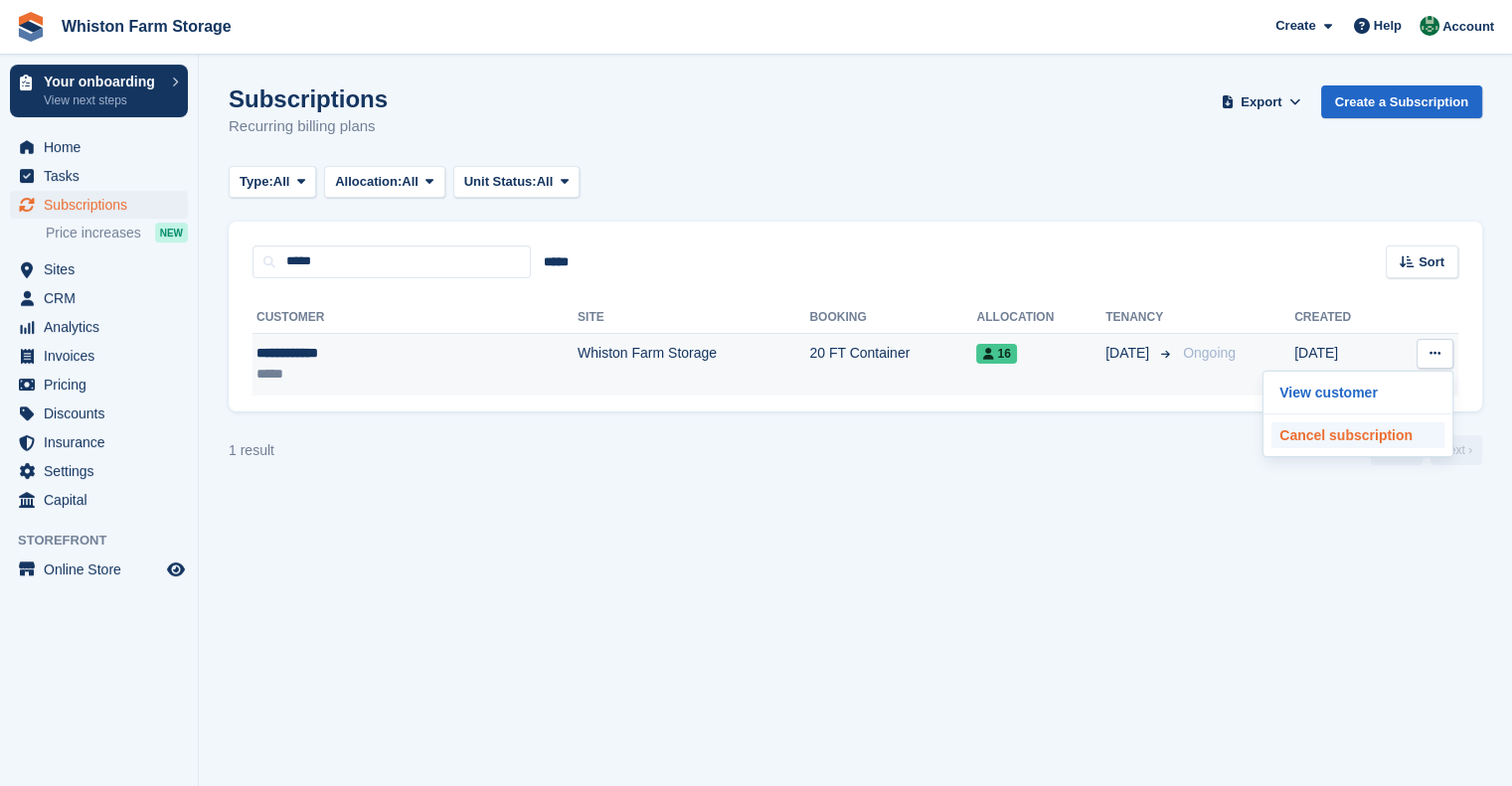 click on "Cancel subscription" at bounding box center (1358, 435) 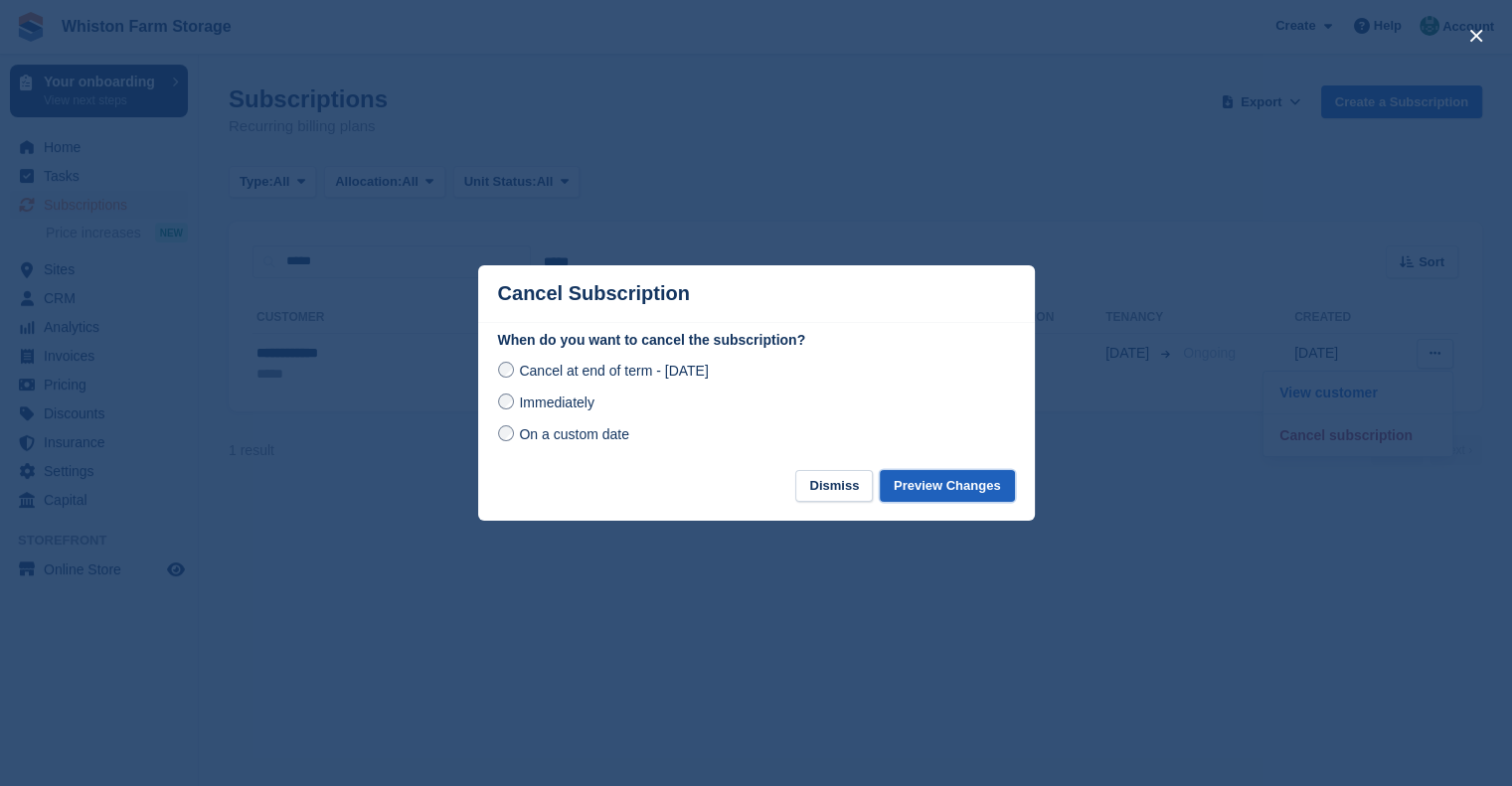 click on "Preview Changes" at bounding box center [947, 486] 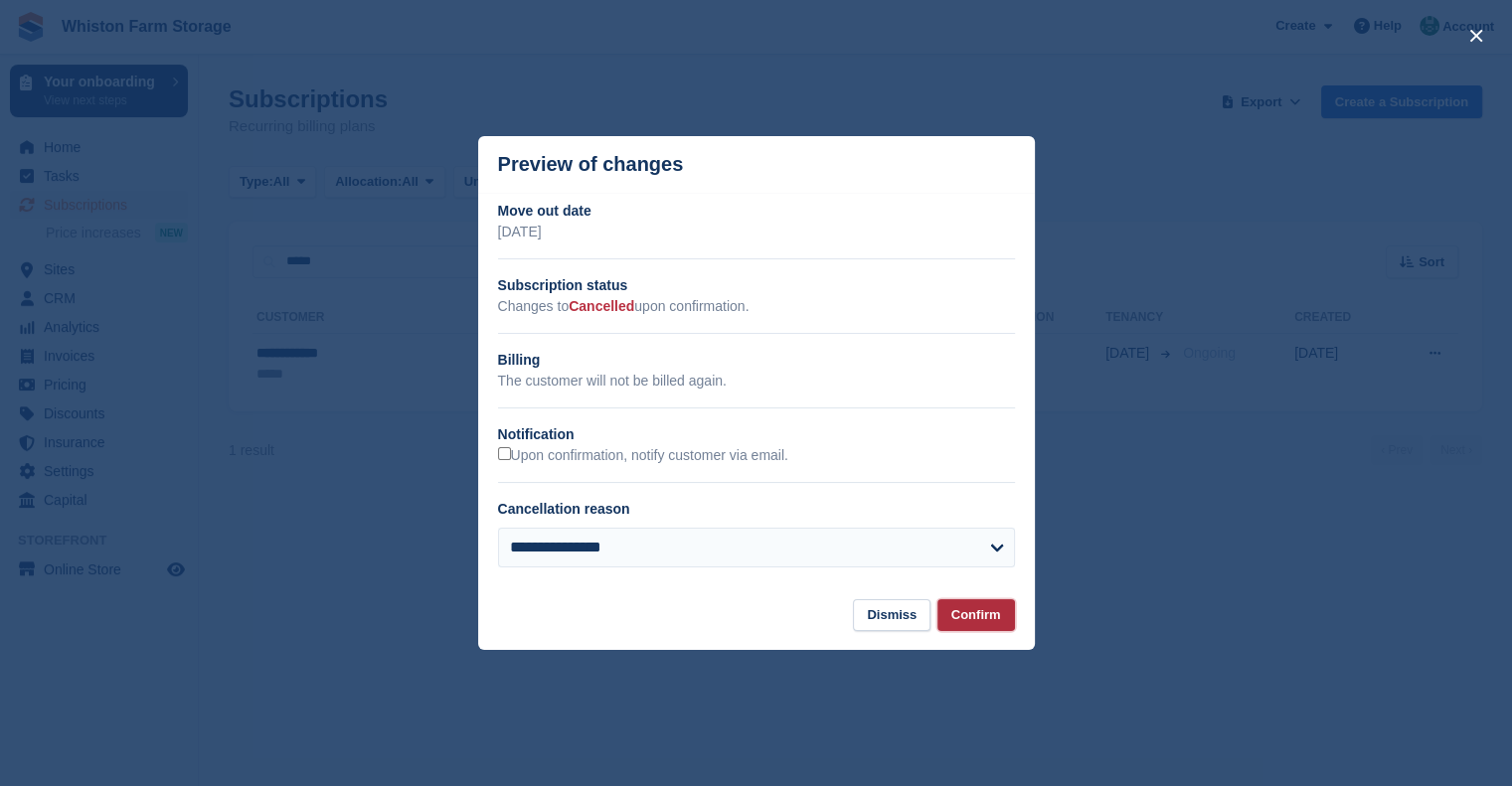 click on "Confirm" at bounding box center [976, 615] 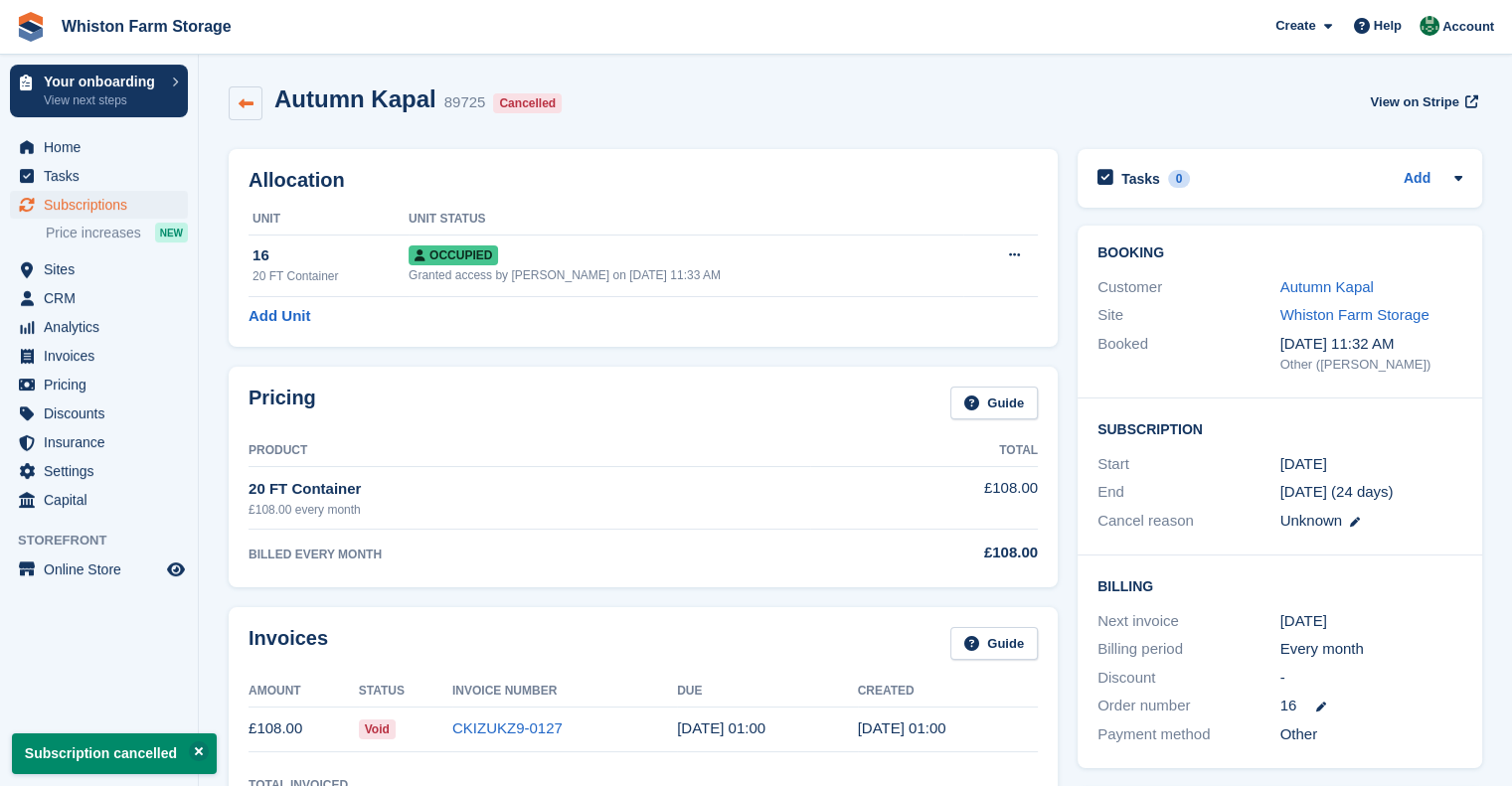 click at bounding box center [246, 103] 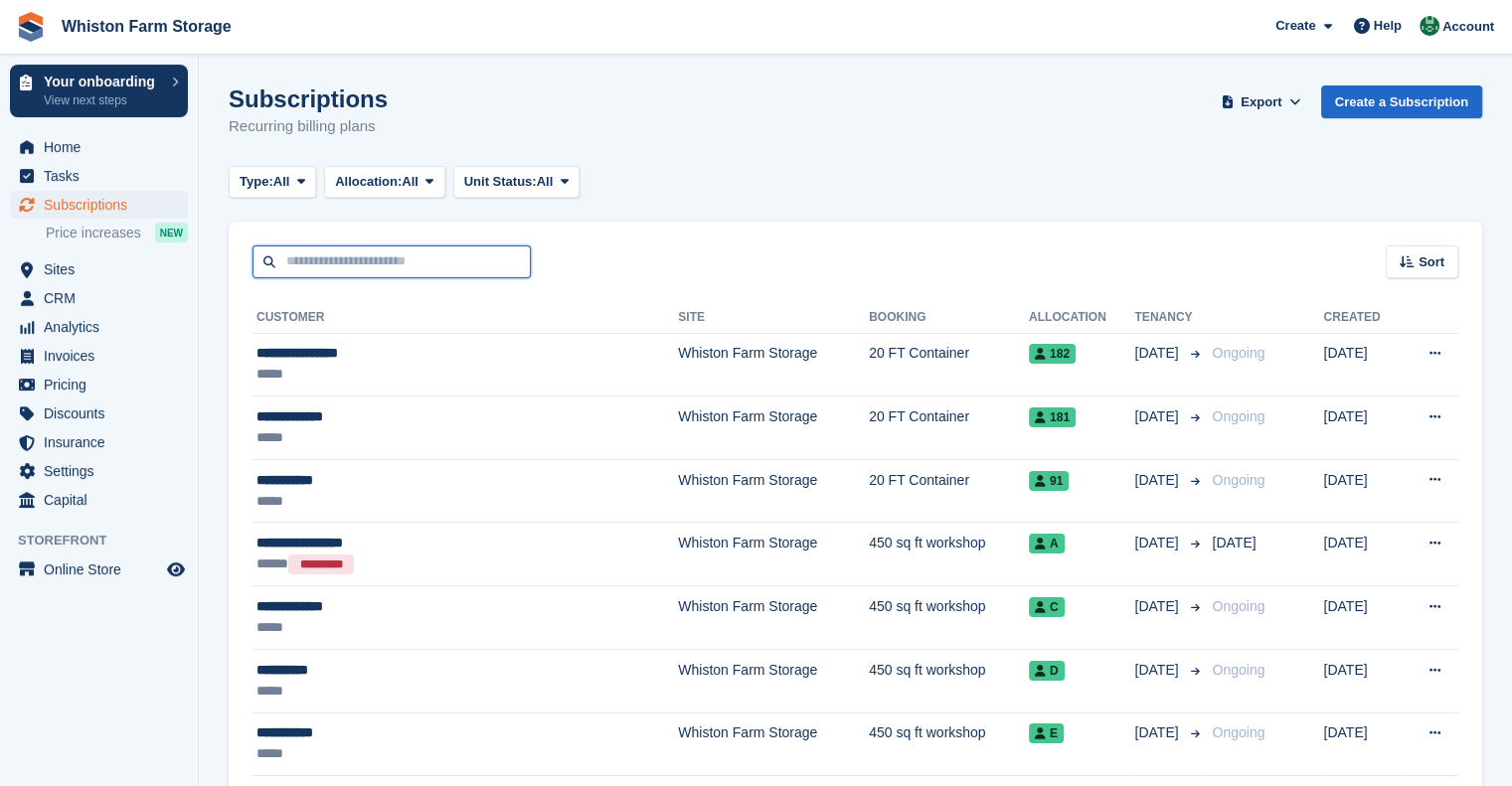 click at bounding box center (392, 261) 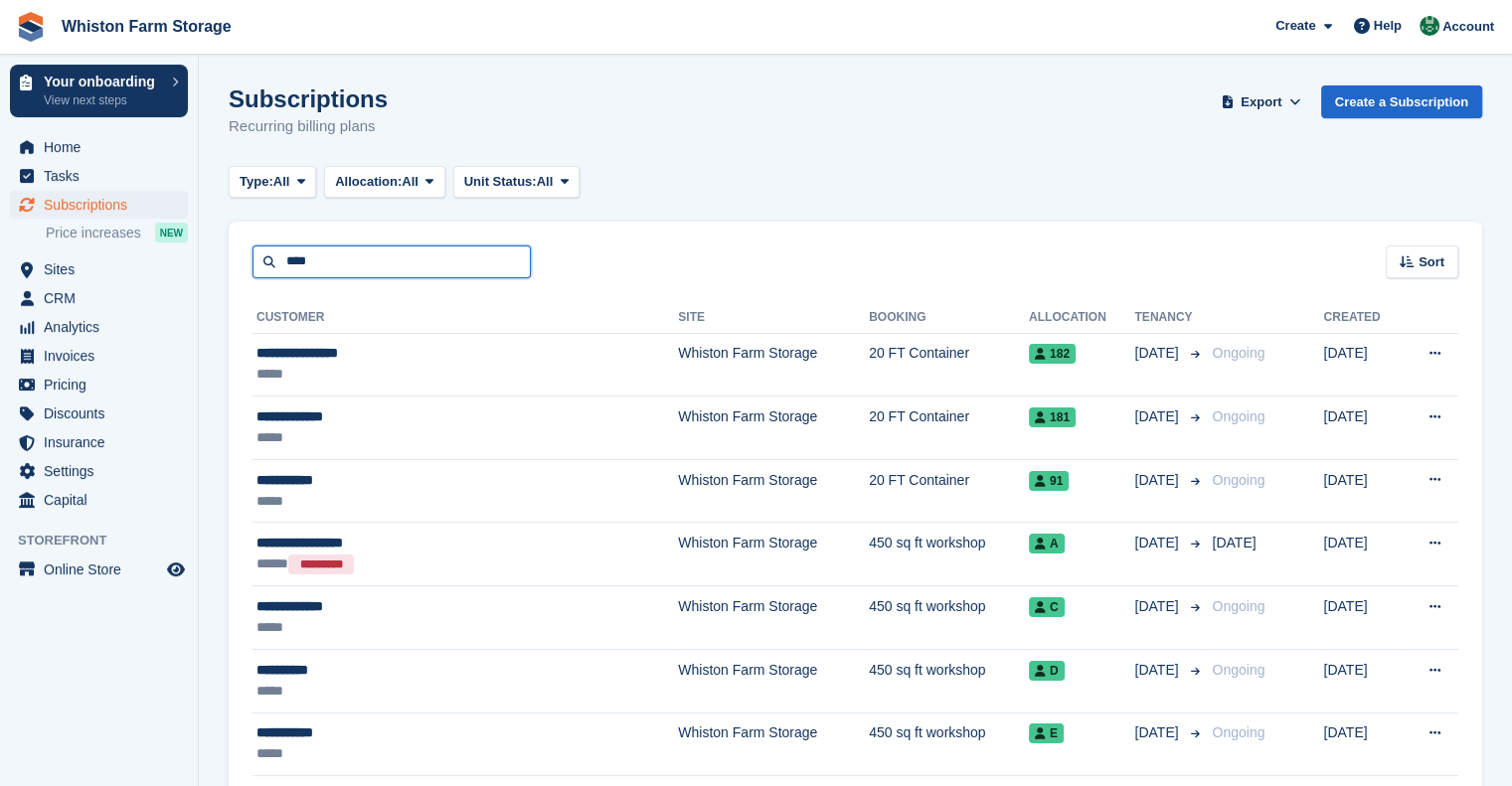 type on "****" 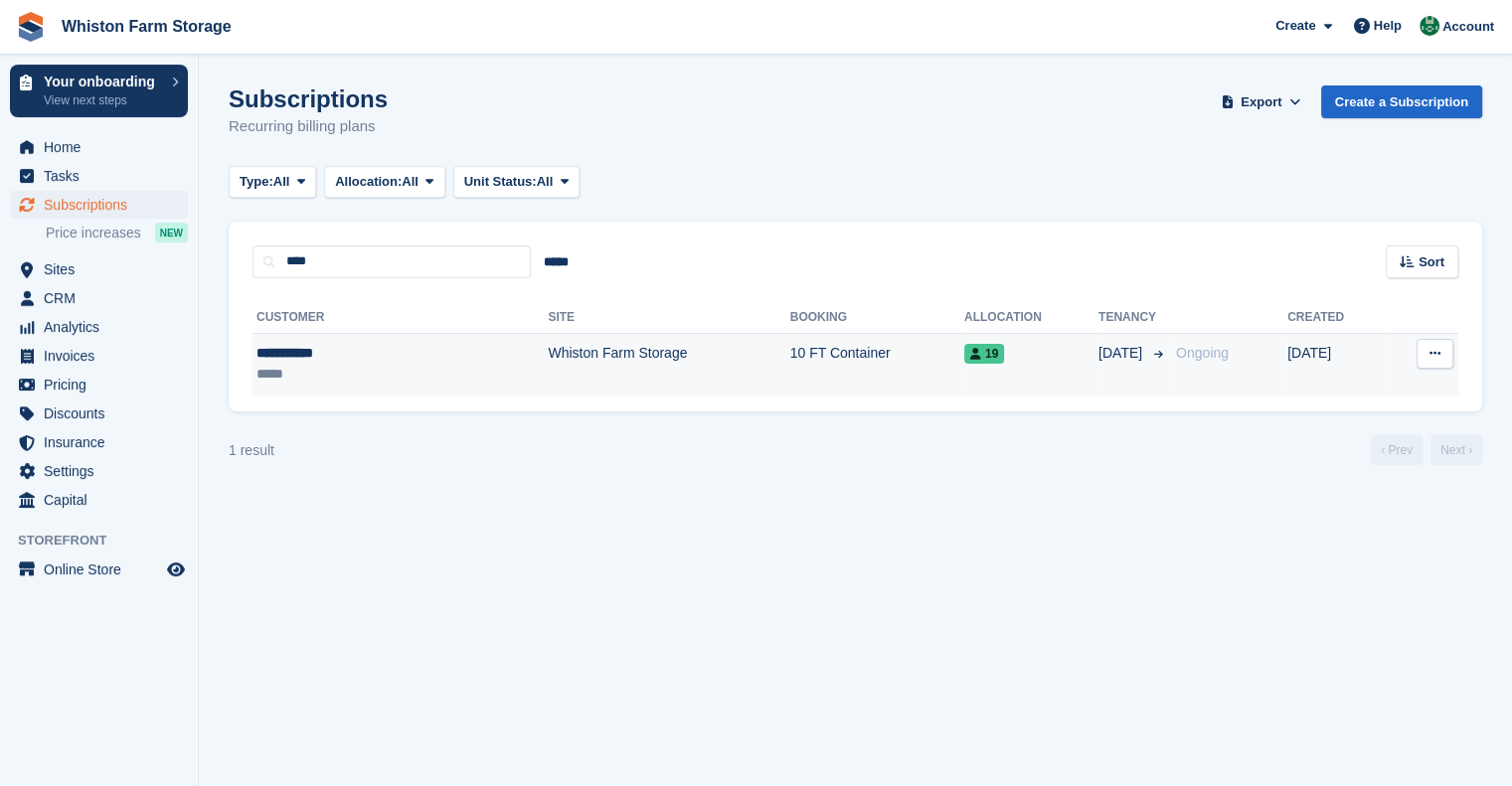 click at bounding box center (1434, 353) 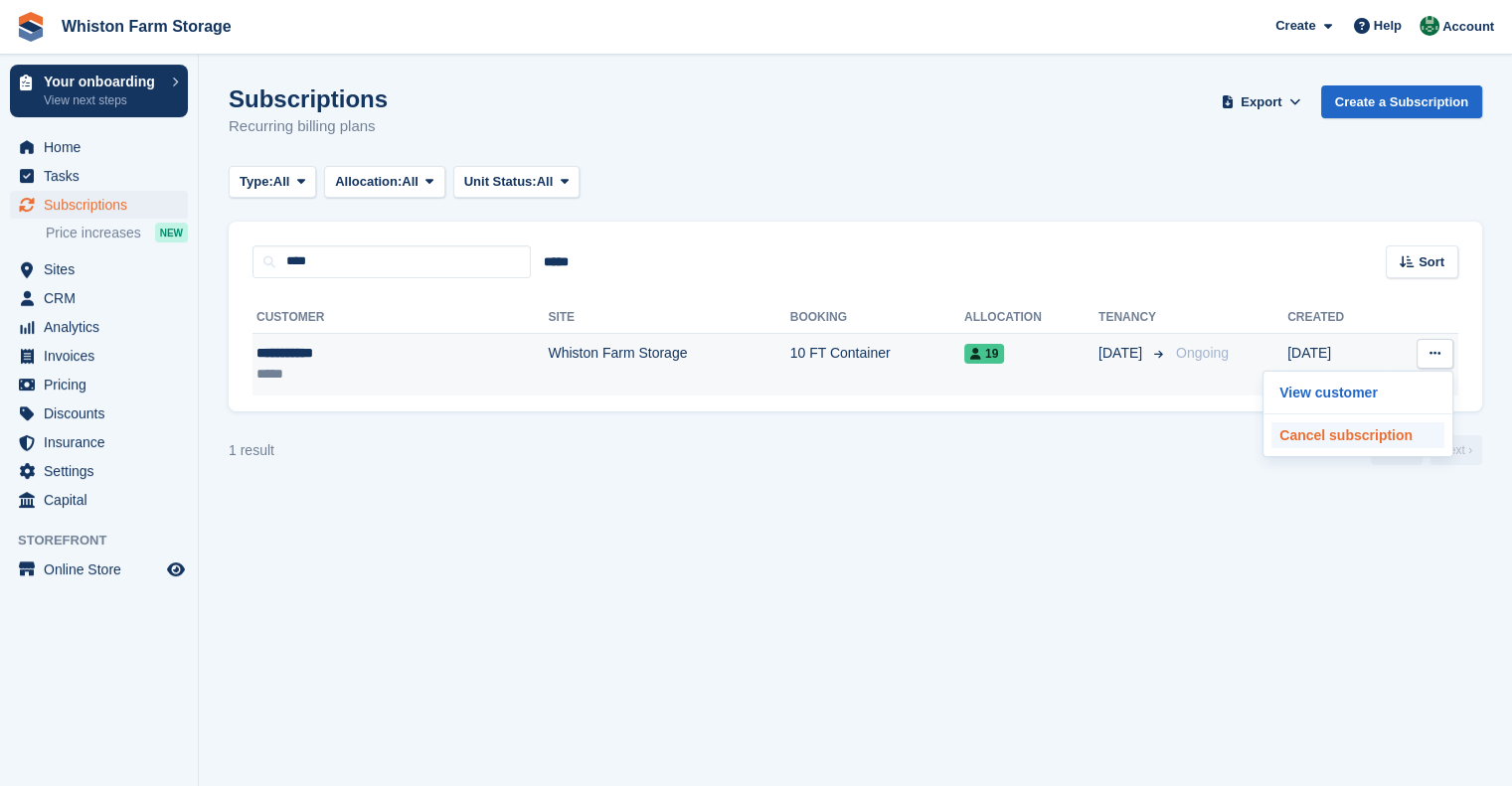 click on "Cancel subscription" at bounding box center [1358, 435] 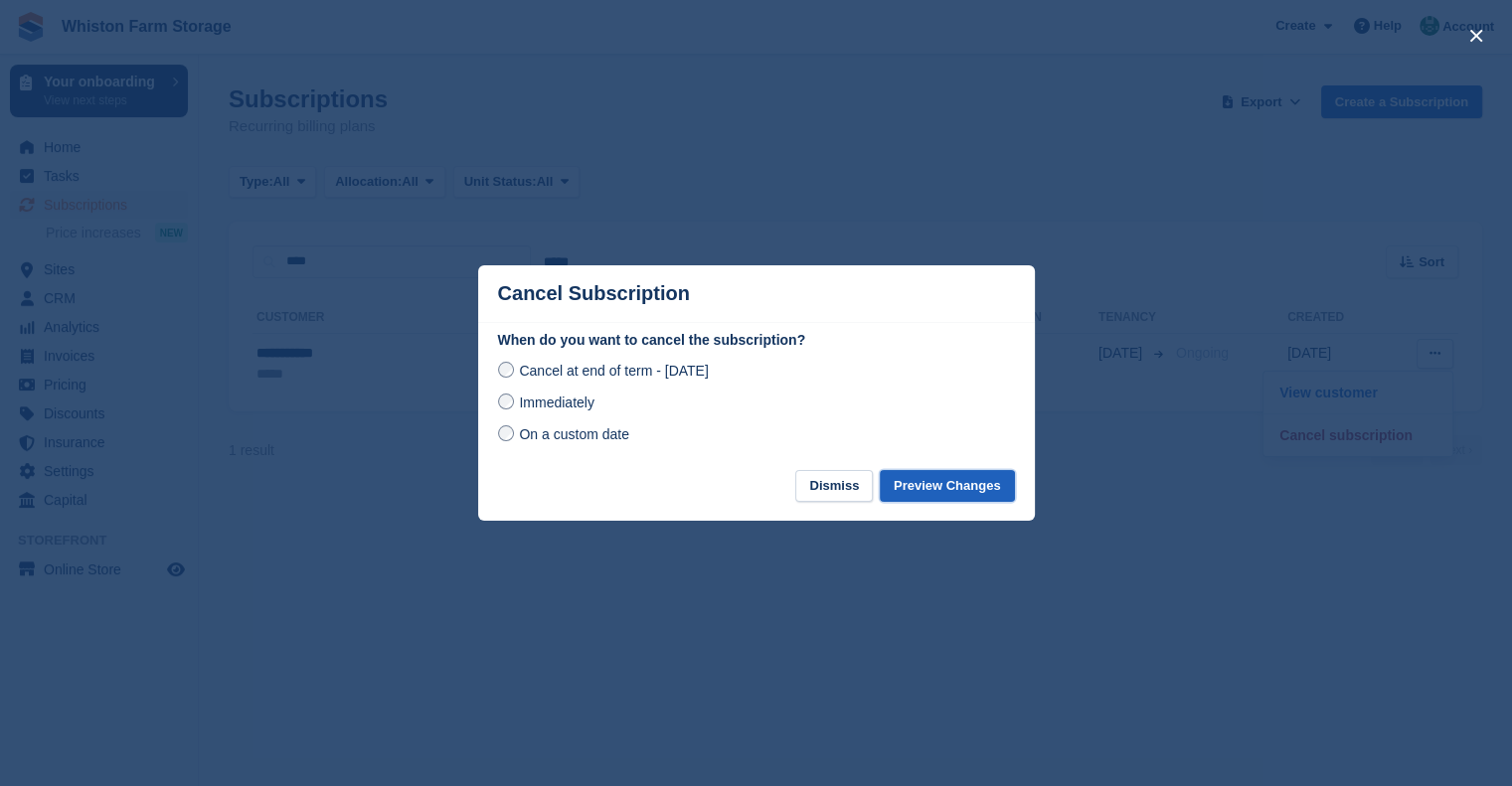 click on "Preview Changes" at bounding box center (947, 486) 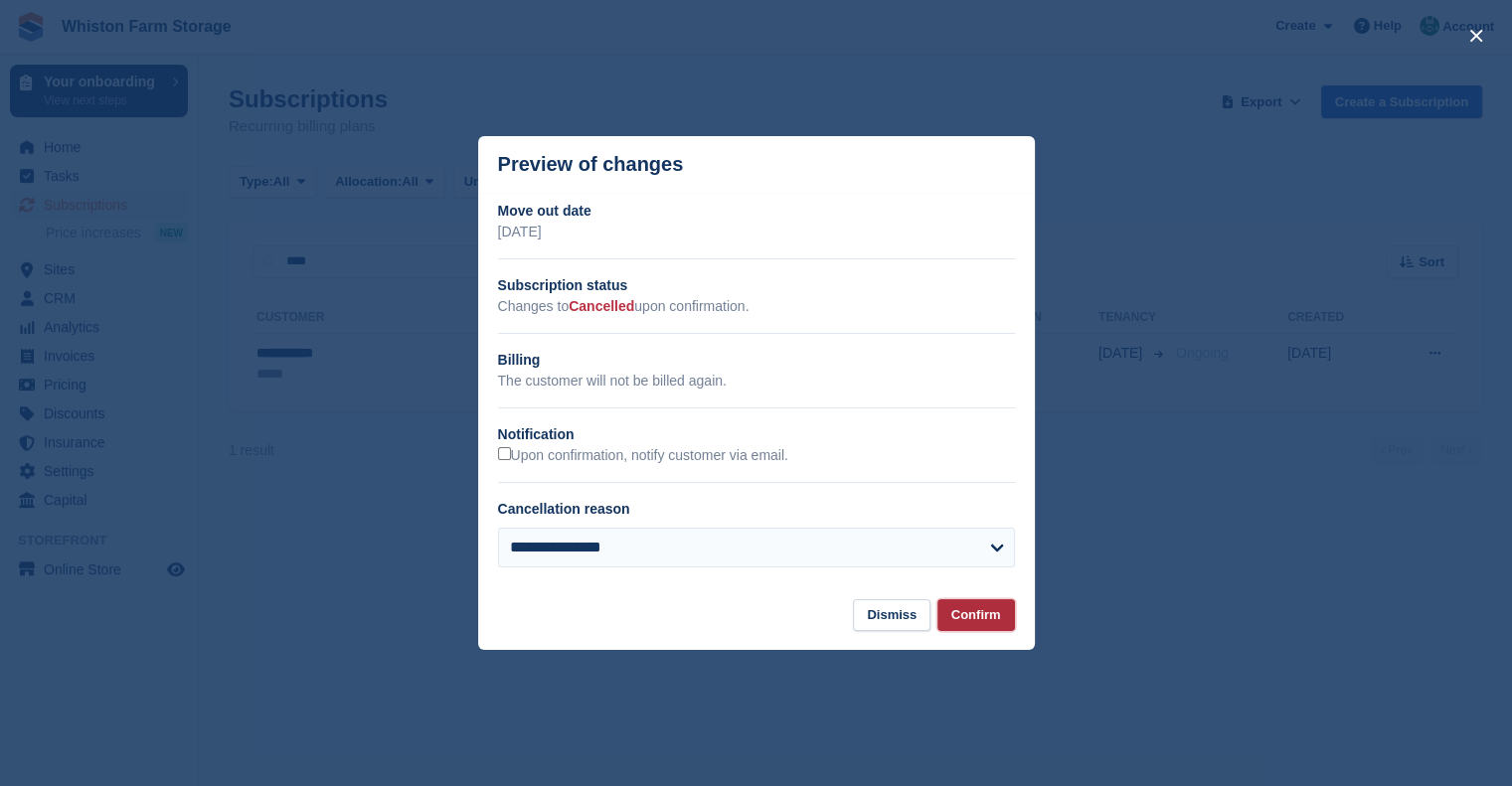 click on "Confirm" at bounding box center [976, 615] 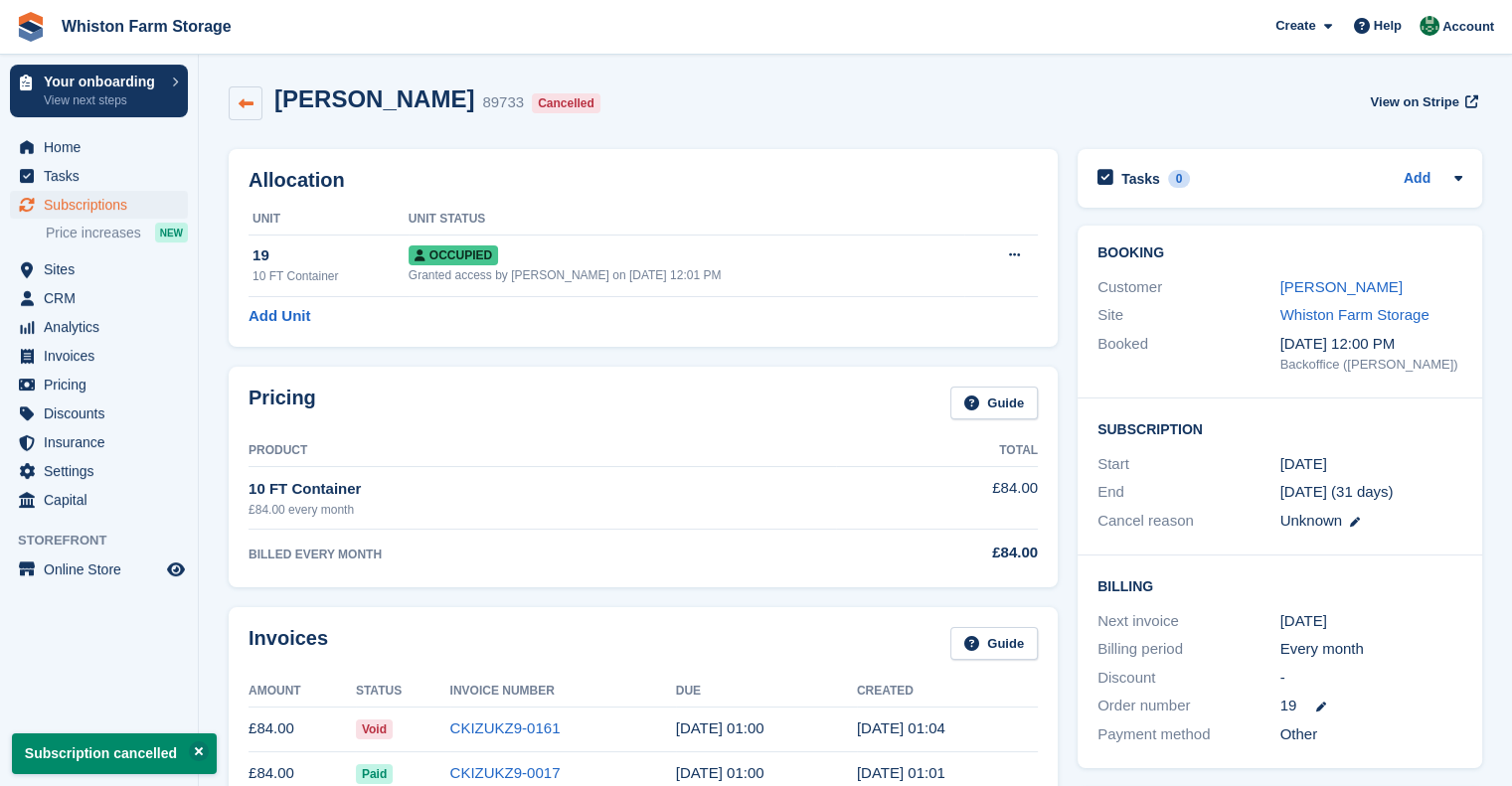 click at bounding box center [246, 103] 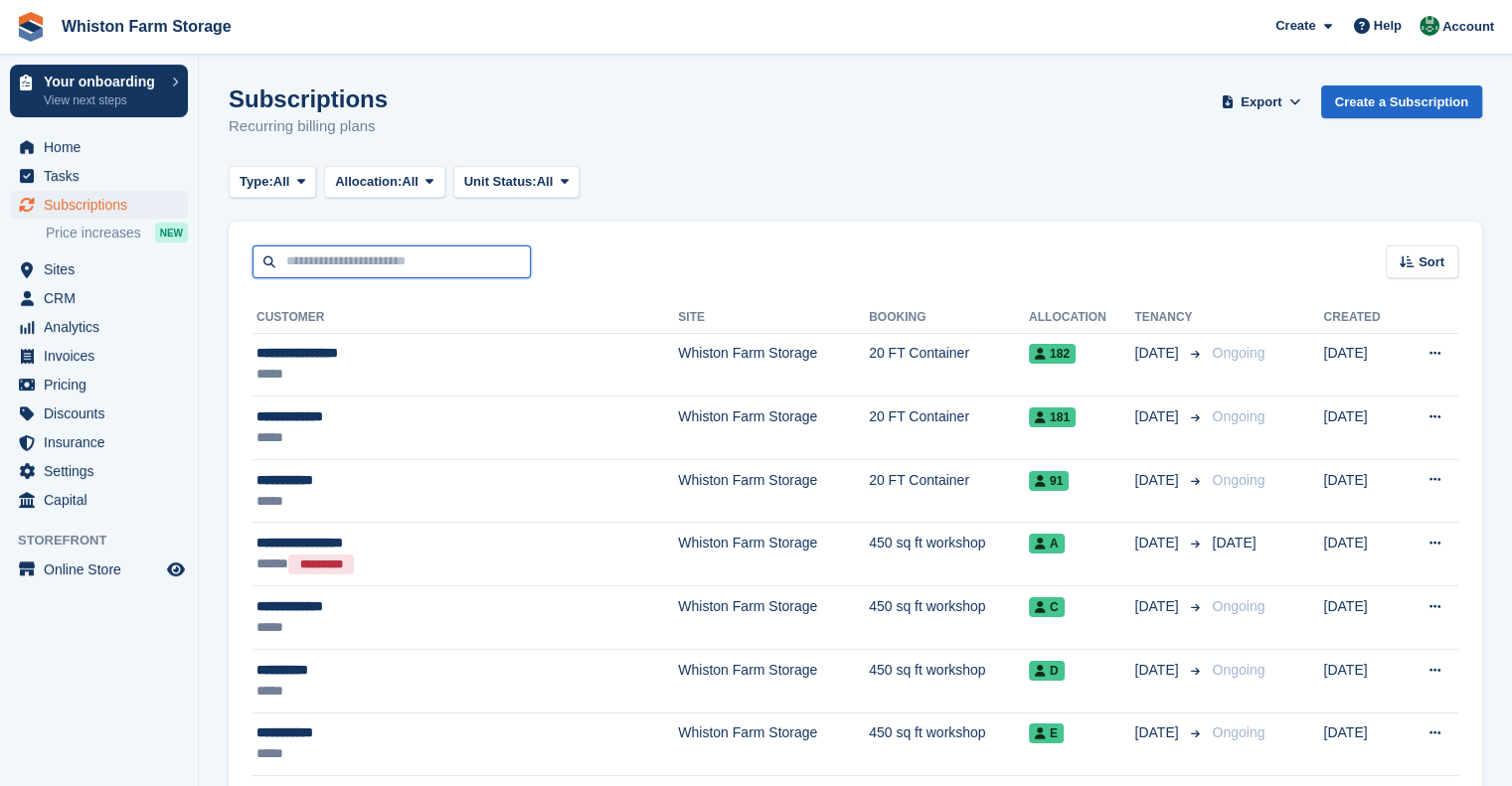 click at bounding box center (392, 261) 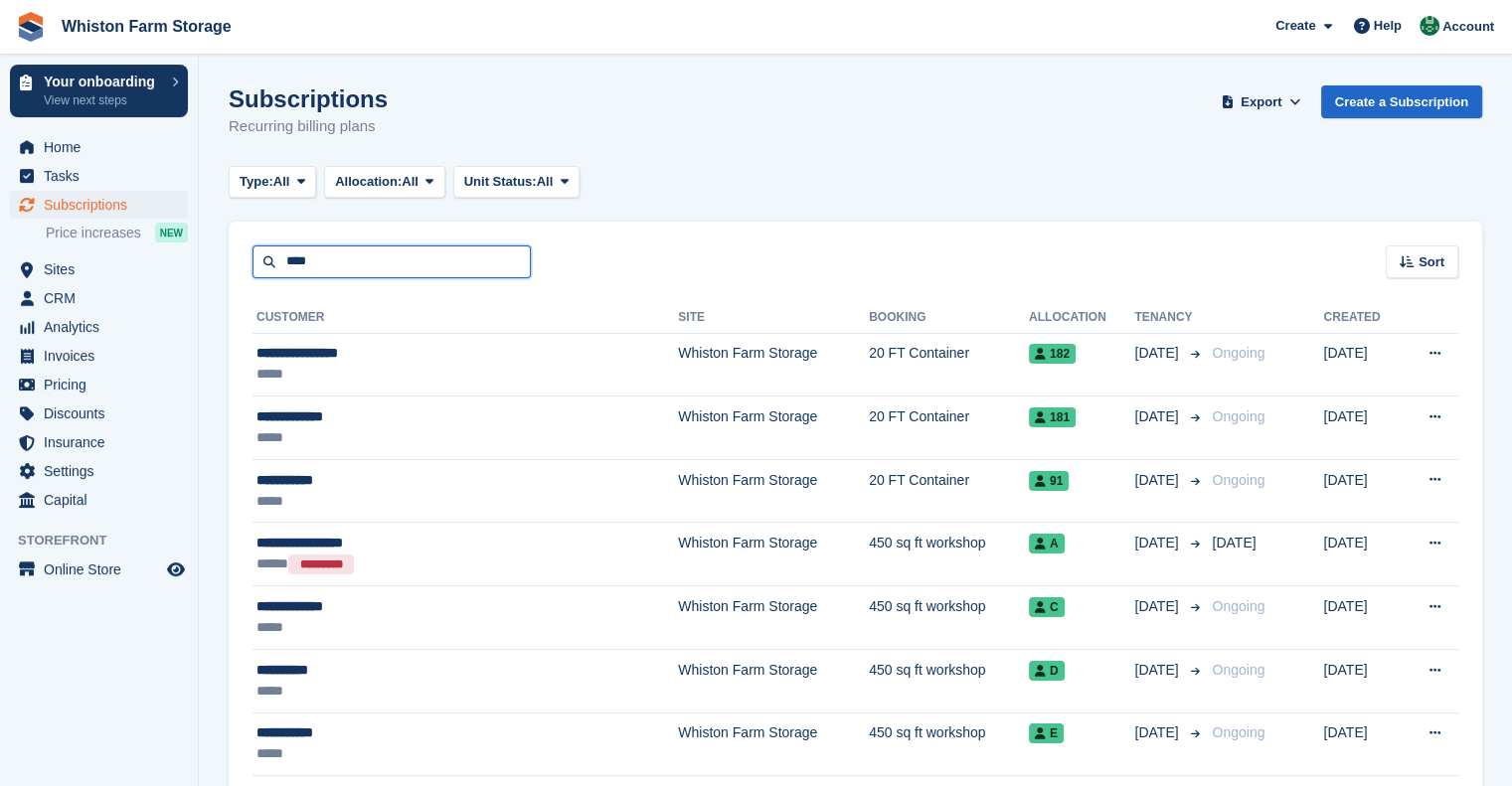 type on "****" 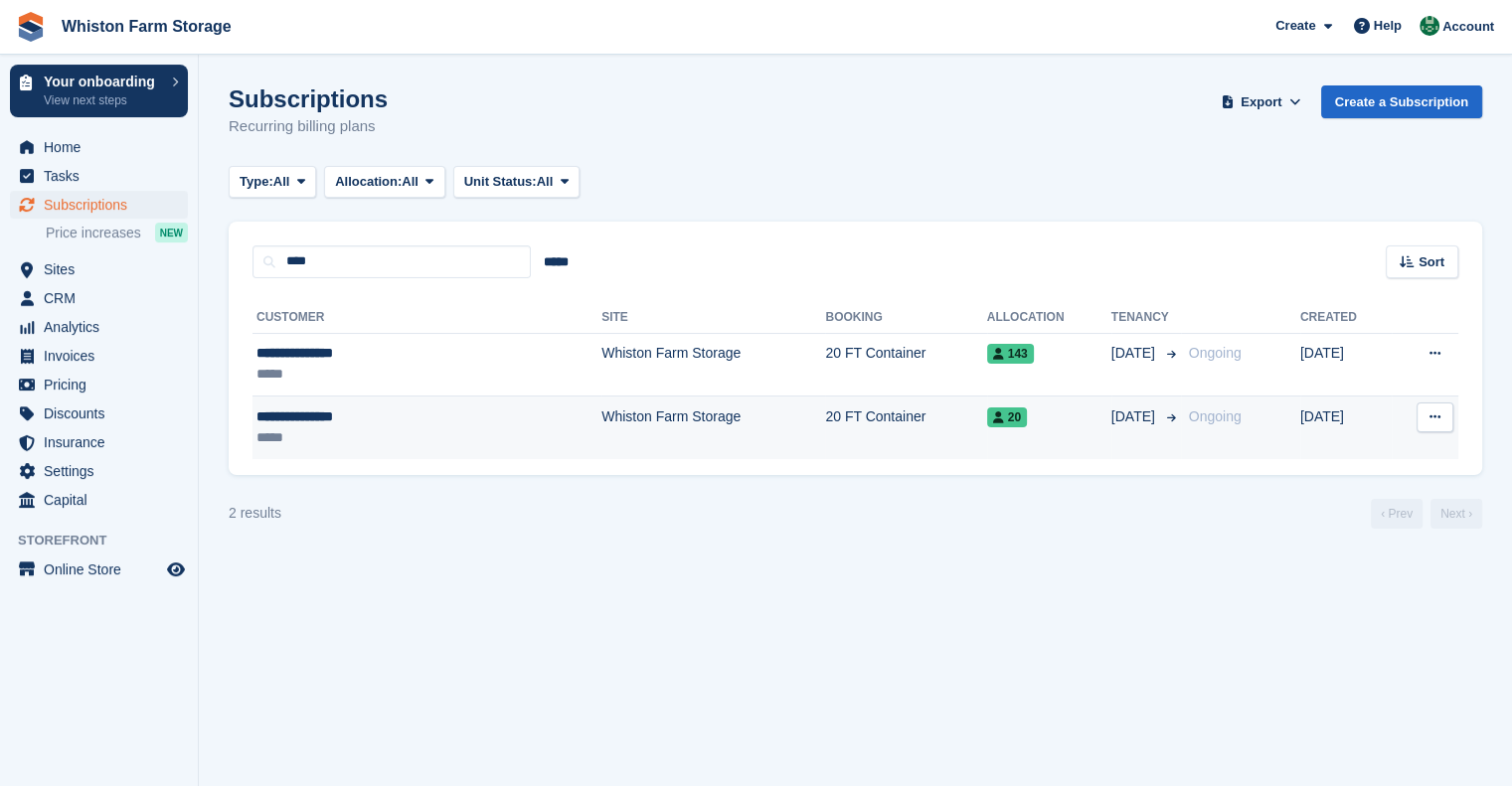 click at bounding box center (1434, 417) 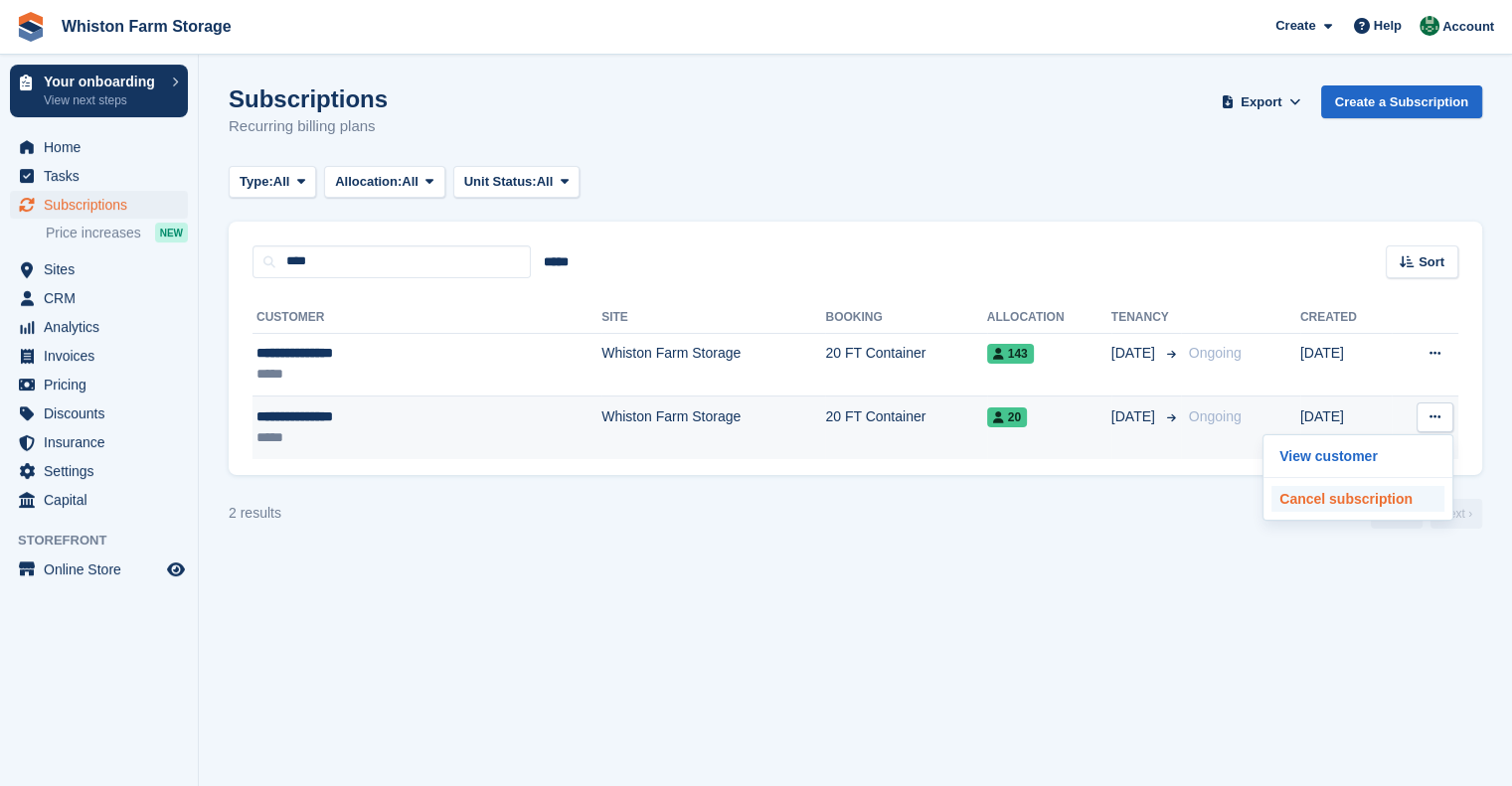 click on "Cancel subscription" at bounding box center (1358, 499) 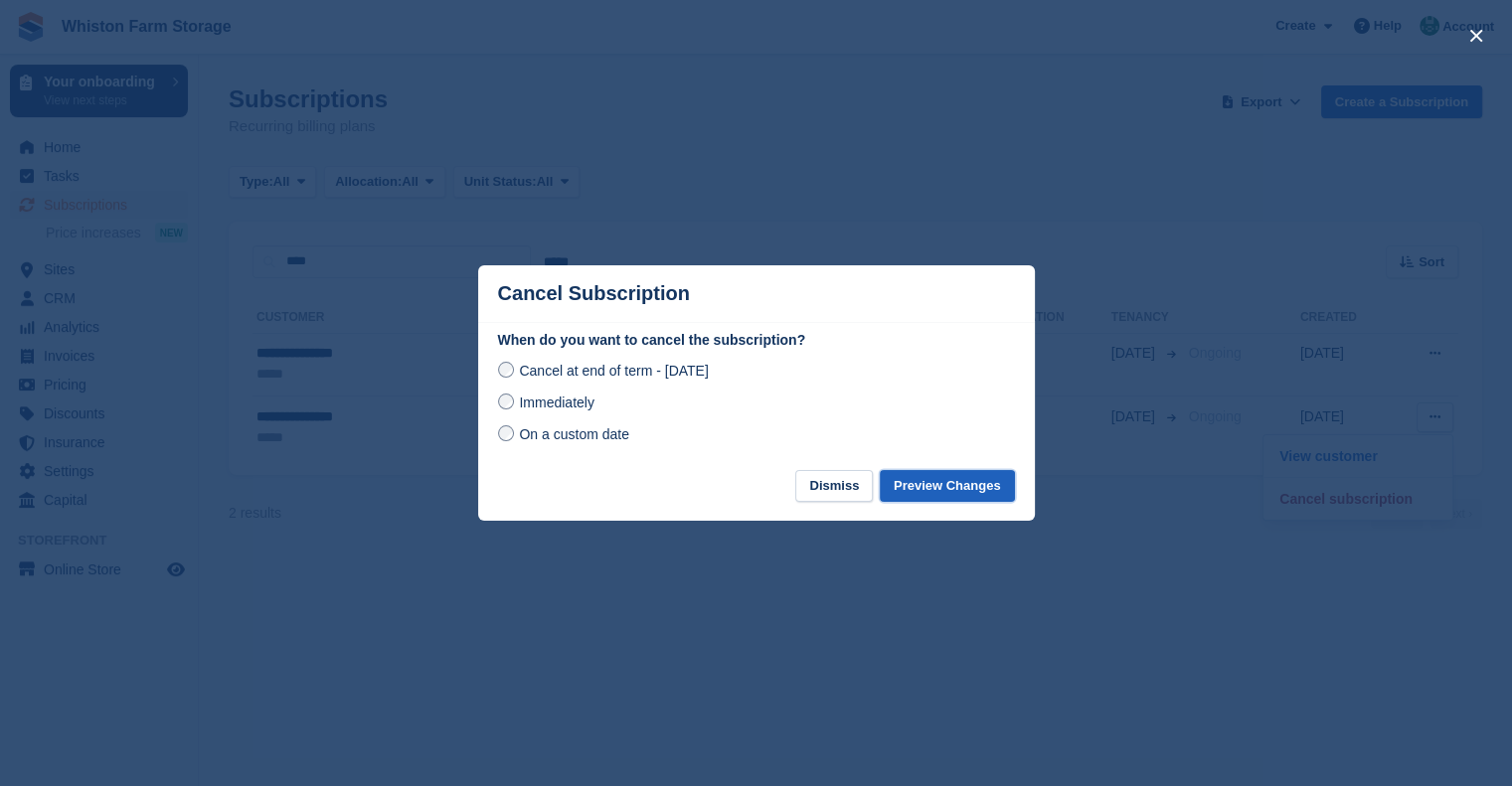 click on "Preview Changes" at bounding box center [947, 486] 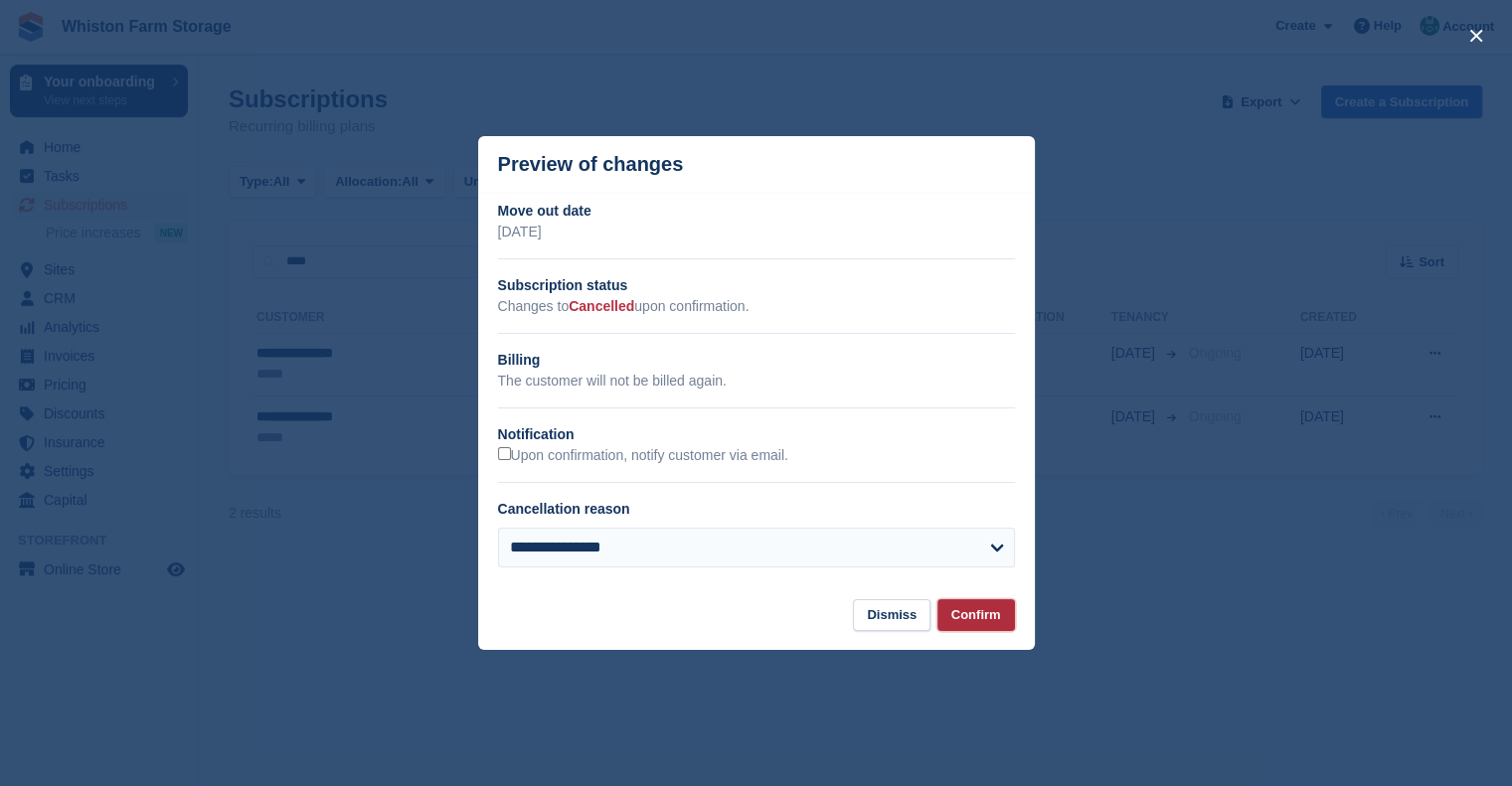 click on "Confirm" at bounding box center [976, 615] 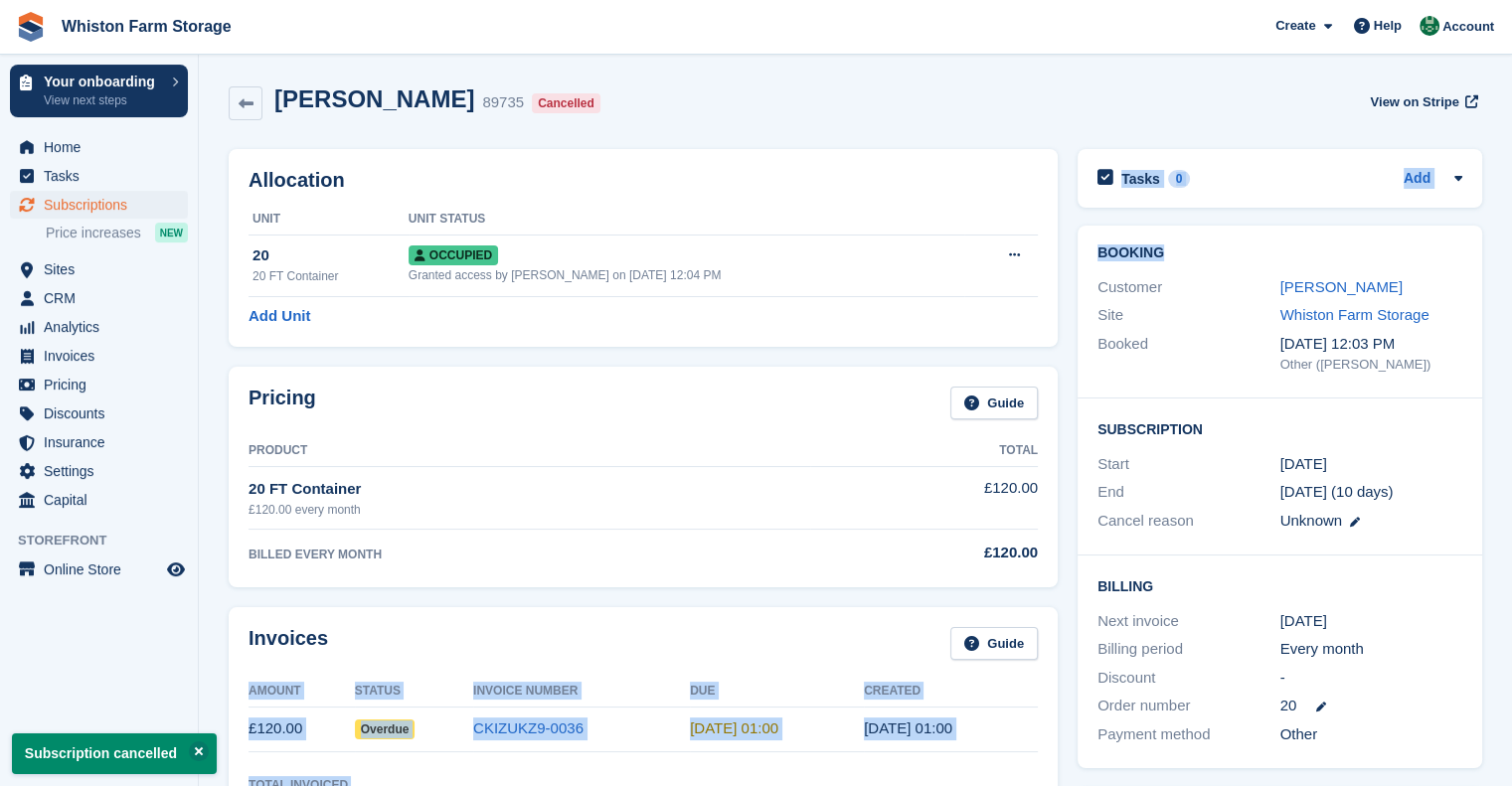 drag, startPoint x: 980, startPoint y: 619, endPoint x: 1526, endPoint y: 251, distance: 658.438 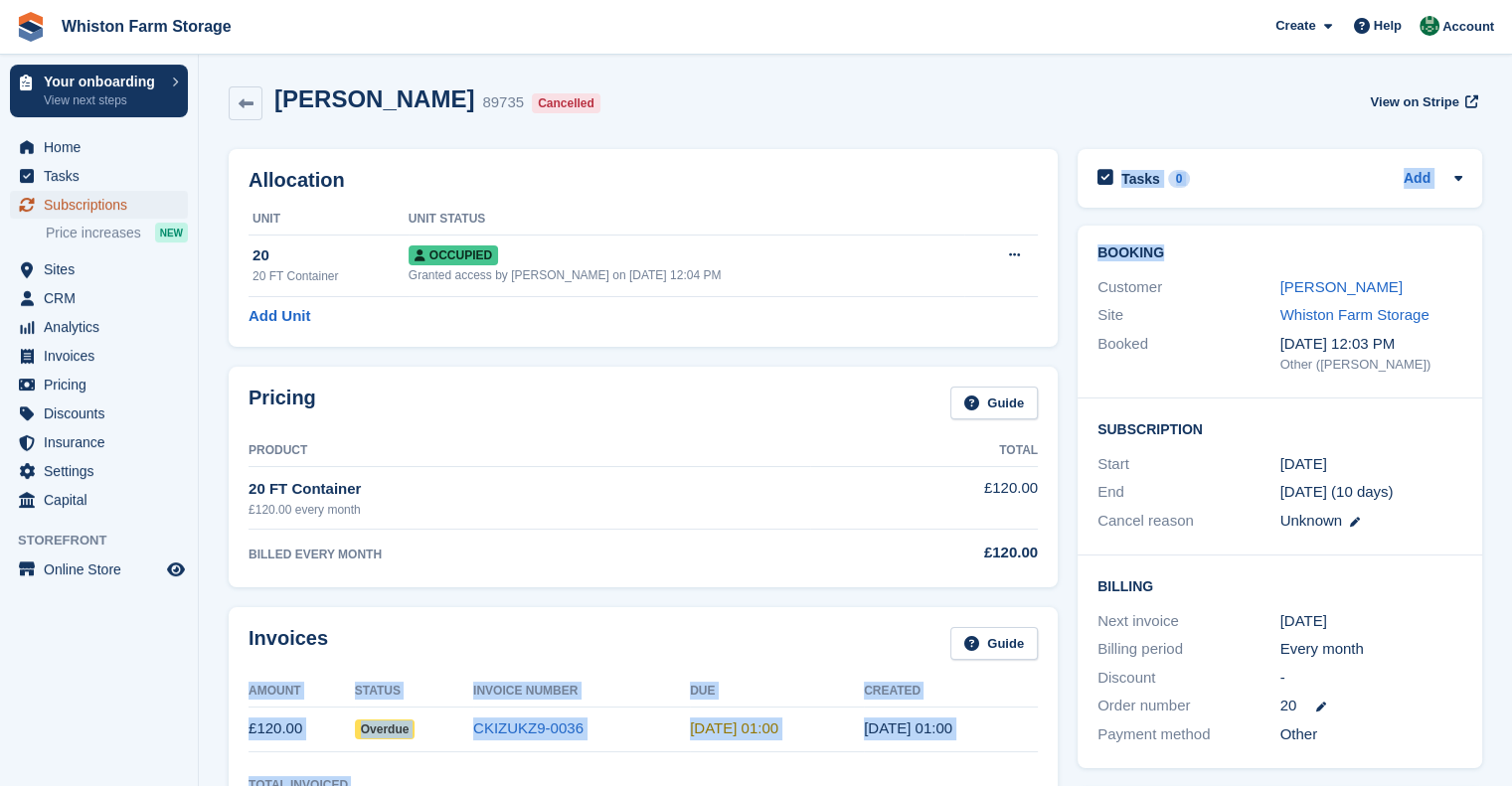 click on "Subscriptions" at bounding box center [103, 205] 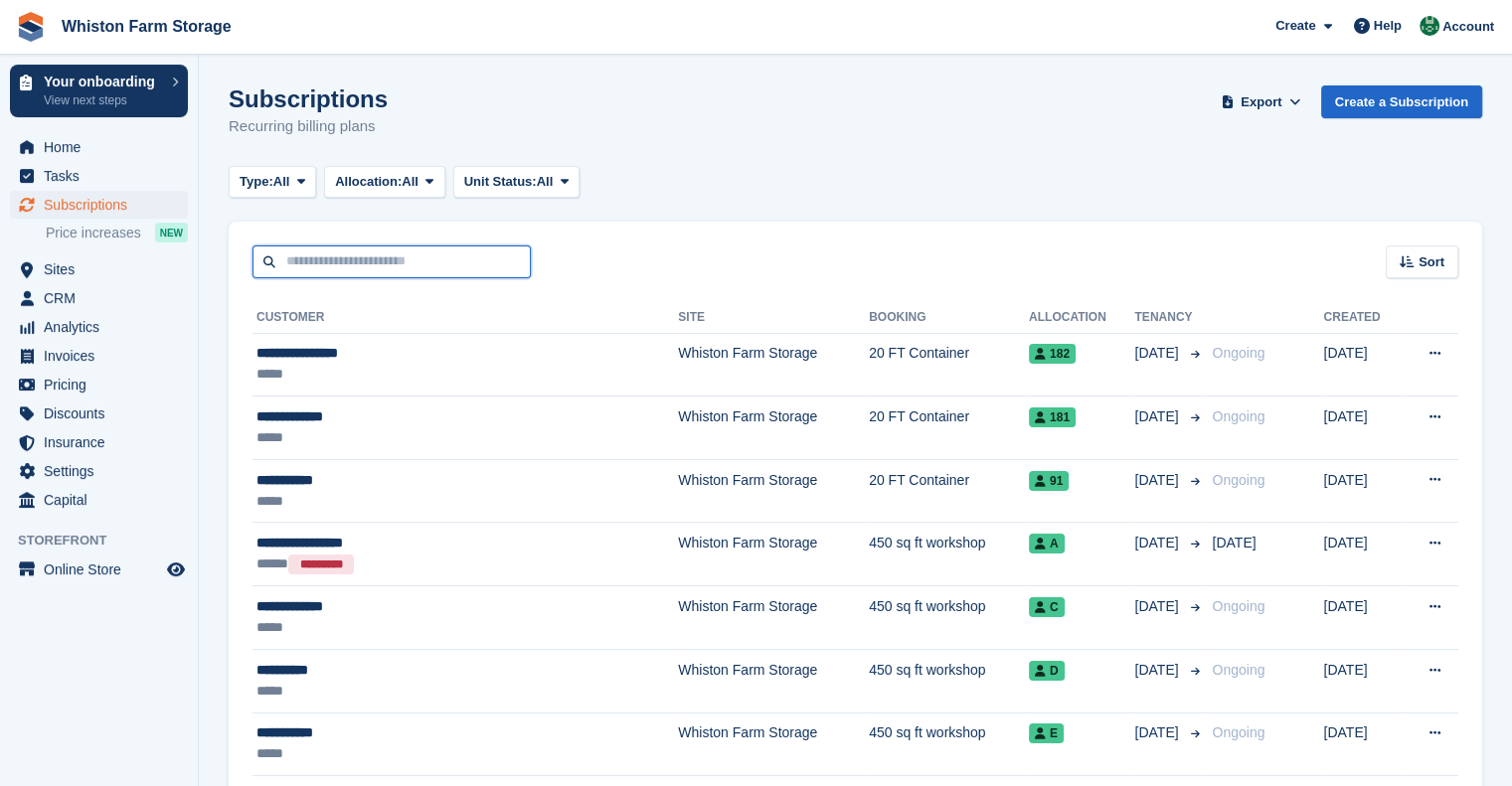 click at bounding box center [392, 261] 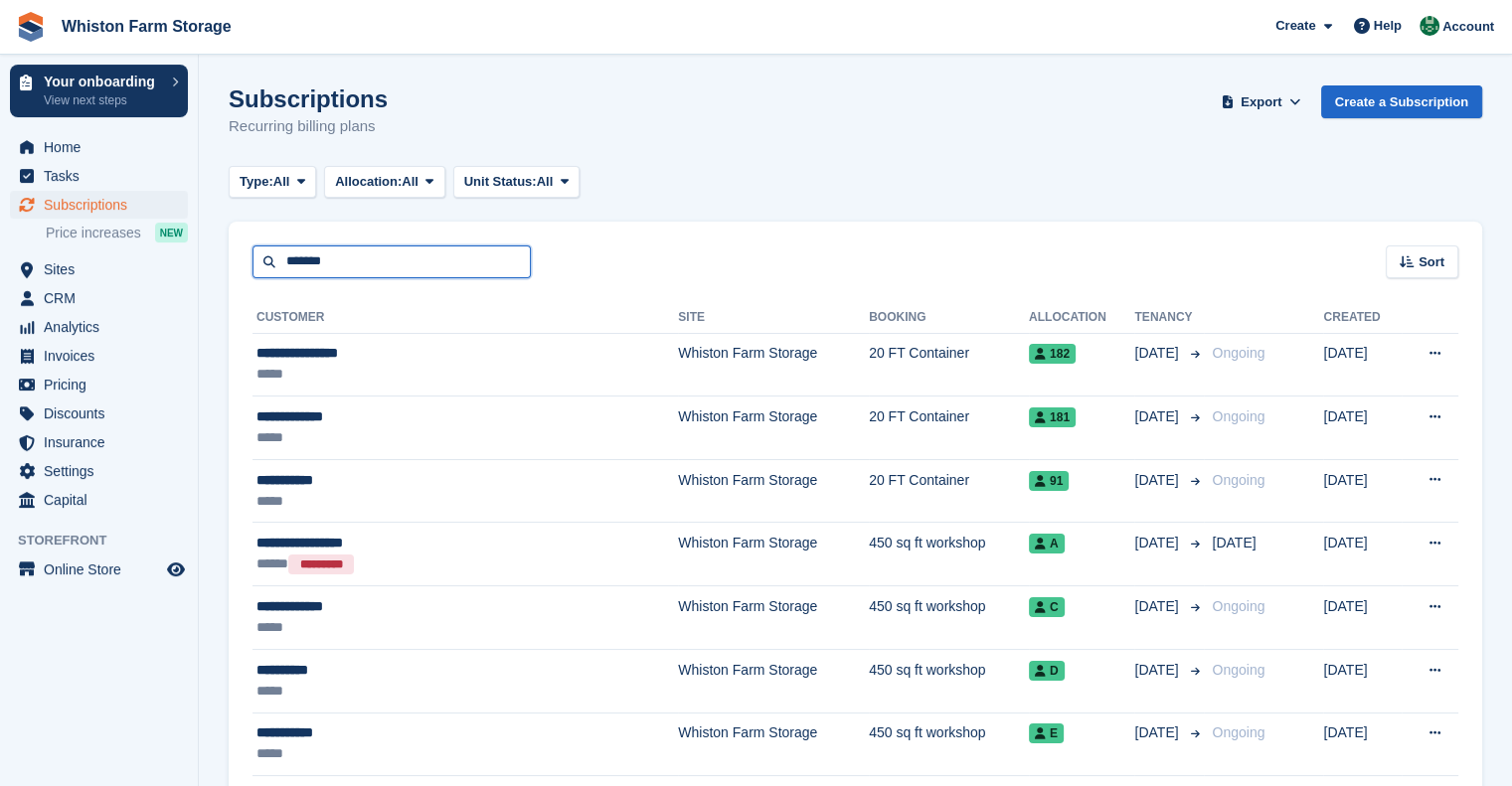 type on "*******" 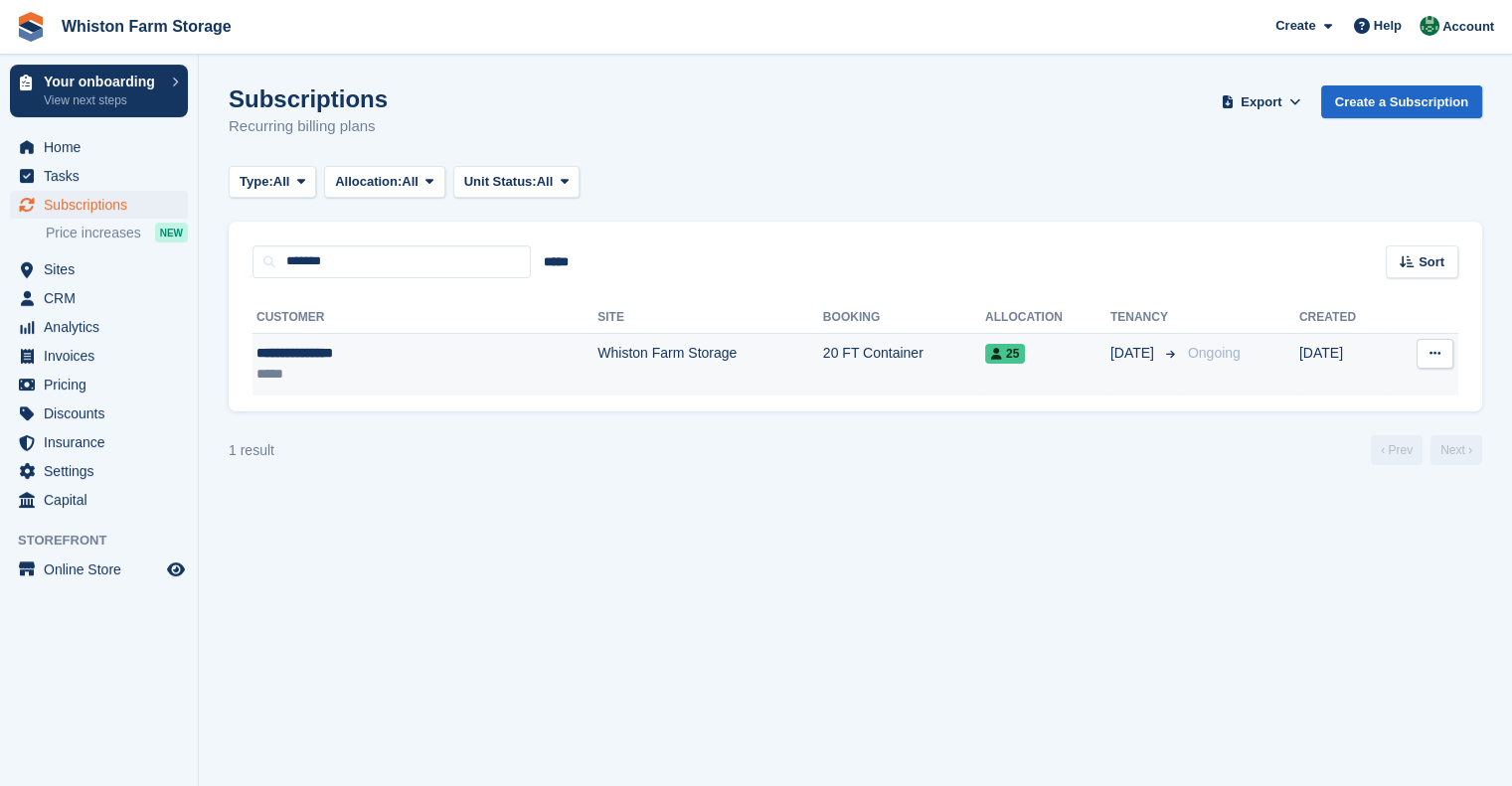 click at bounding box center [1434, 353] 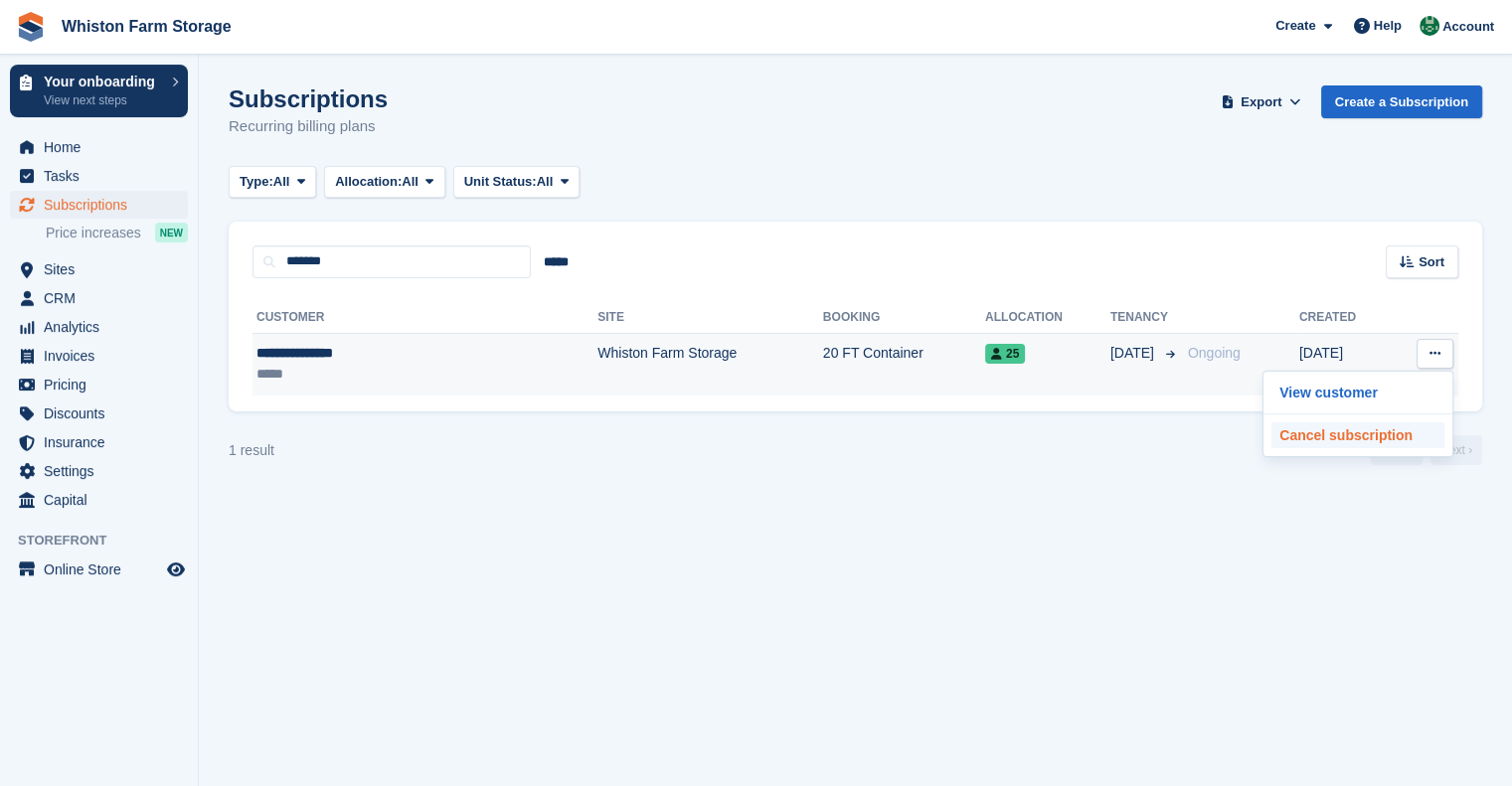click on "Cancel subscription" at bounding box center [1358, 435] 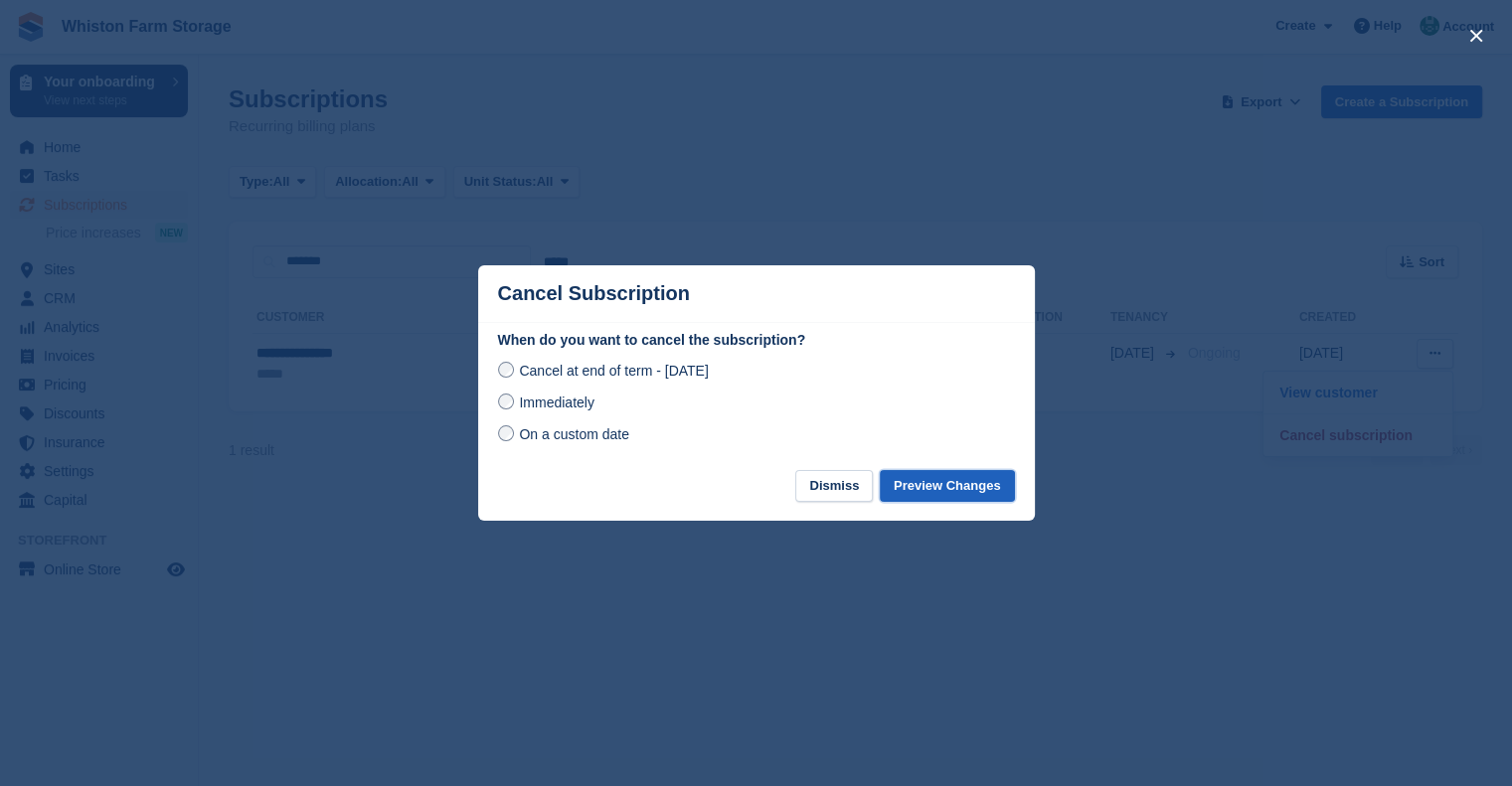 click on "Preview Changes" at bounding box center [947, 486] 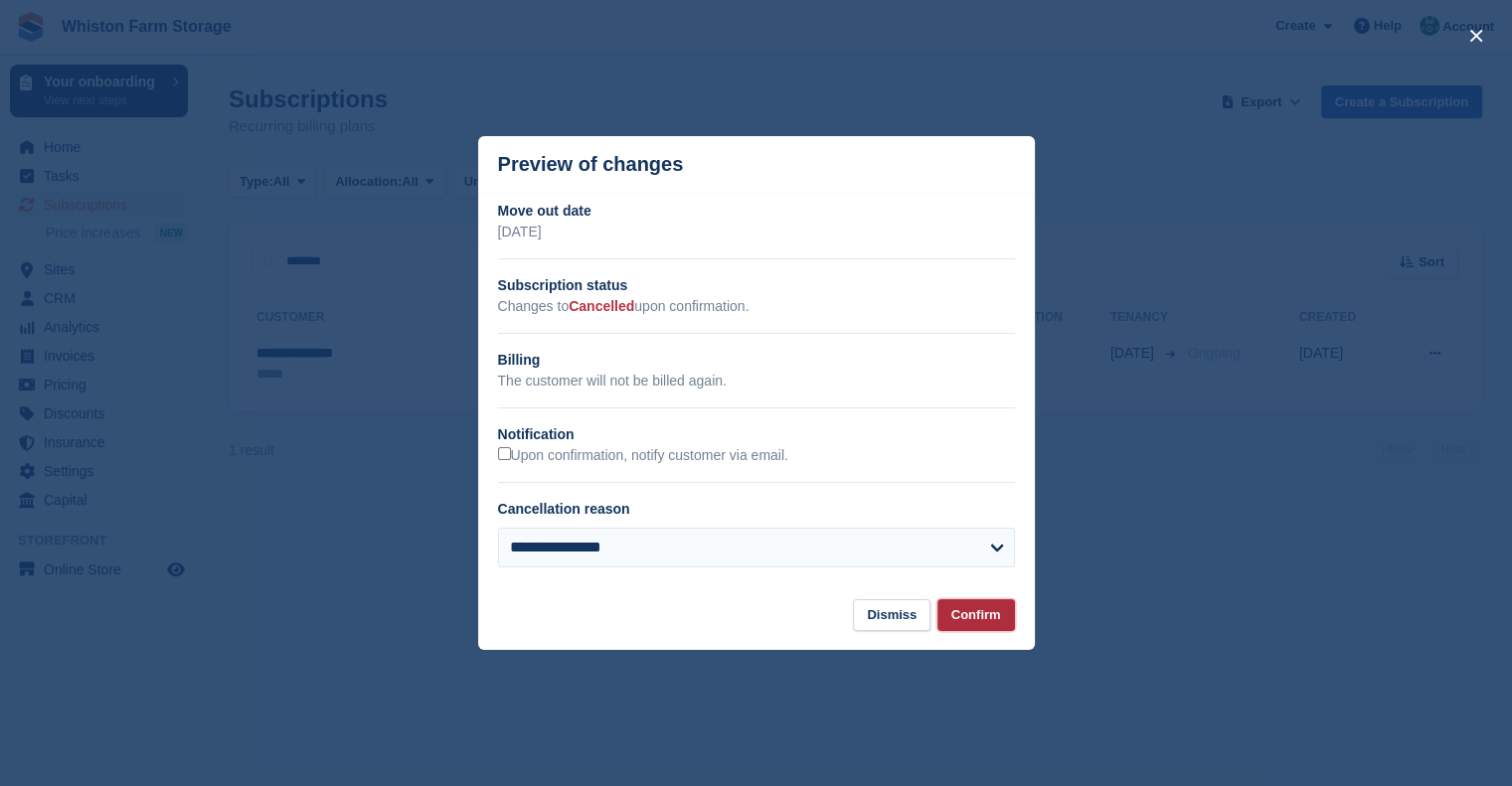 click on "Confirm" at bounding box center [976, 615] 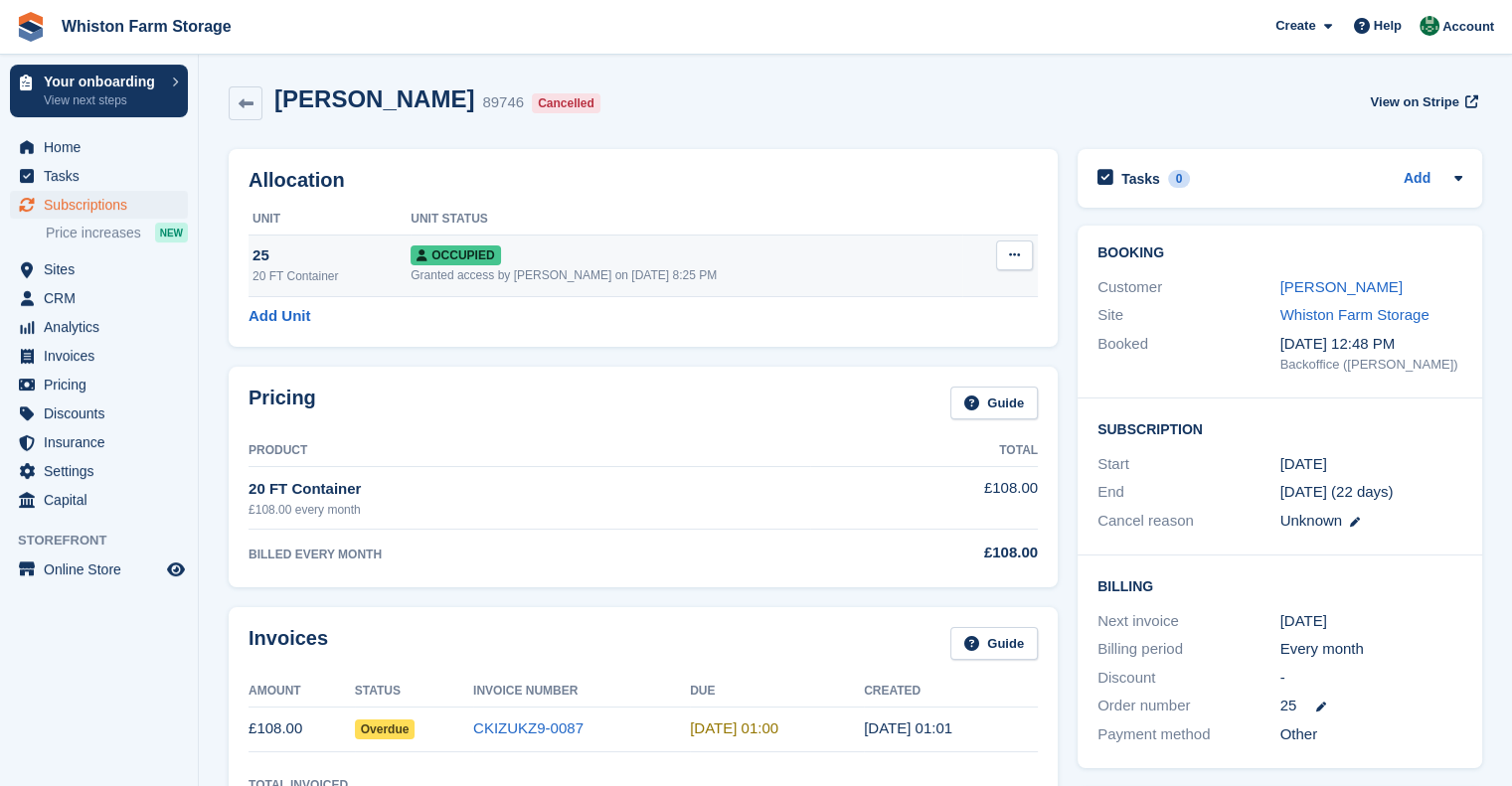 click at bounding box center [1014, 255] 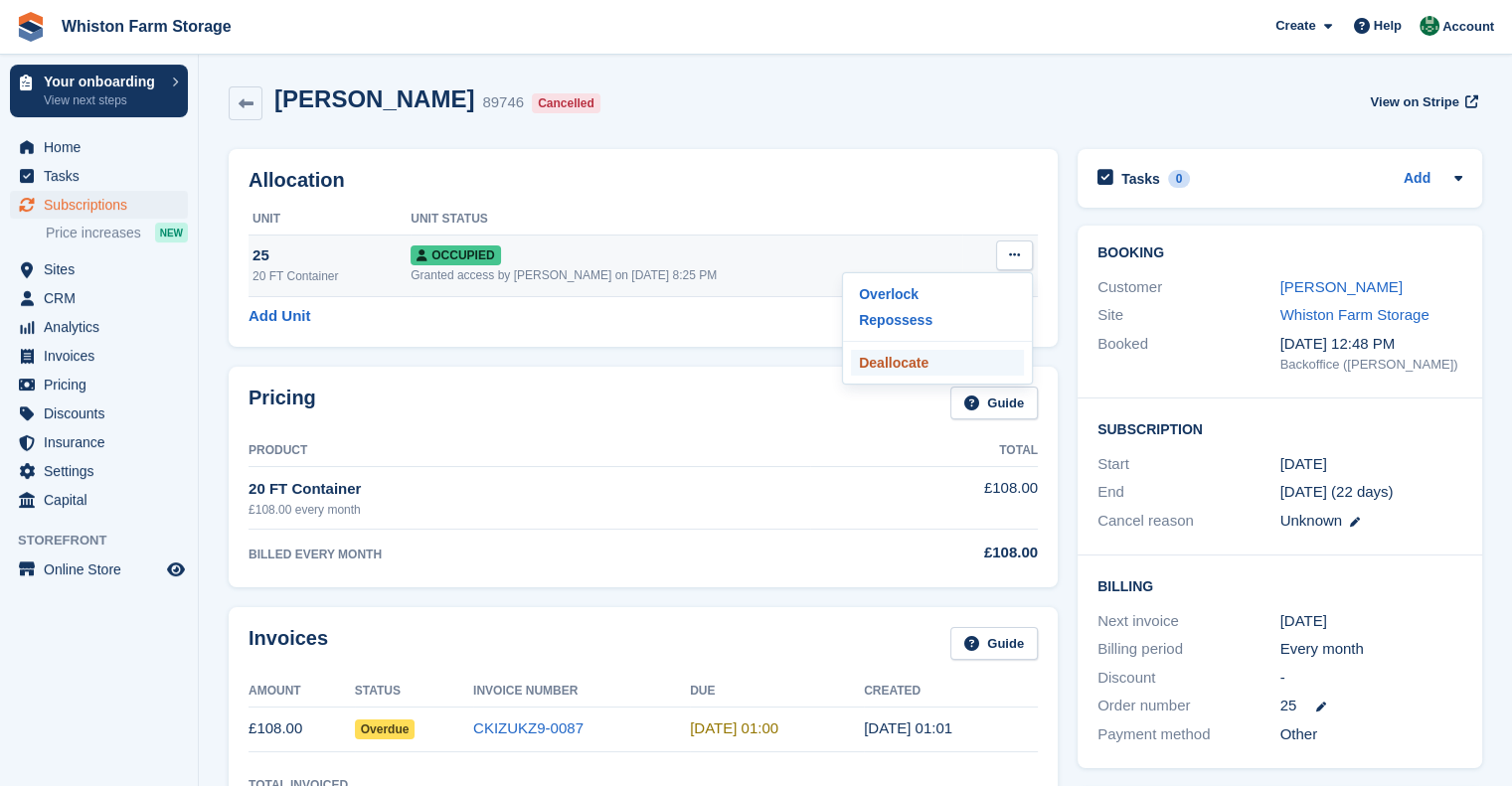 click on "Deallocate" at bounding box center (937, 363) 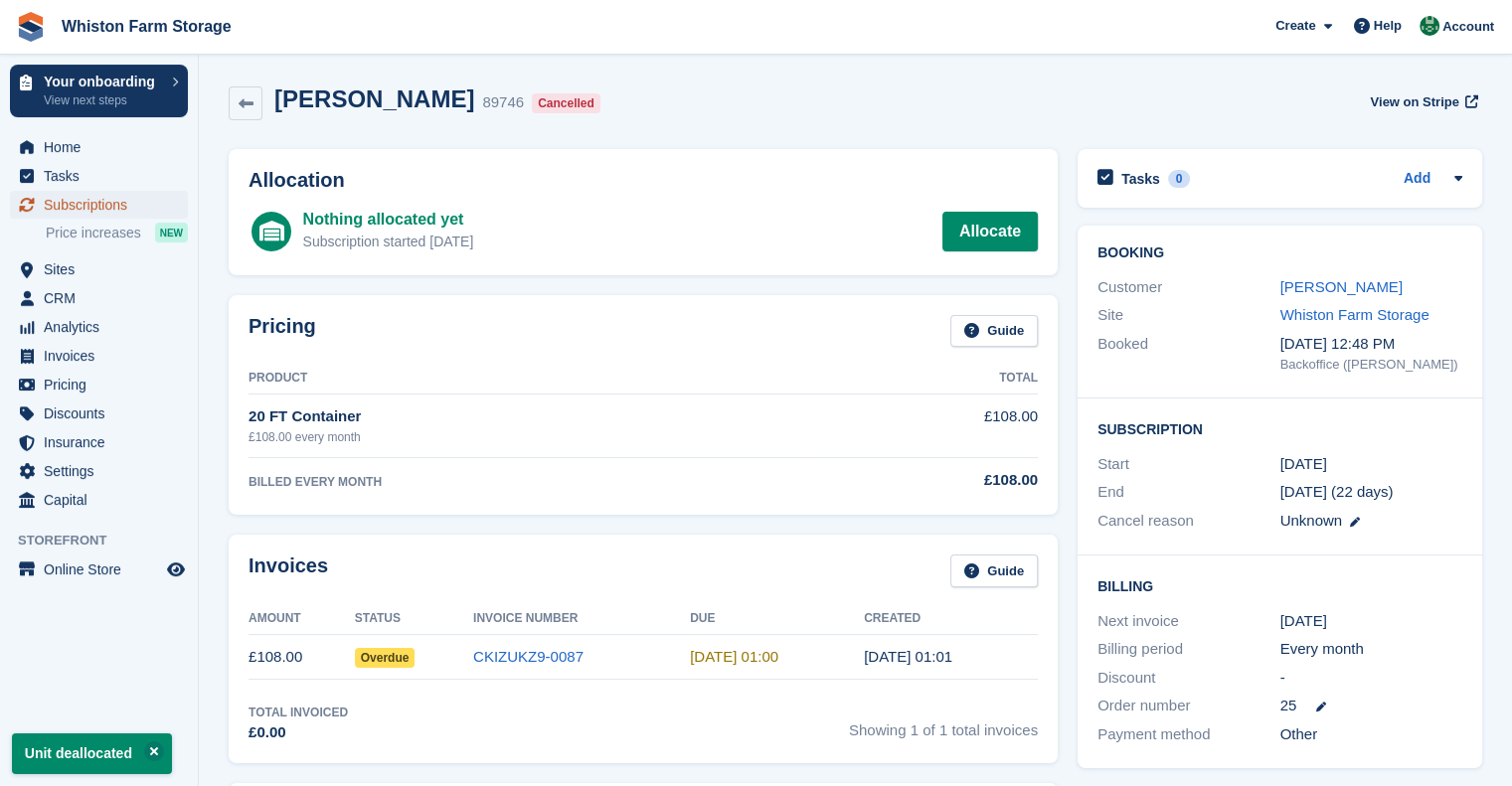 click on "Subscriptions" at bounding box center [103, 205] 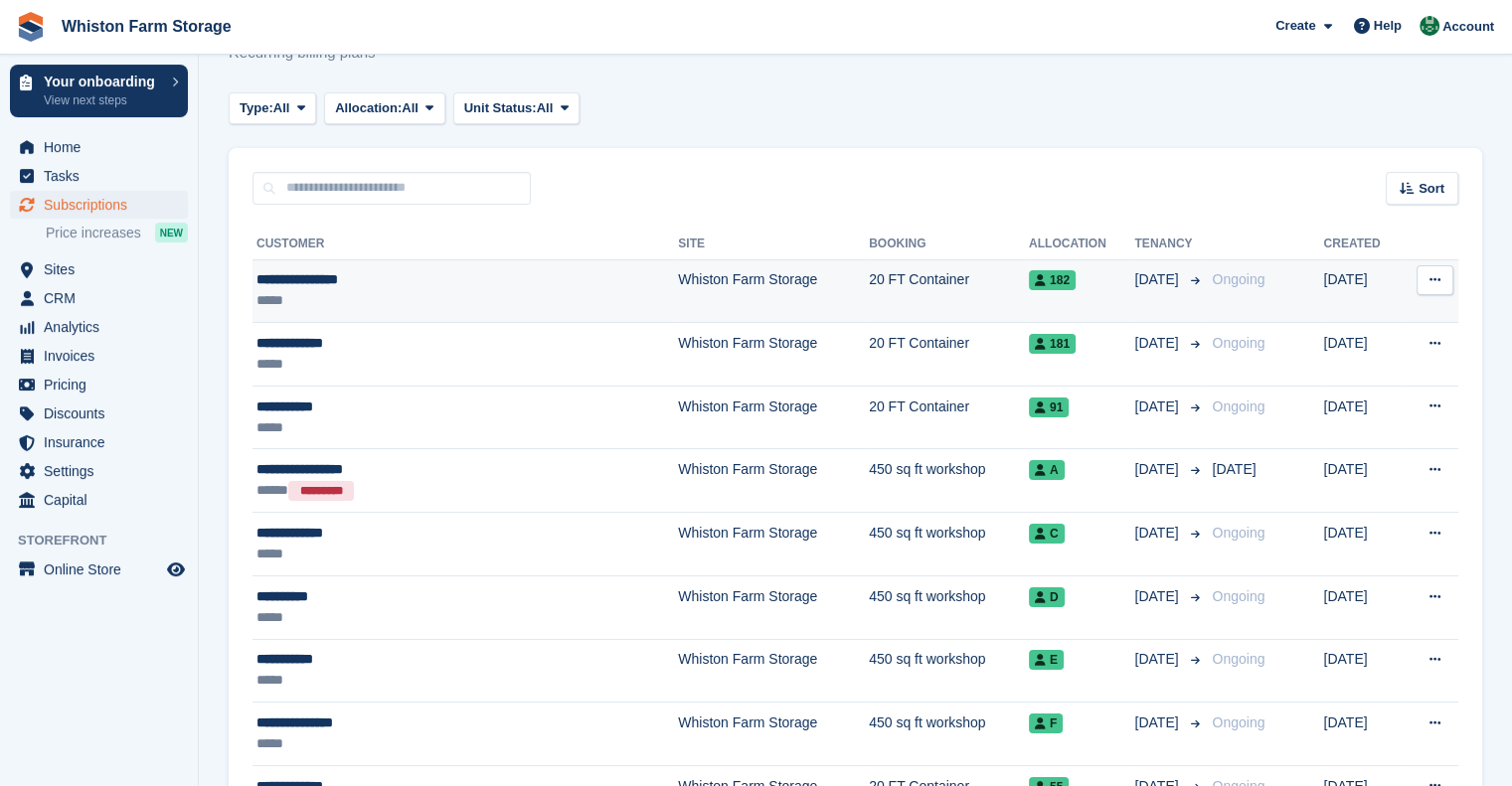 scroll, scrollTop: 0, scrollLeft: 0, axis: both 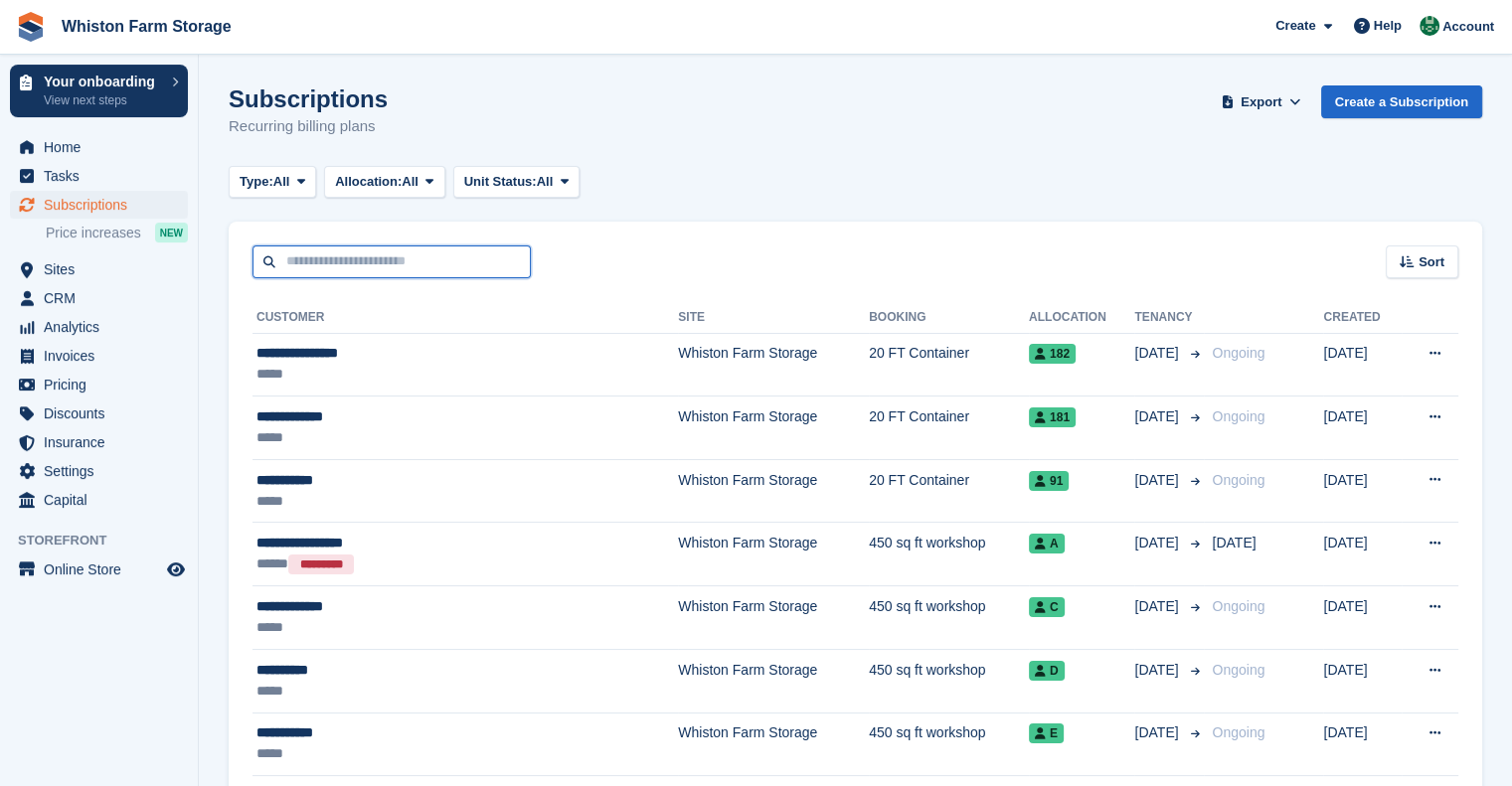 click at bounding box center [392, 261] 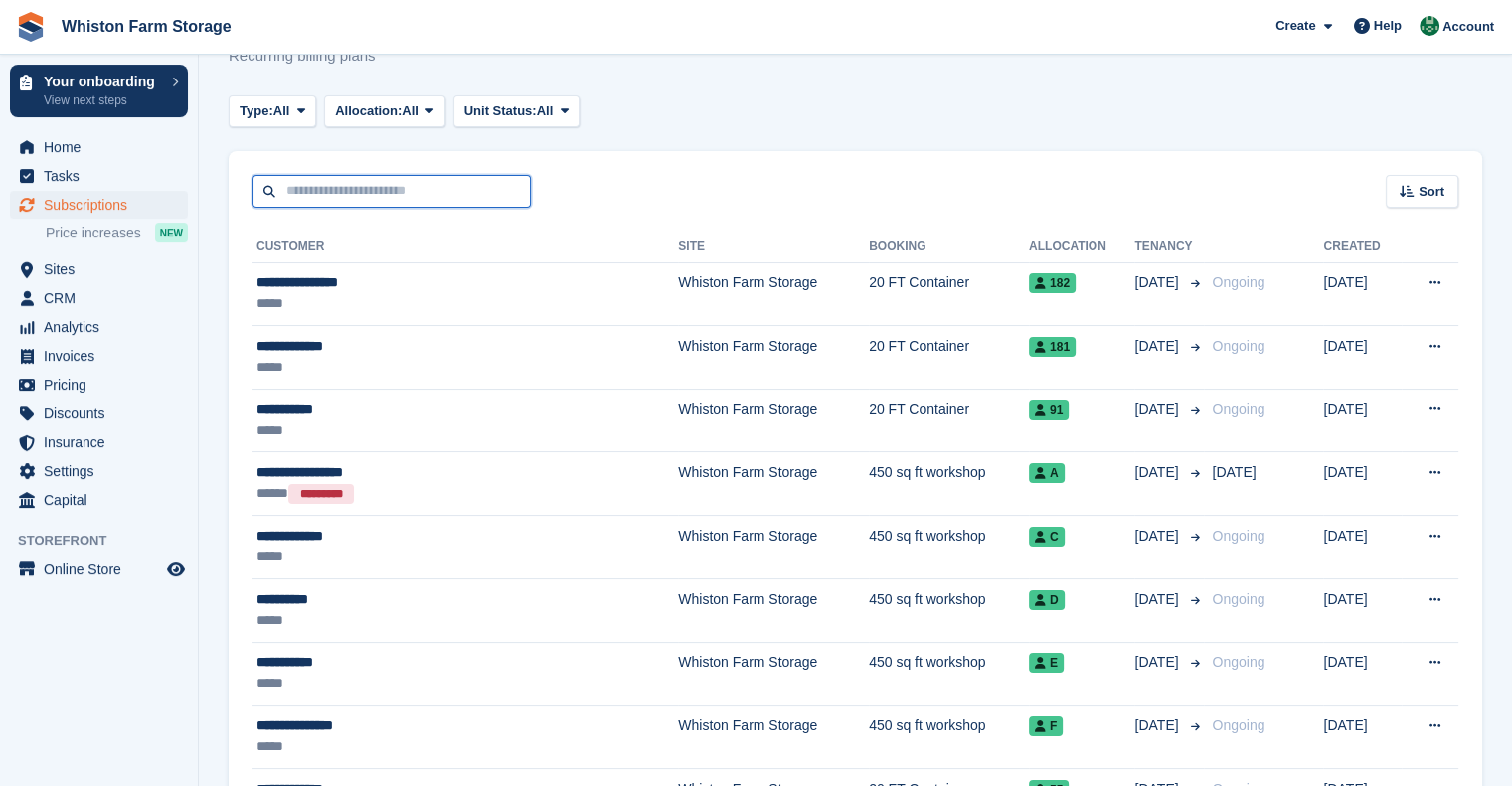 scroll, scrollTop: 72, scrollLeft: 0, axis: vertical 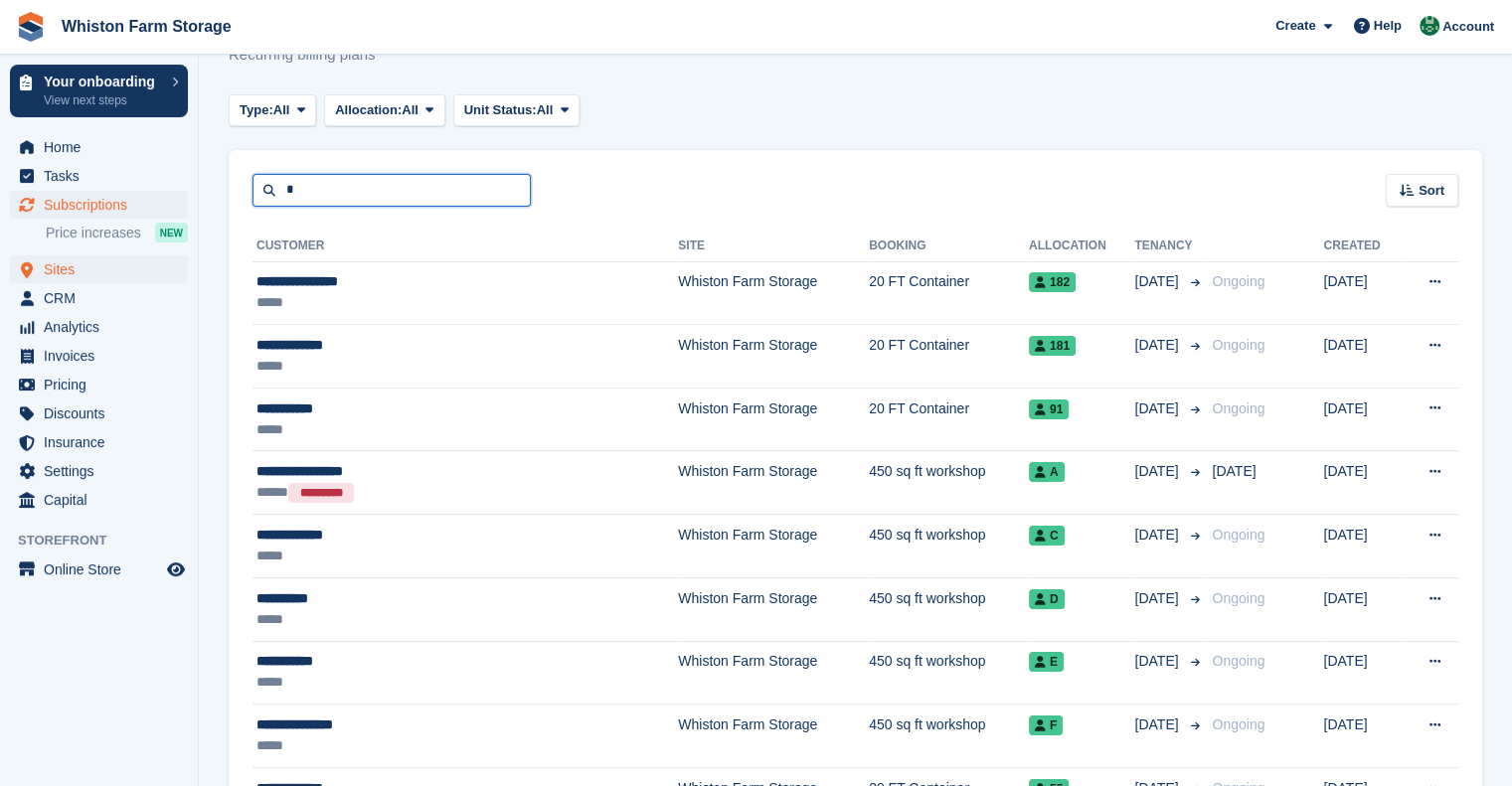 type on "*" 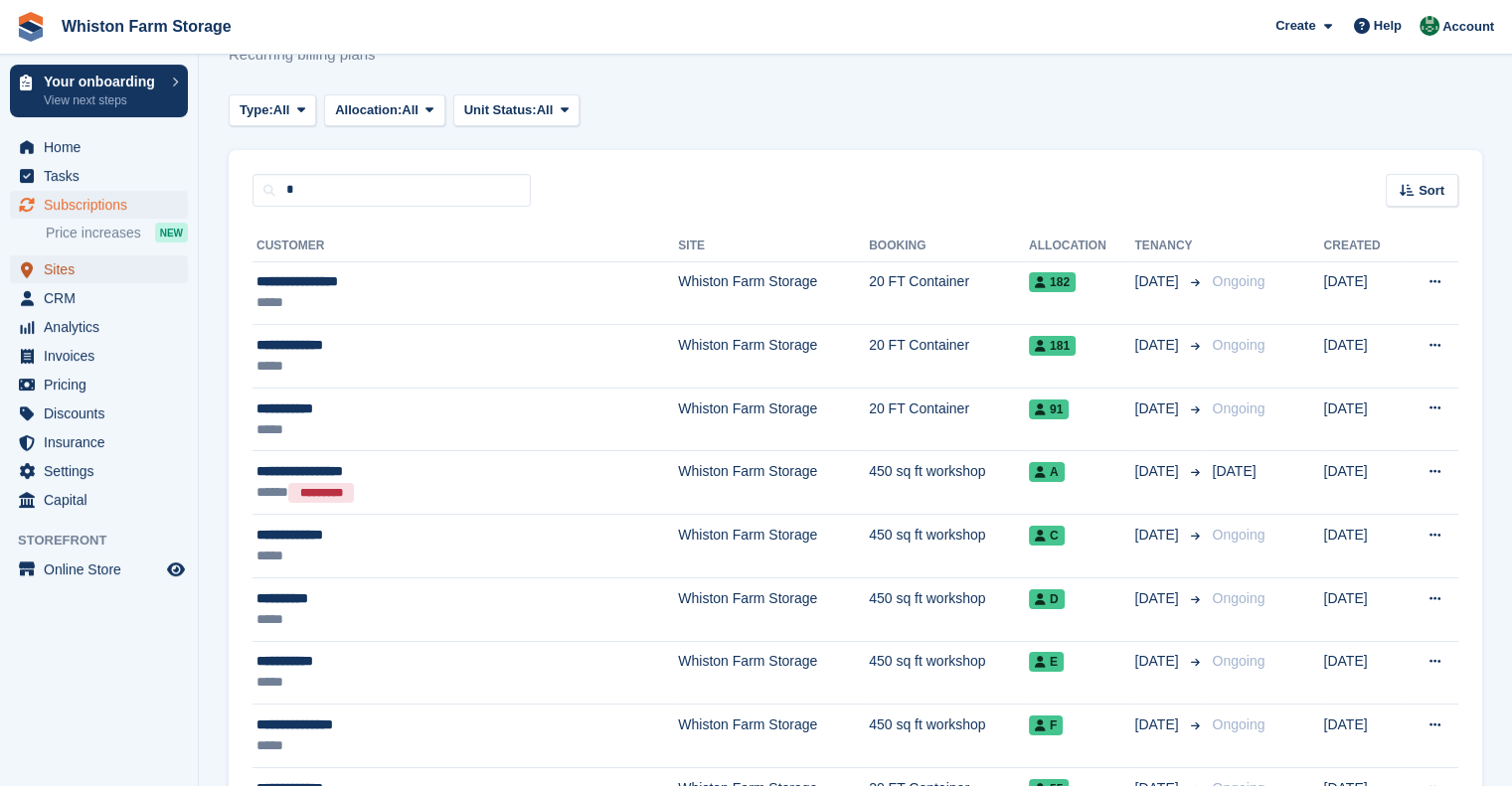 click on "Sites" at bounding box center [103, 269] 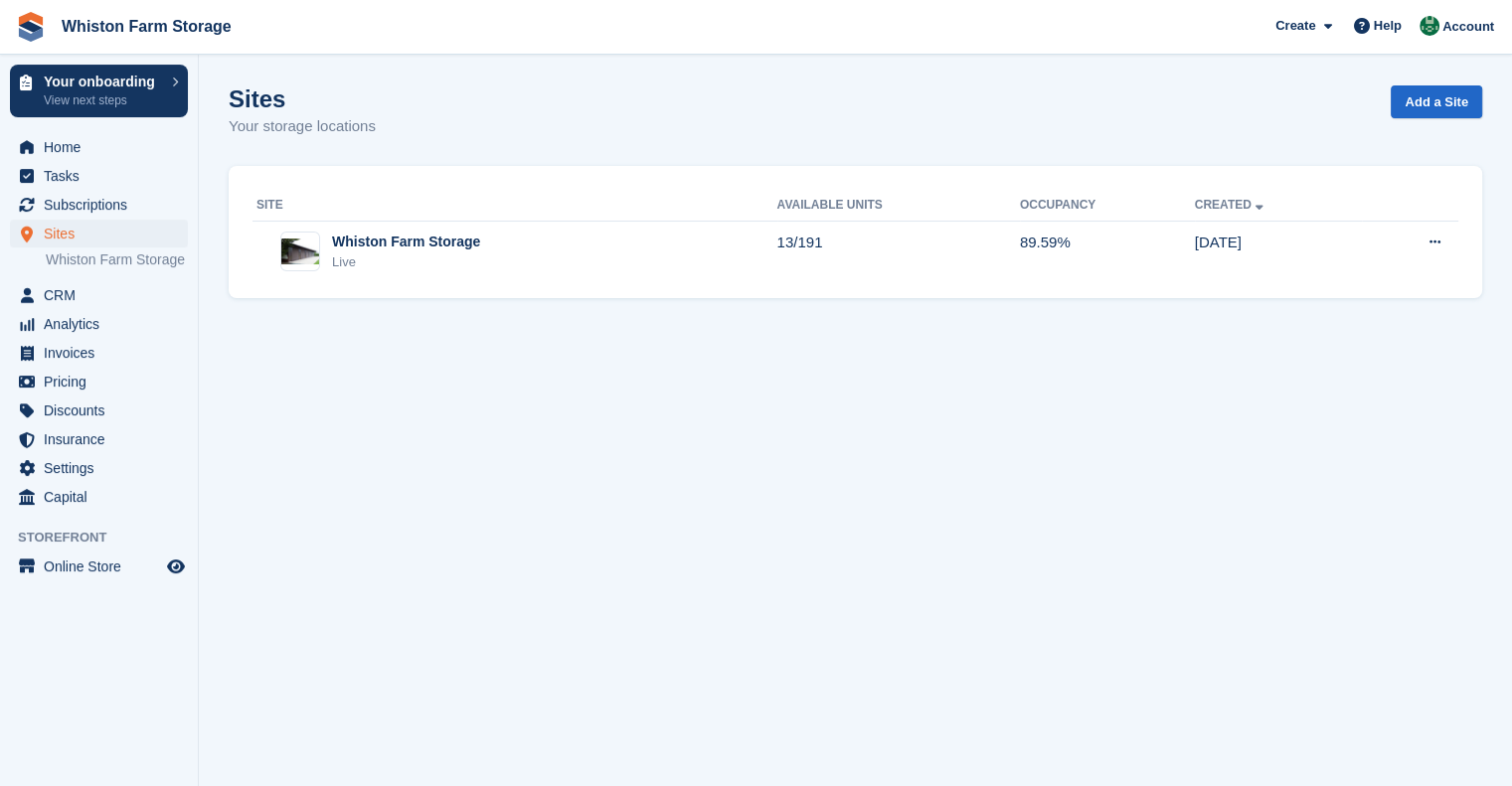 scroll, scrollTop: 0, scrollLeft: 0, axis: both 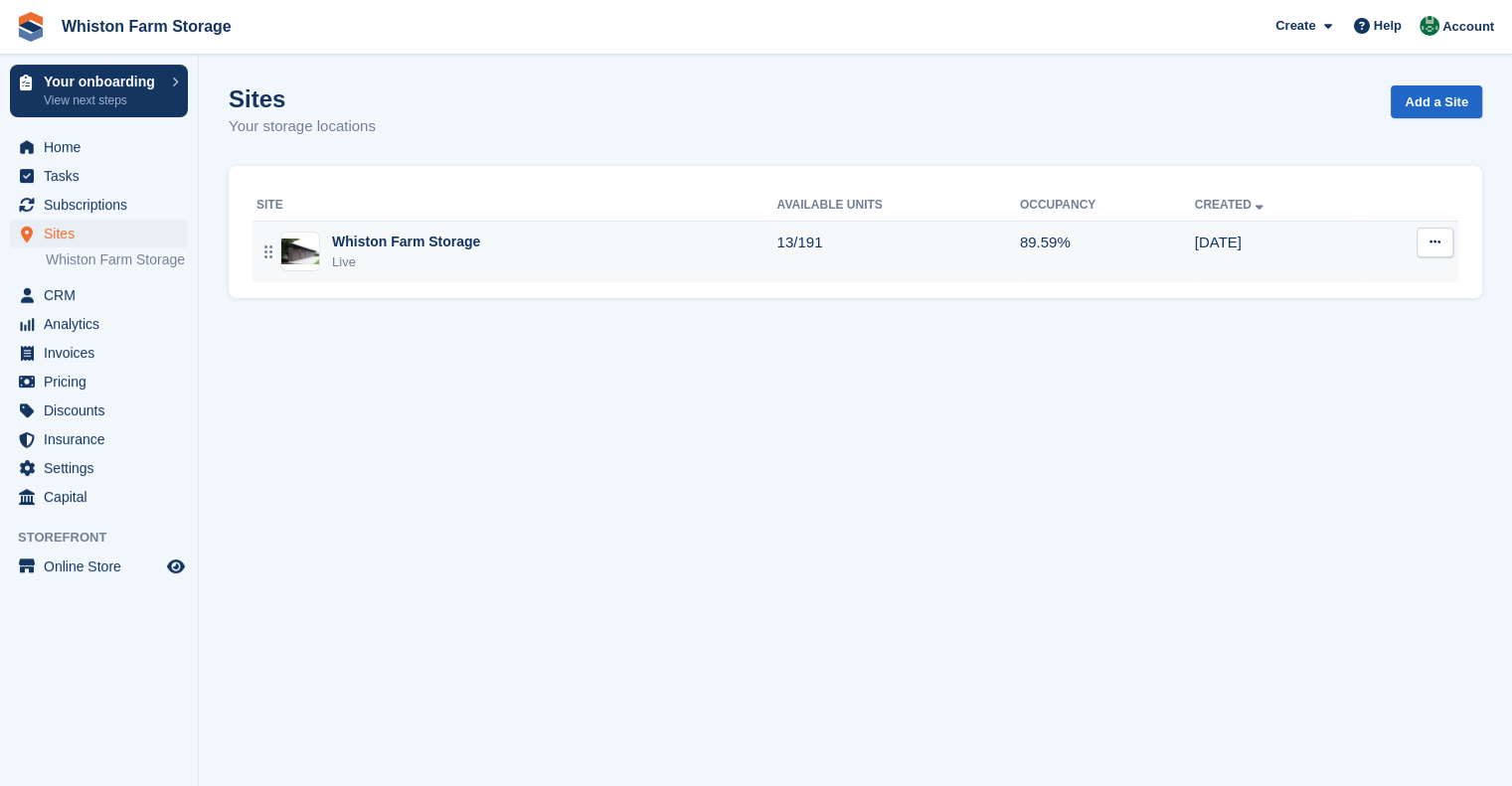 click on "Live" at bounding box center (406, 262) 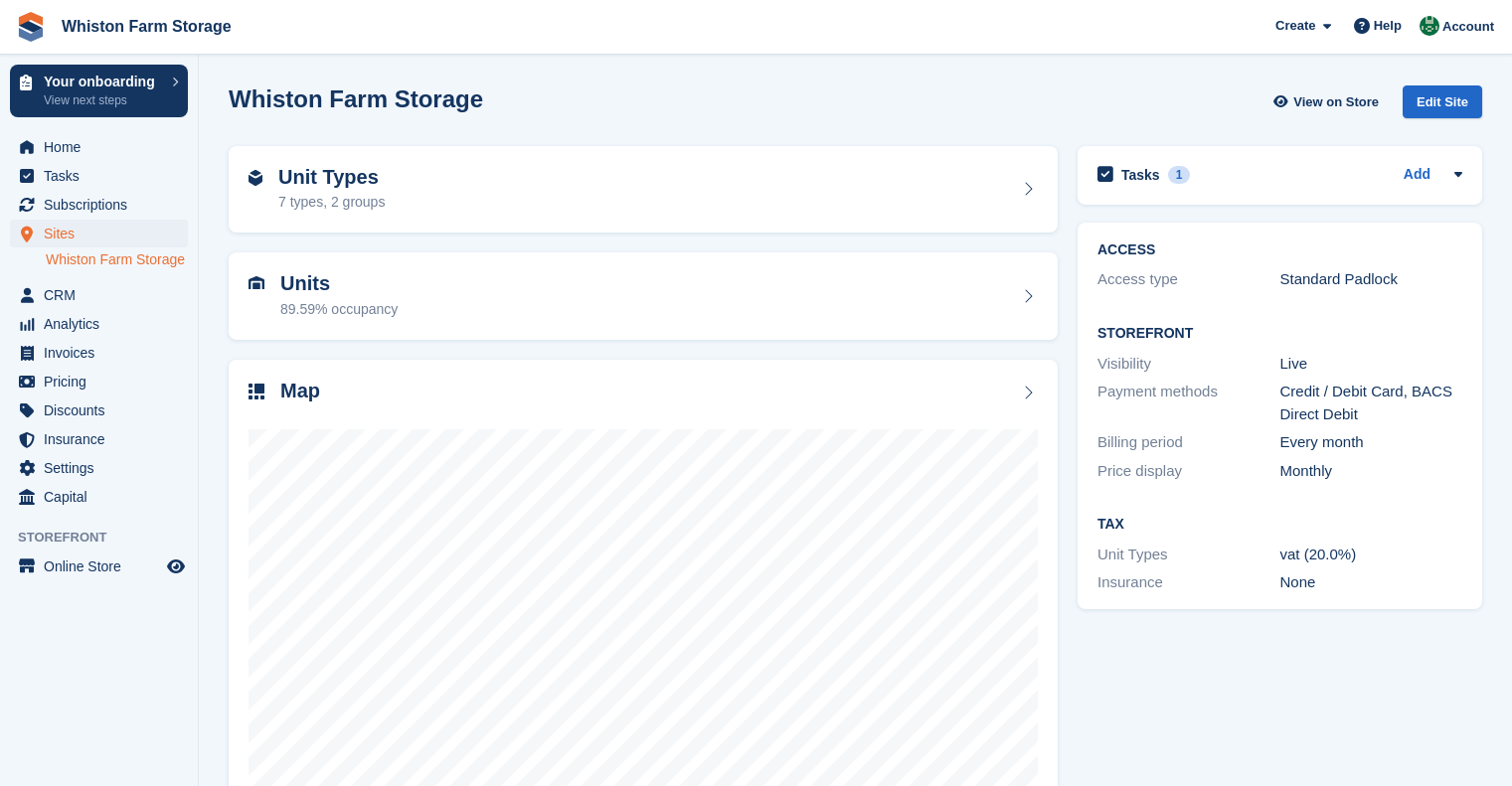 scroll, scrollTop: 0, scrollLeft: 0, axis: both 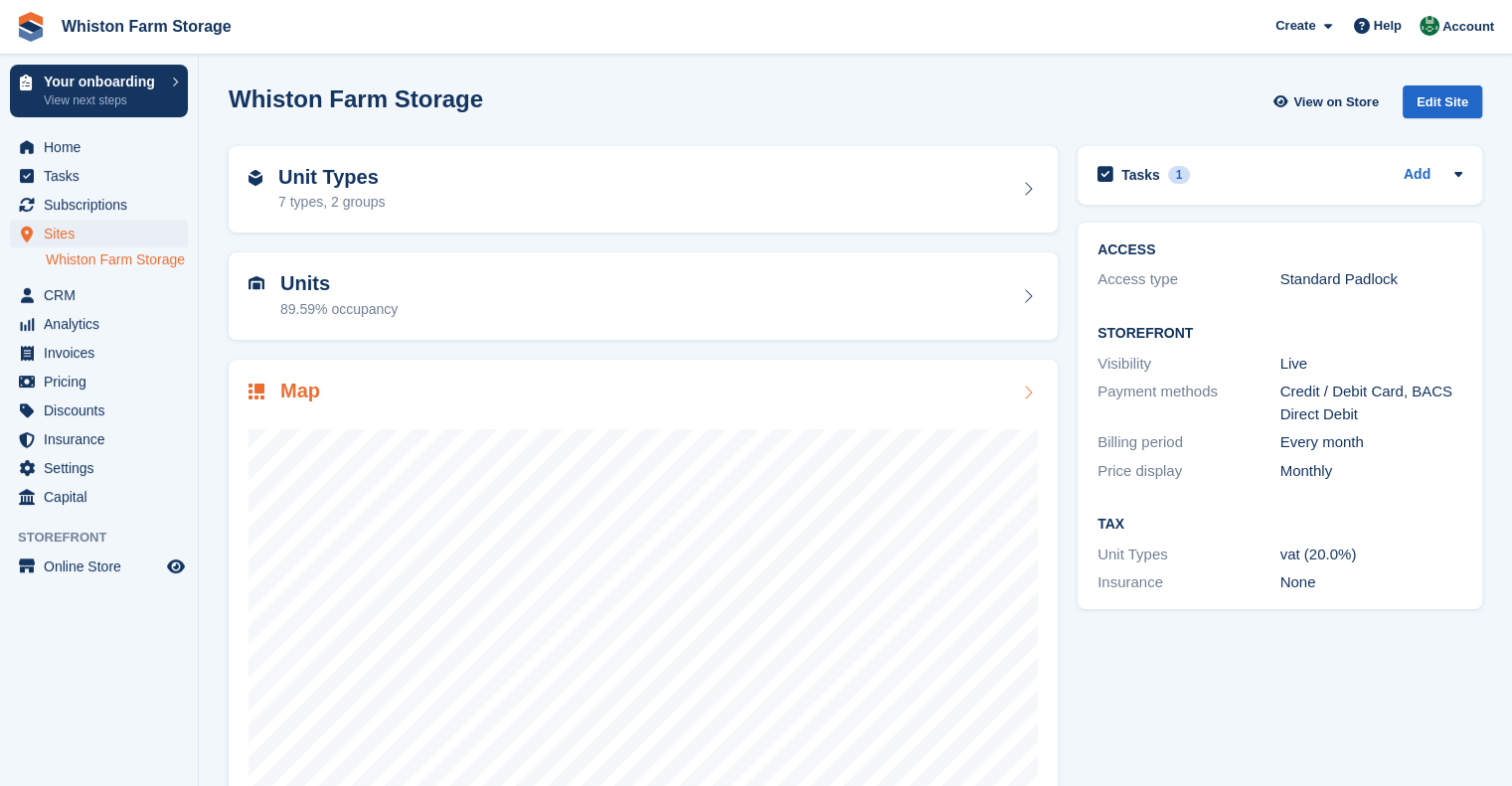 click on "Map" at bounding box center (300, 391) 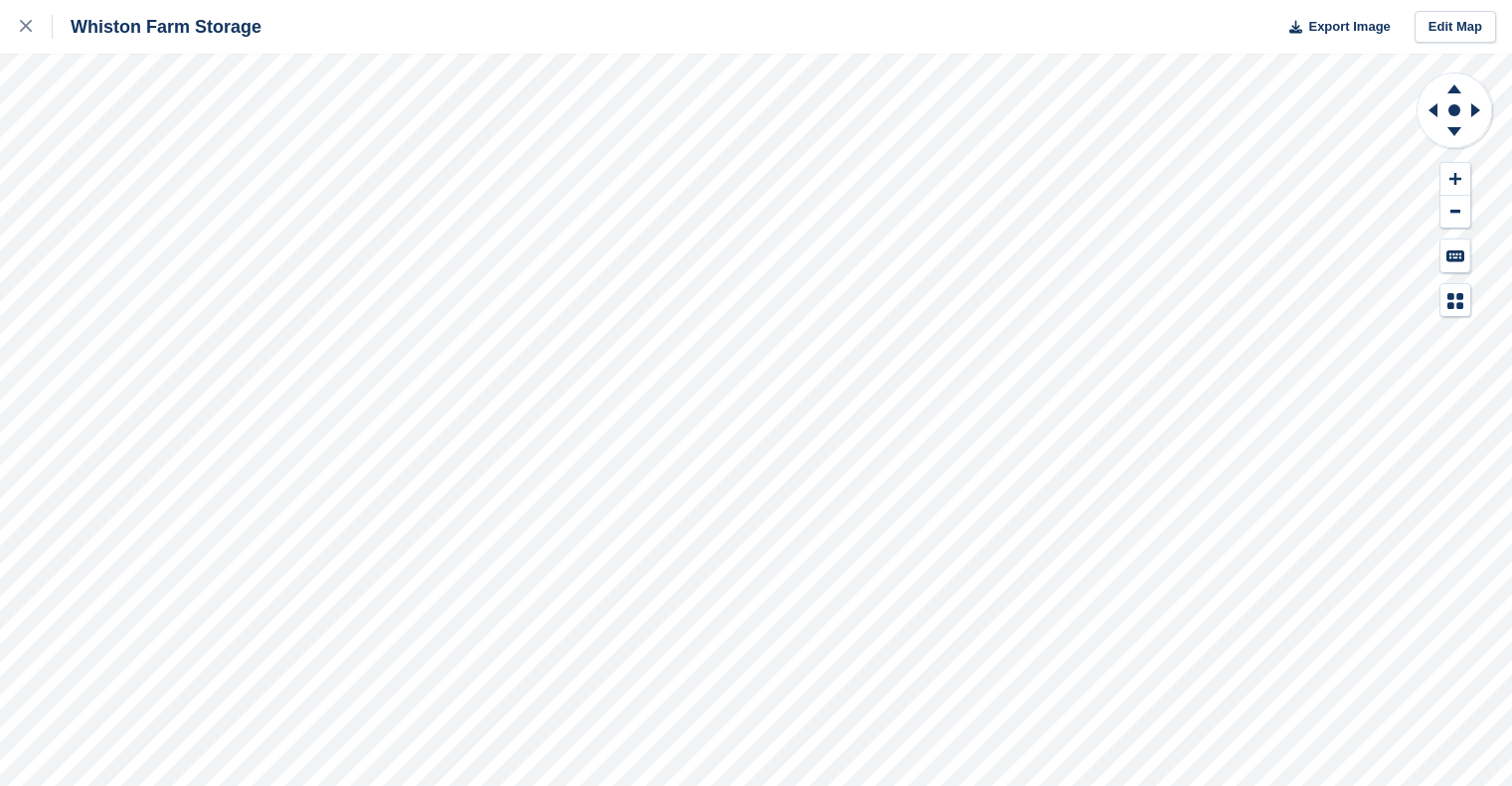 scroll, scrollTop: 0, scrollLeft: 0, axis: both 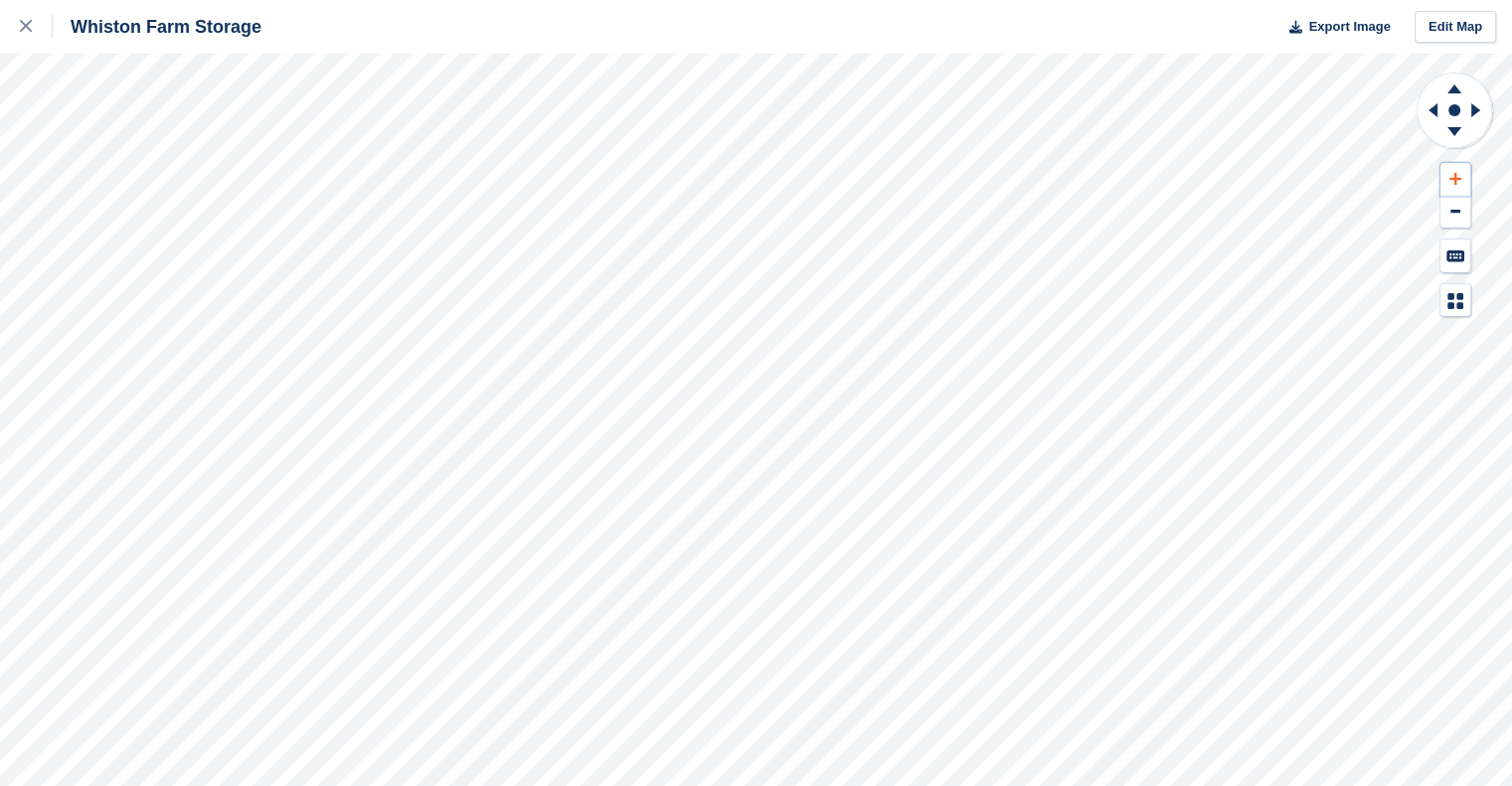 click at bounding box center [1455, 179] 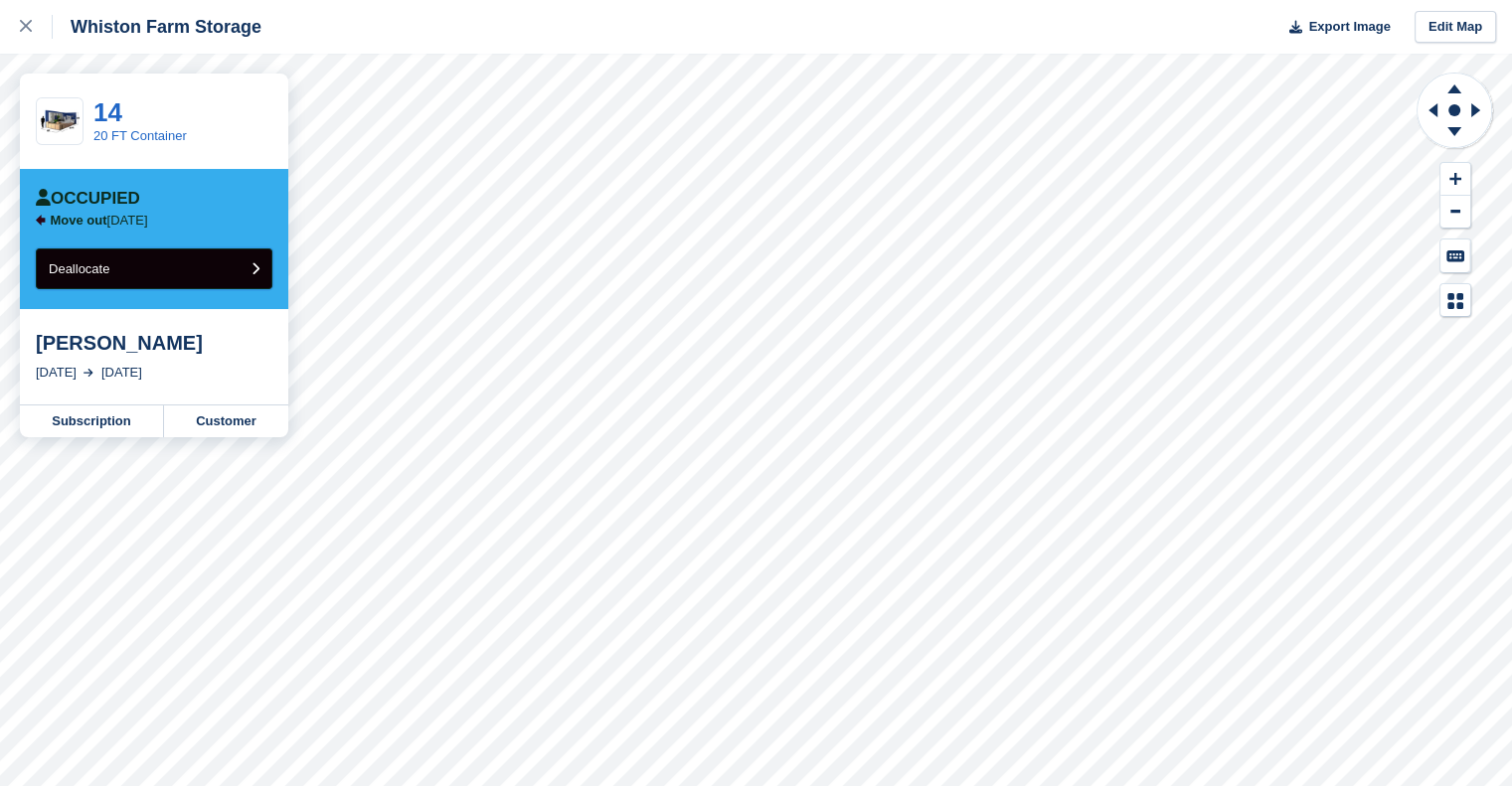 click on "Deallocate" at bounding box center (154, 268) 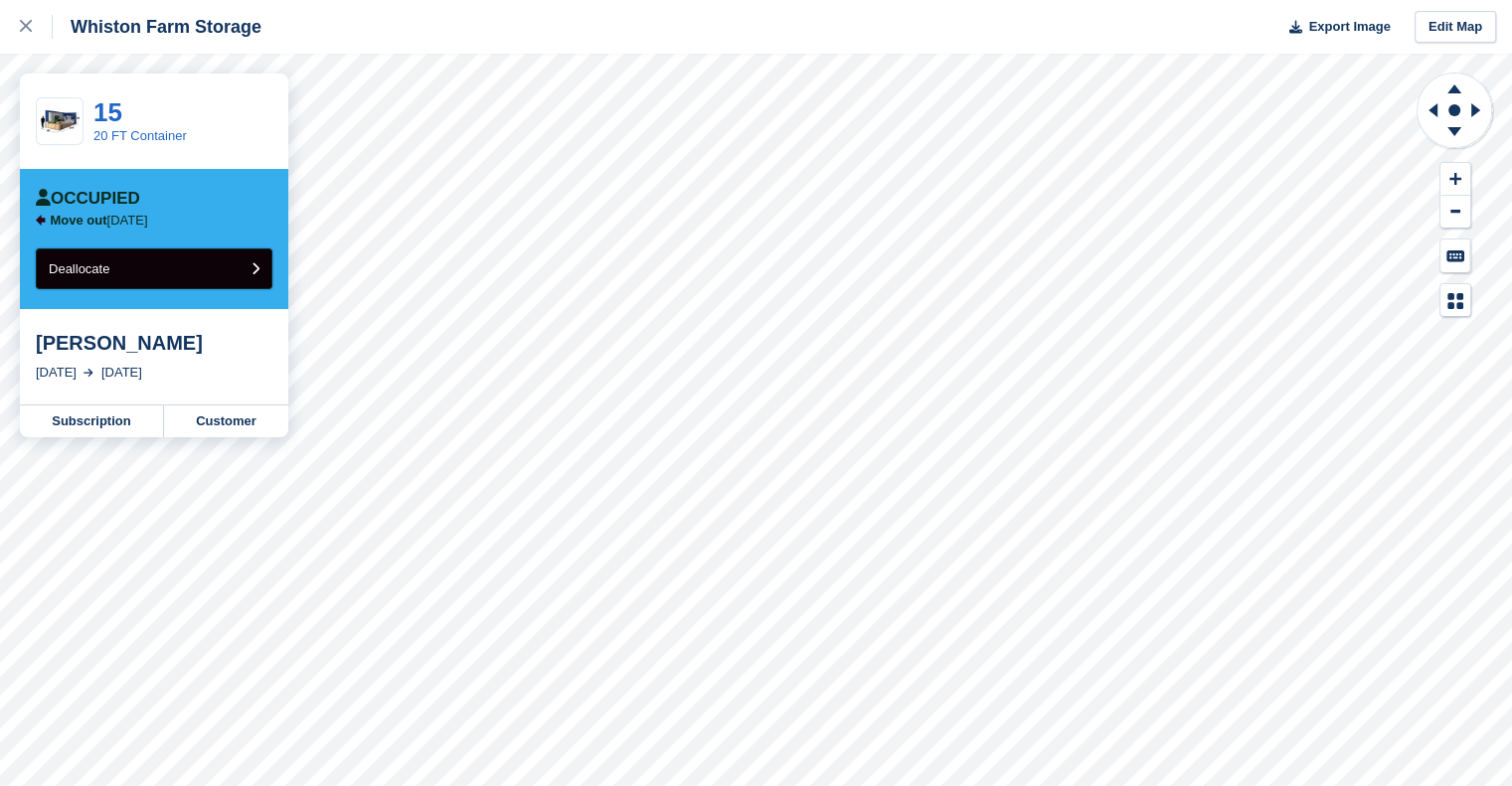 click on "Deallocate" at bounding box center [79, 268] 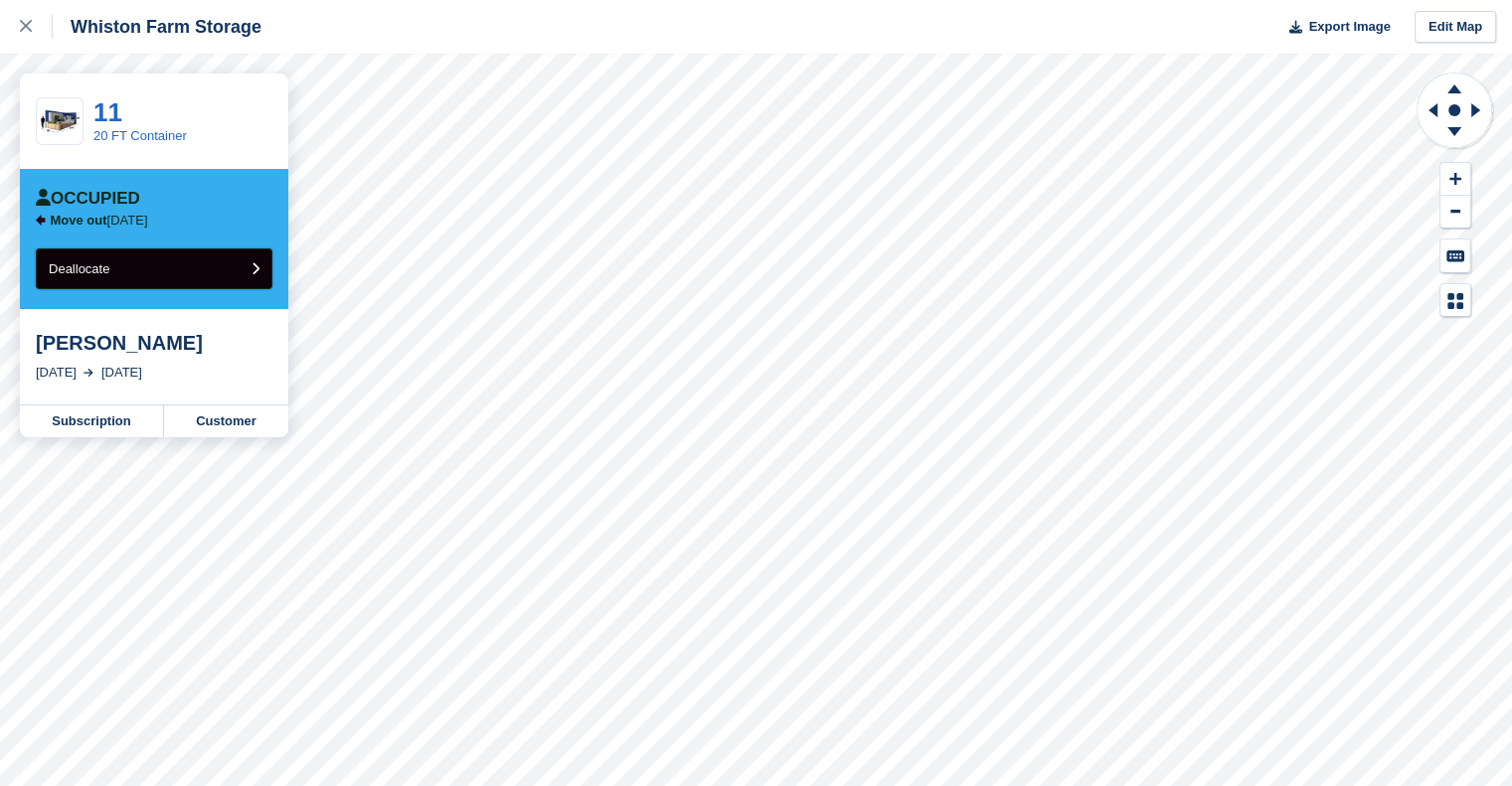 click on "Deallocate" at bounding box center (154, 268) 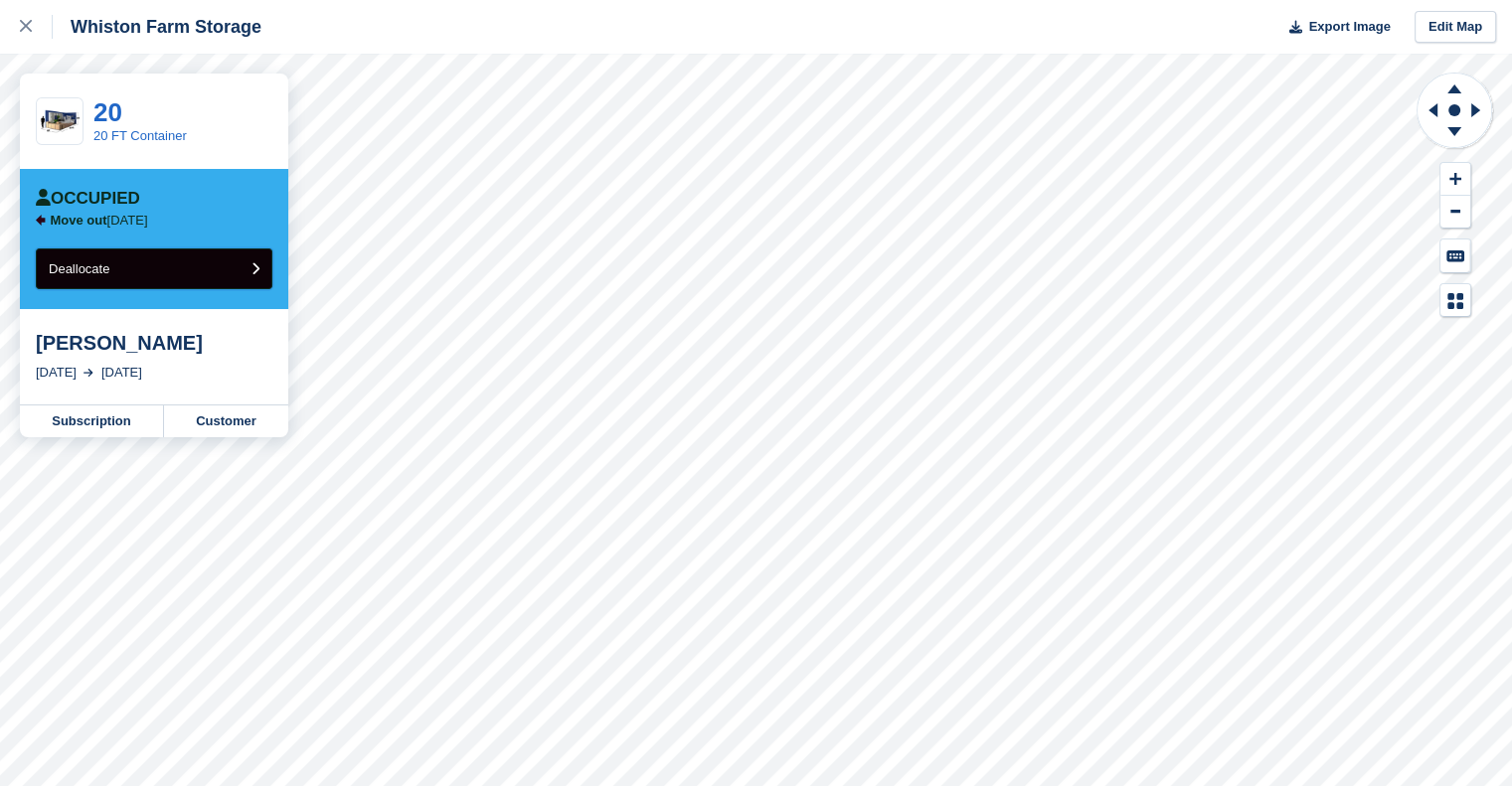 click on "Deallocate" at bounding box center (154, 268) 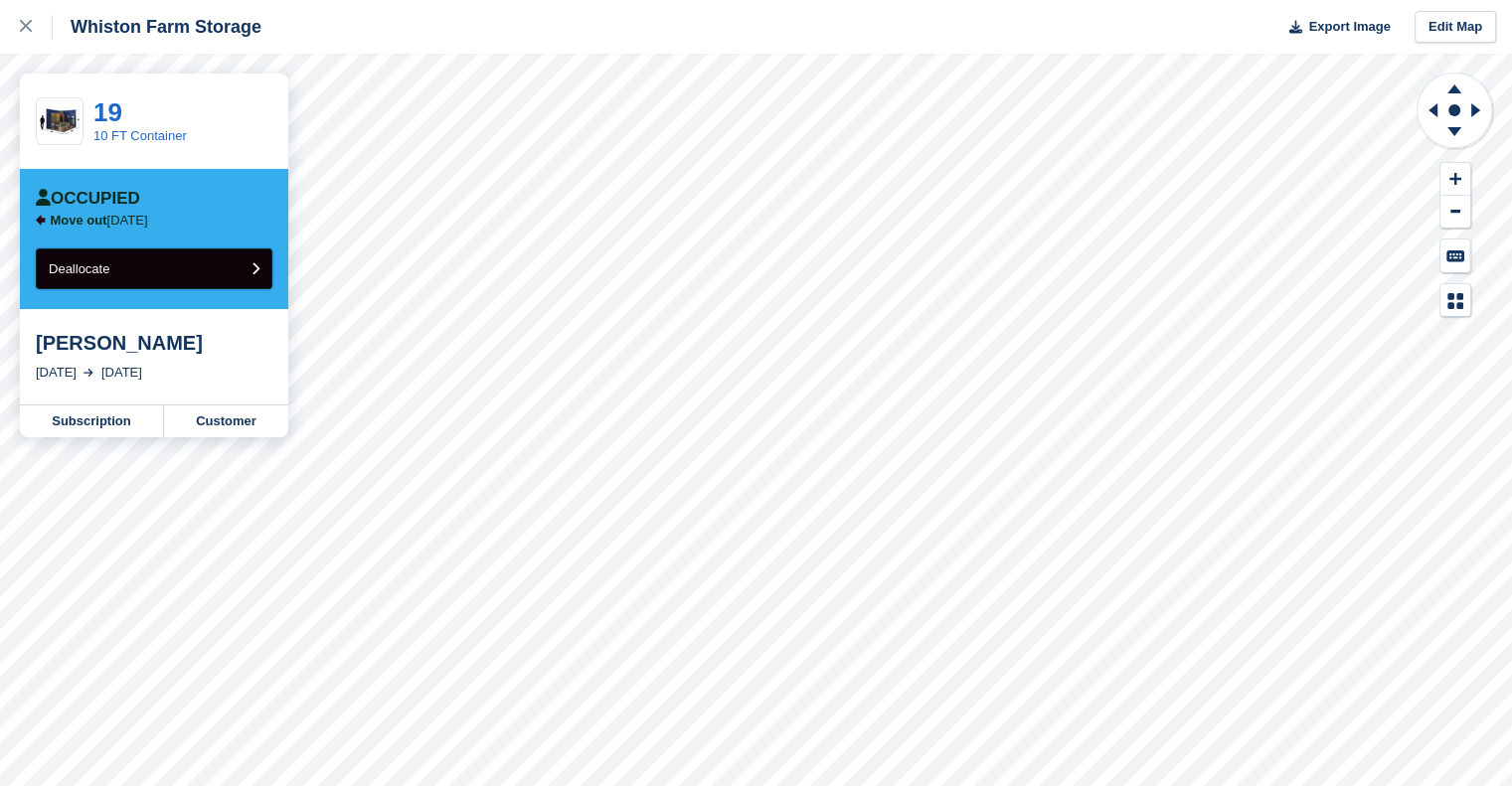 click on "Deallocate" at bounding box center [154, 268] 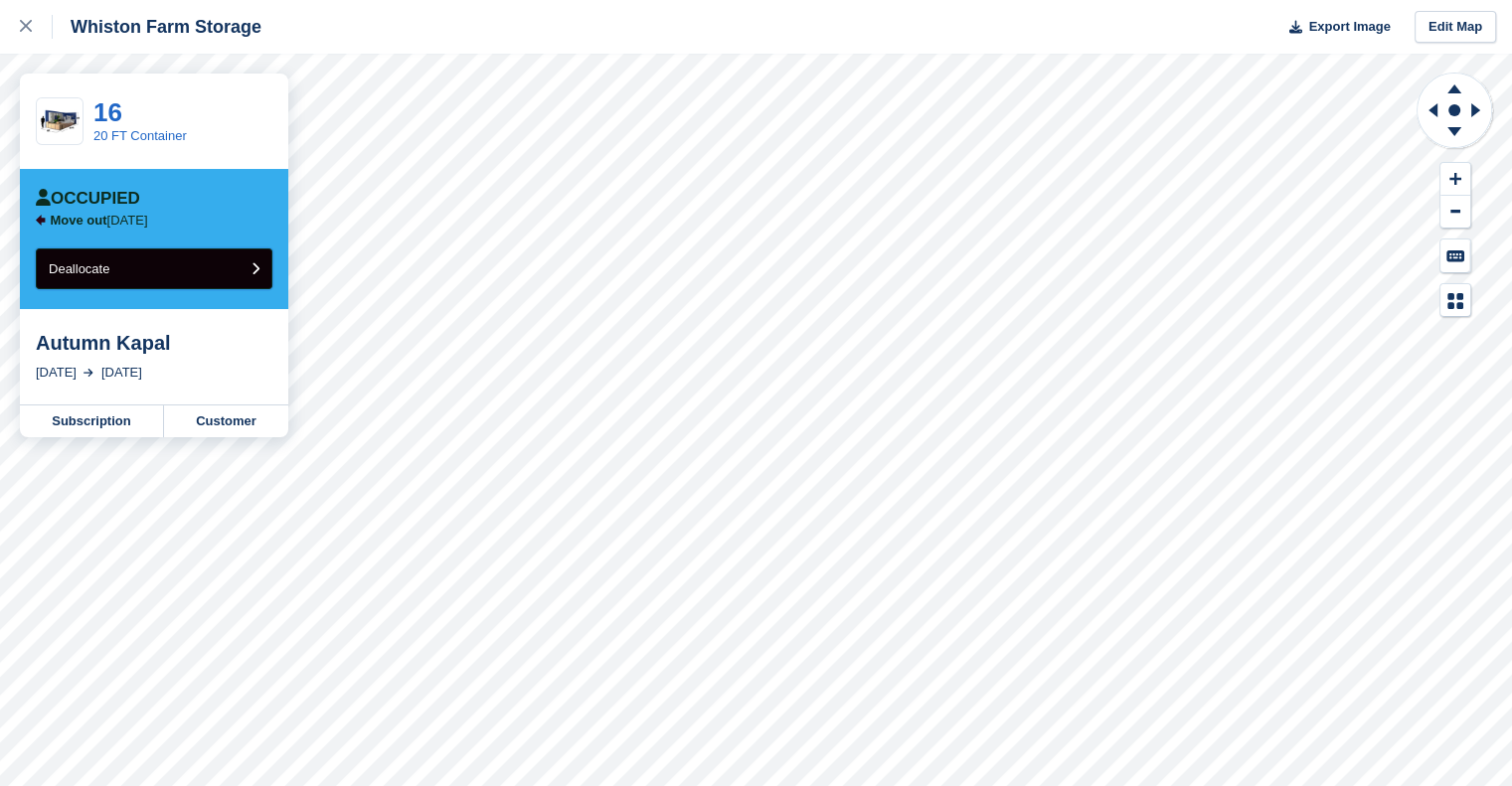 click on "Deallocate" at bounding box center [154, 268] 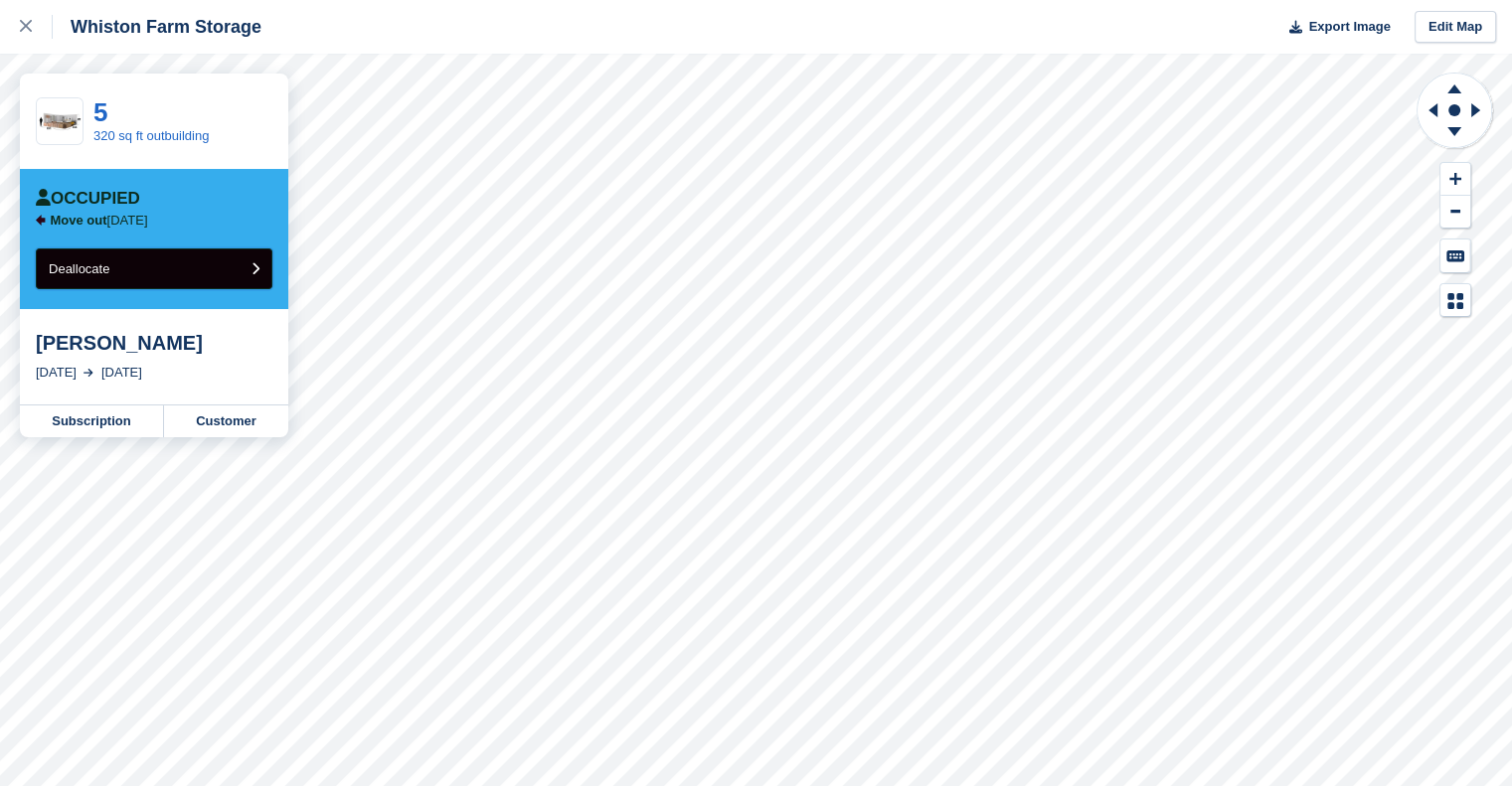 click on "Deallocate" at bounding box center [154, 268] 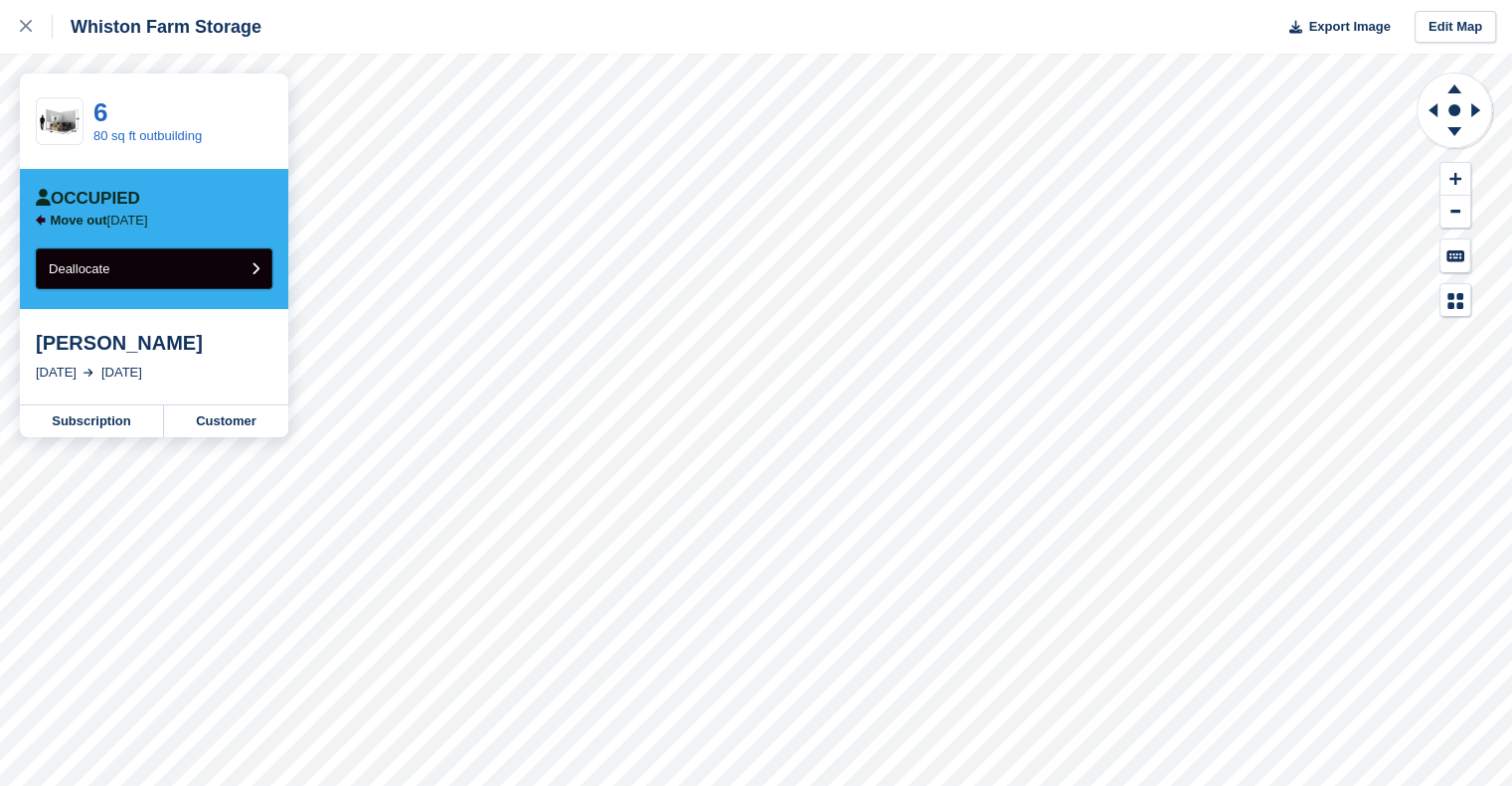 click on "Deallocate" at bounding box center (154, 268) 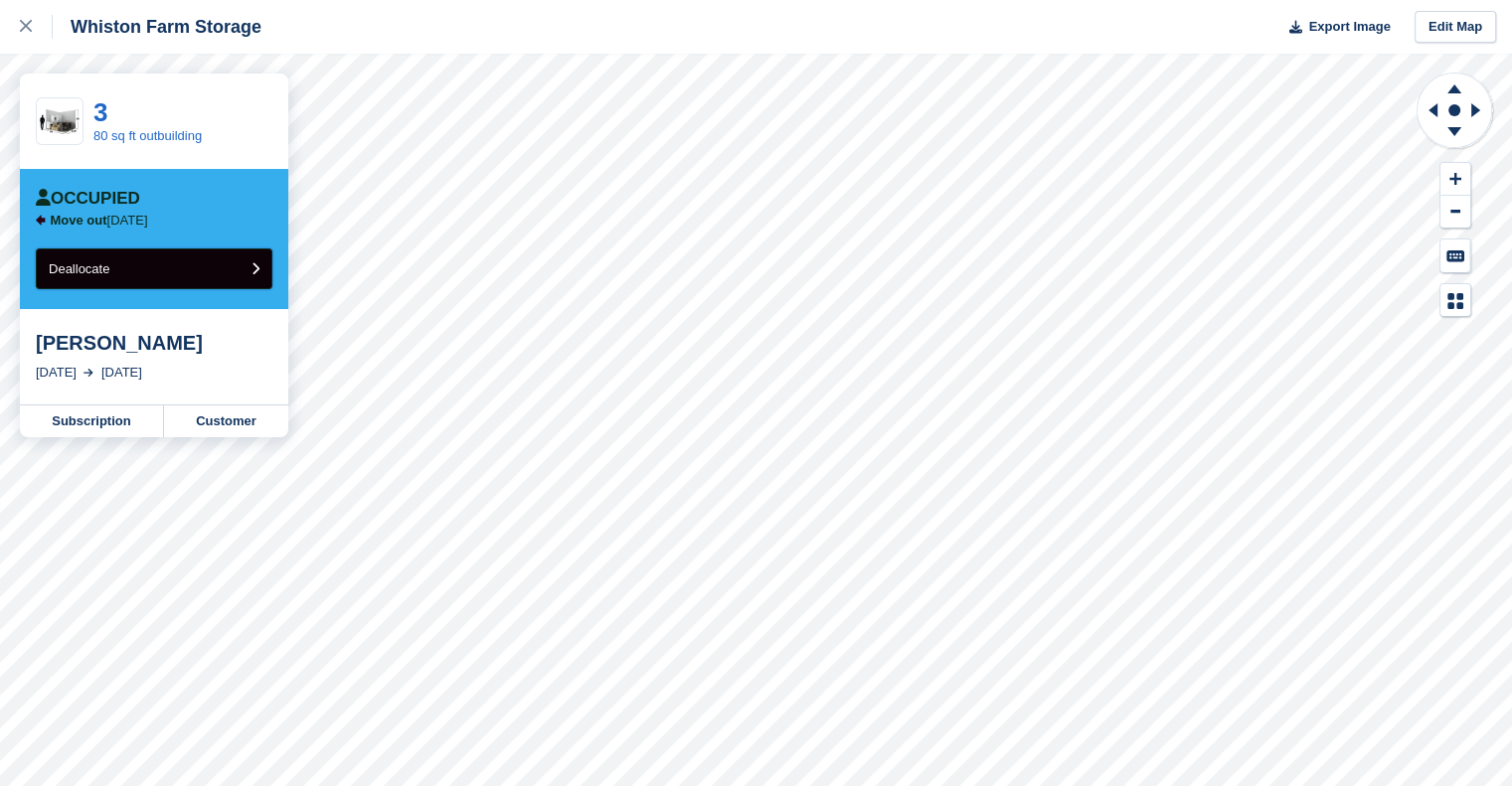 click on "Deallocate" at bounding box center (154, 268) 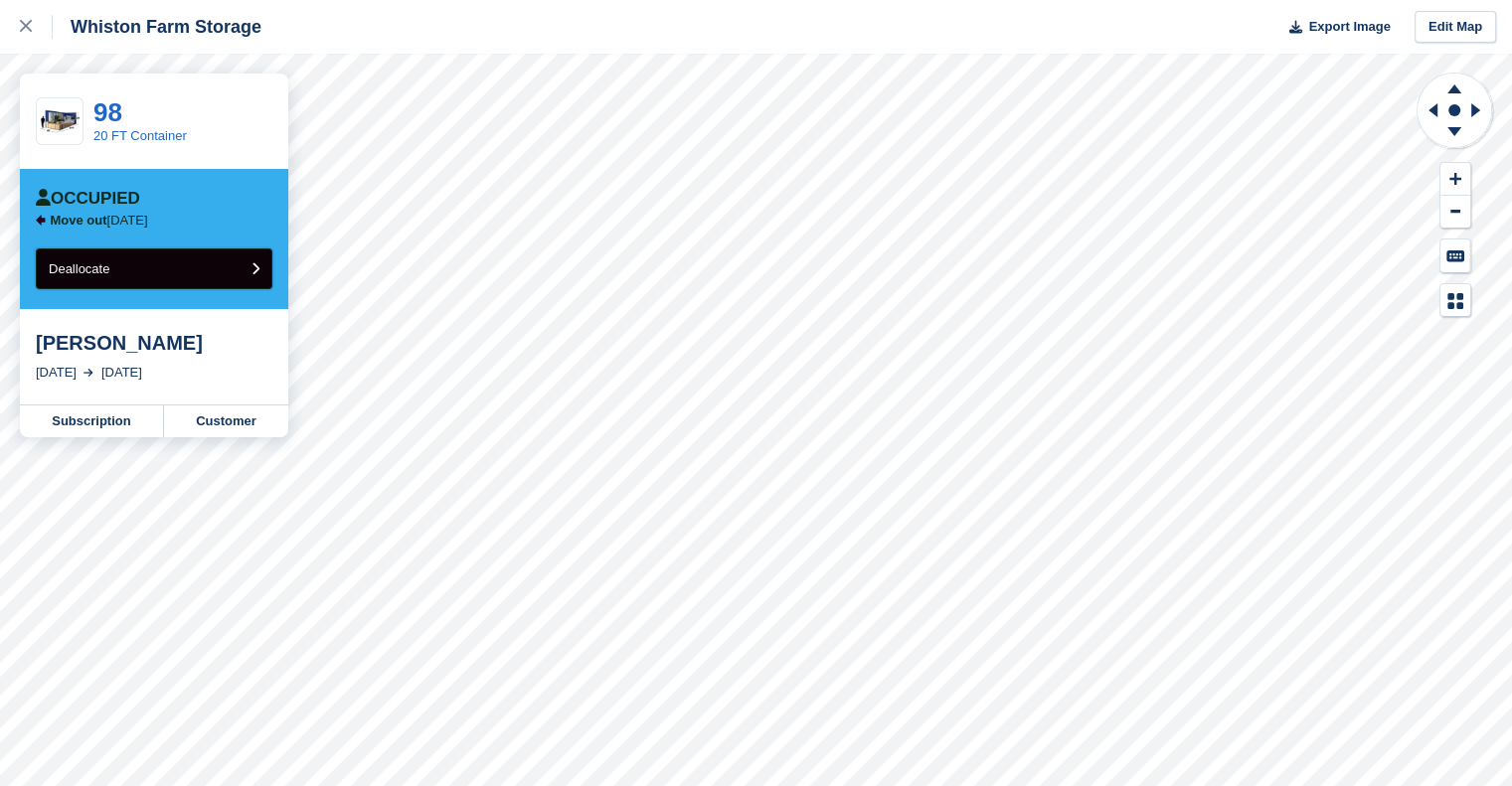 click on "Deallocate" at bounding box center (154, 268) 